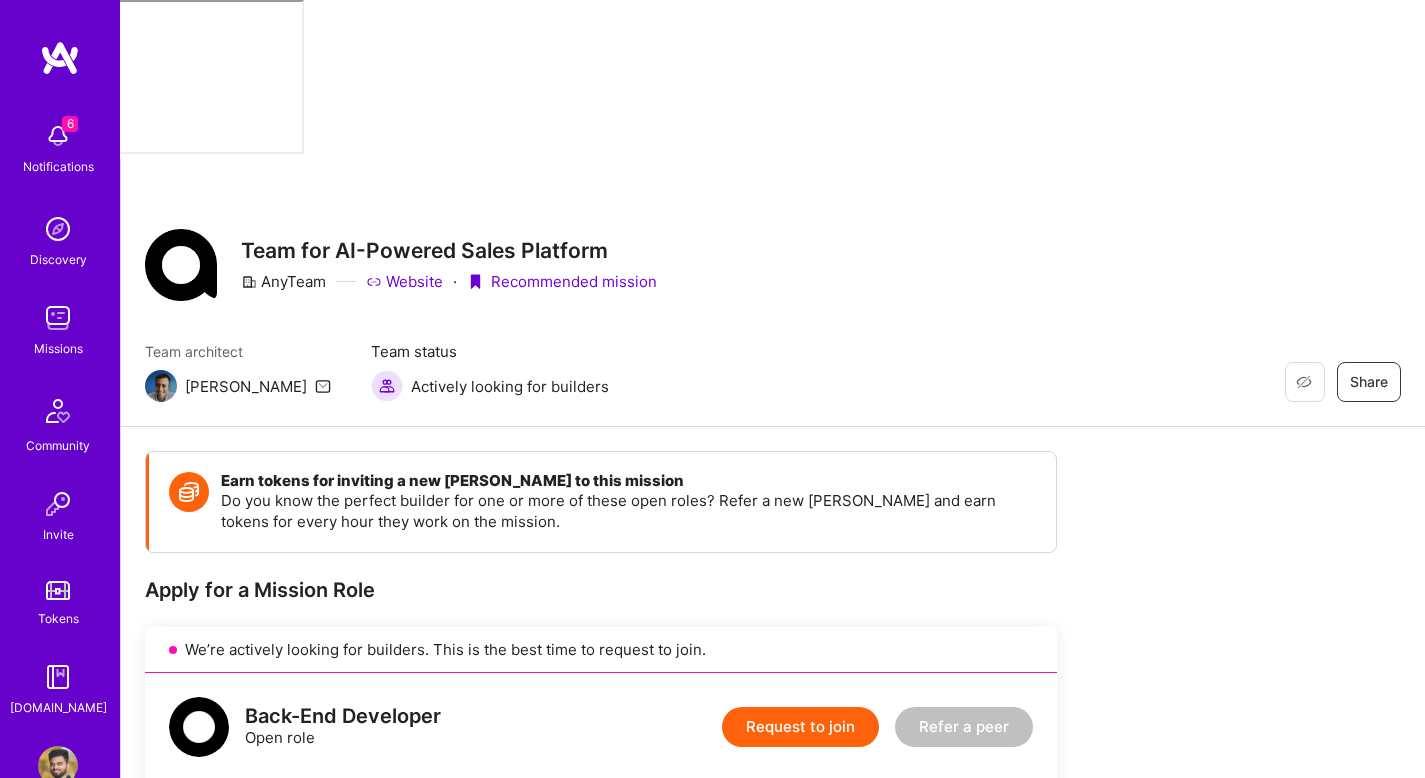 scroll, scrollTop: 1630, scrollLeft: 0, axis: vertical 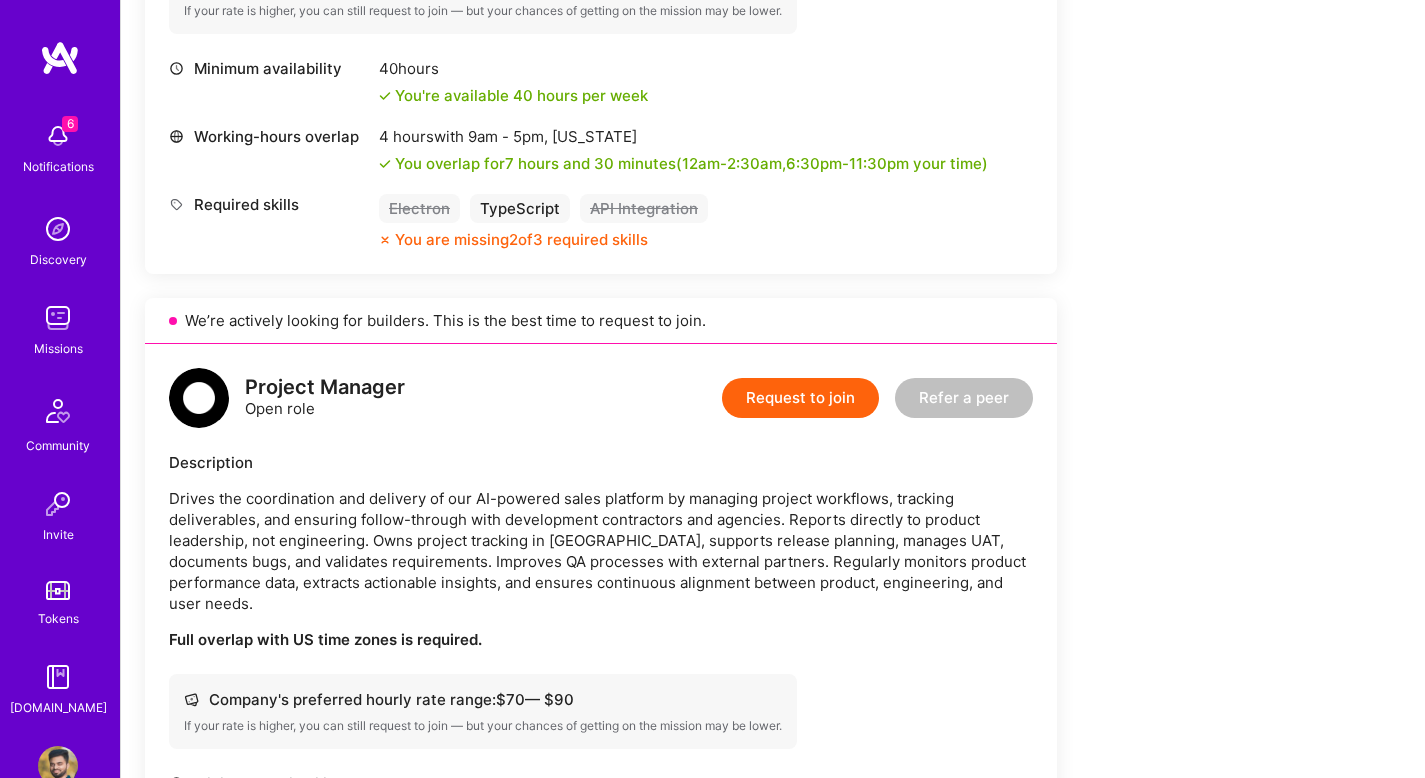 click on "6 Notifications" at bounding box center (58, 146) 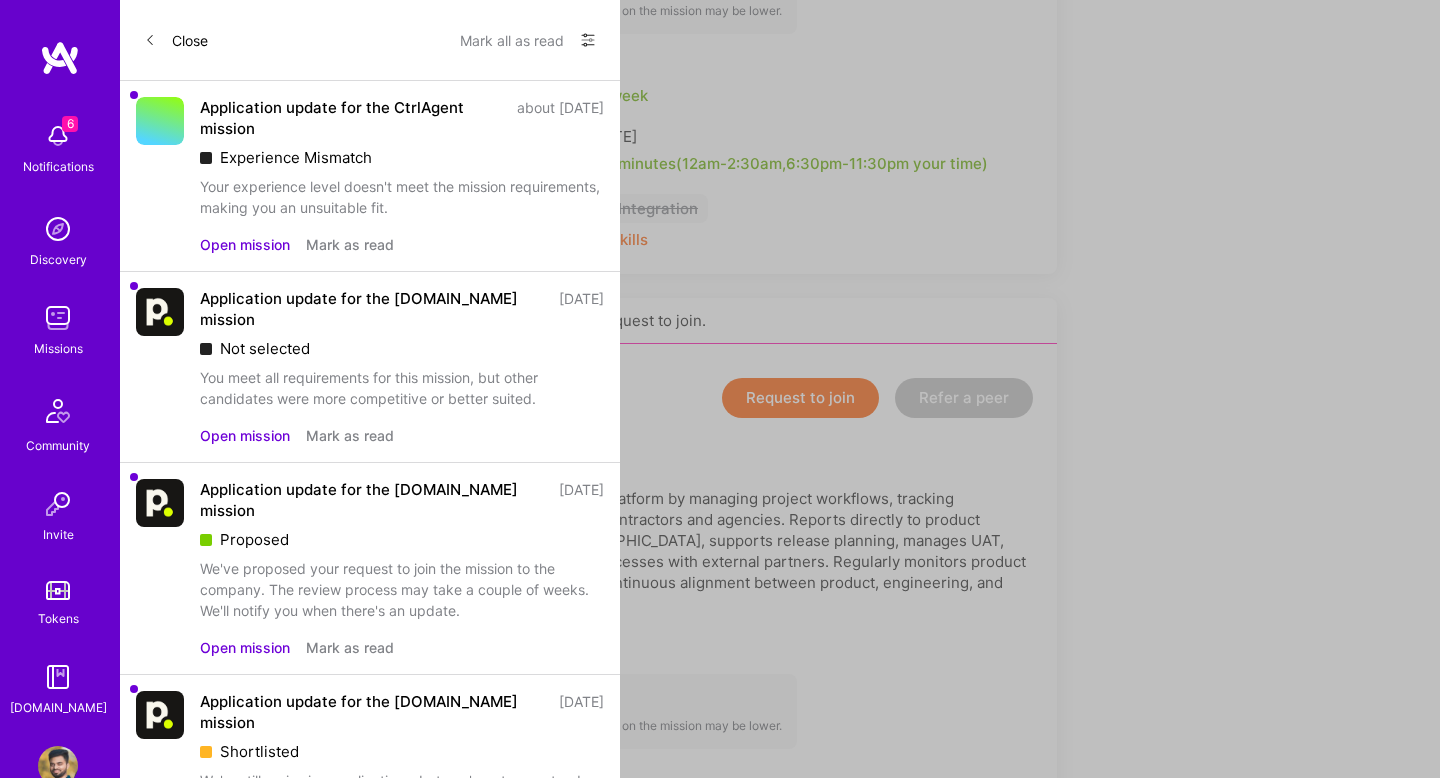 click on "Mark as read" at bounding box center (350, 244) 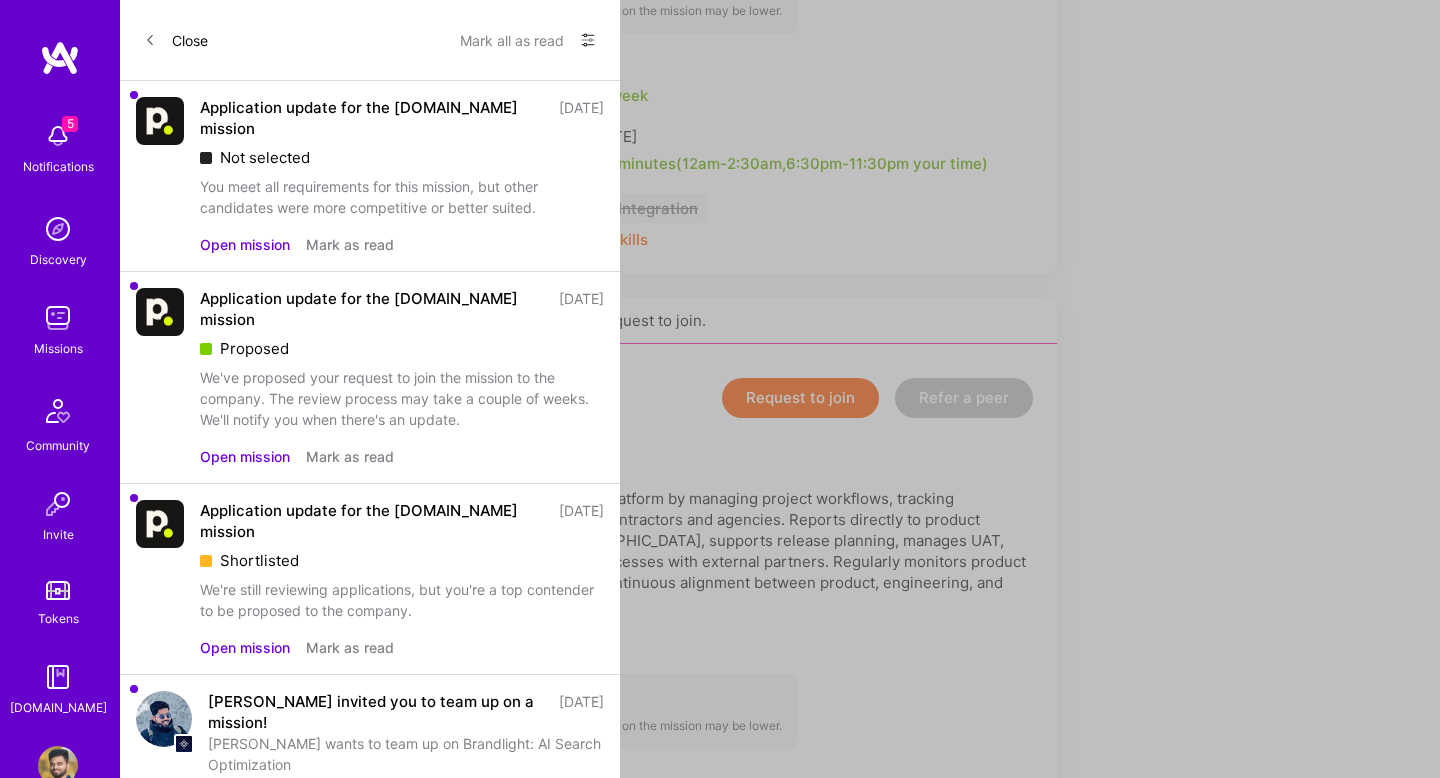 click on "Mark as read" at bounding box center (350, 244) 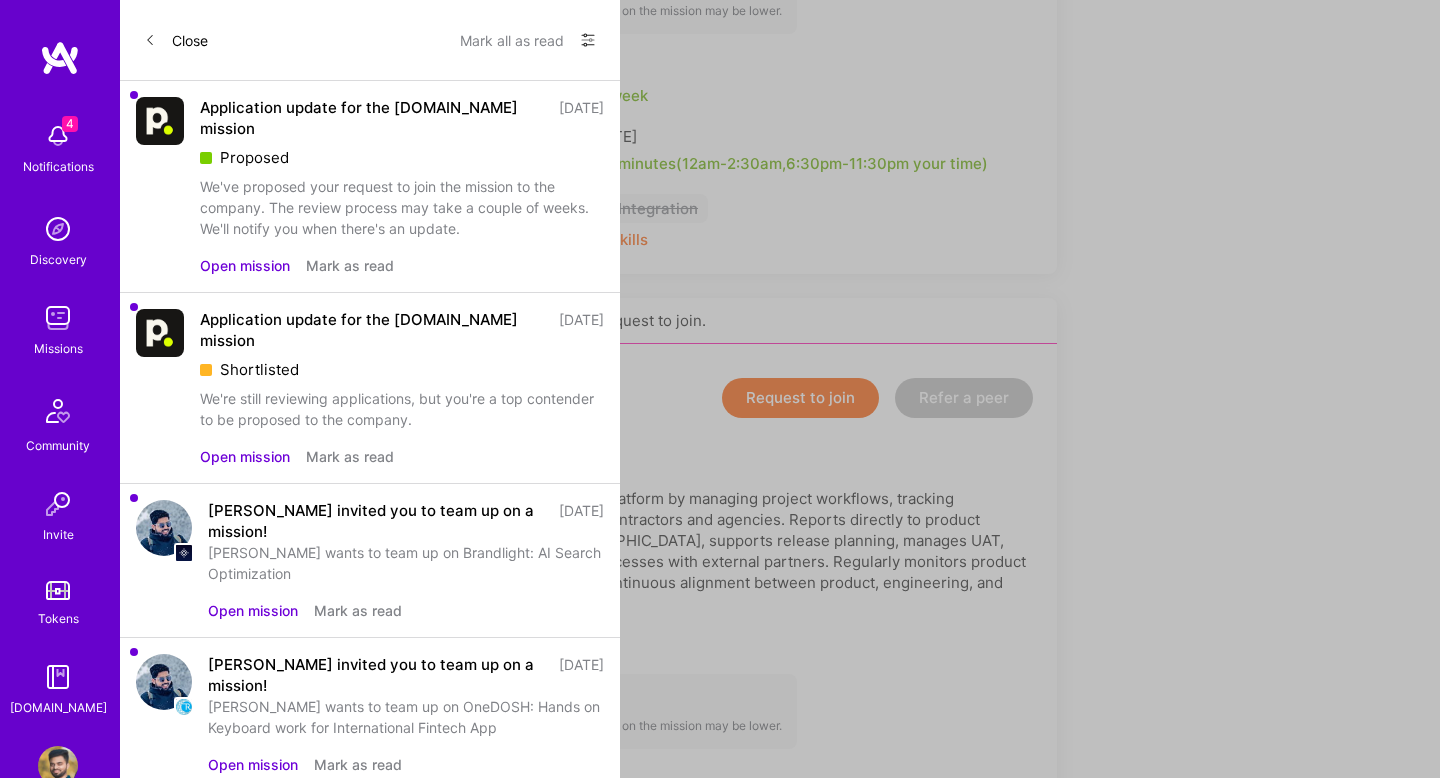 click on "Mark as read" at bounding box center (350, 265) 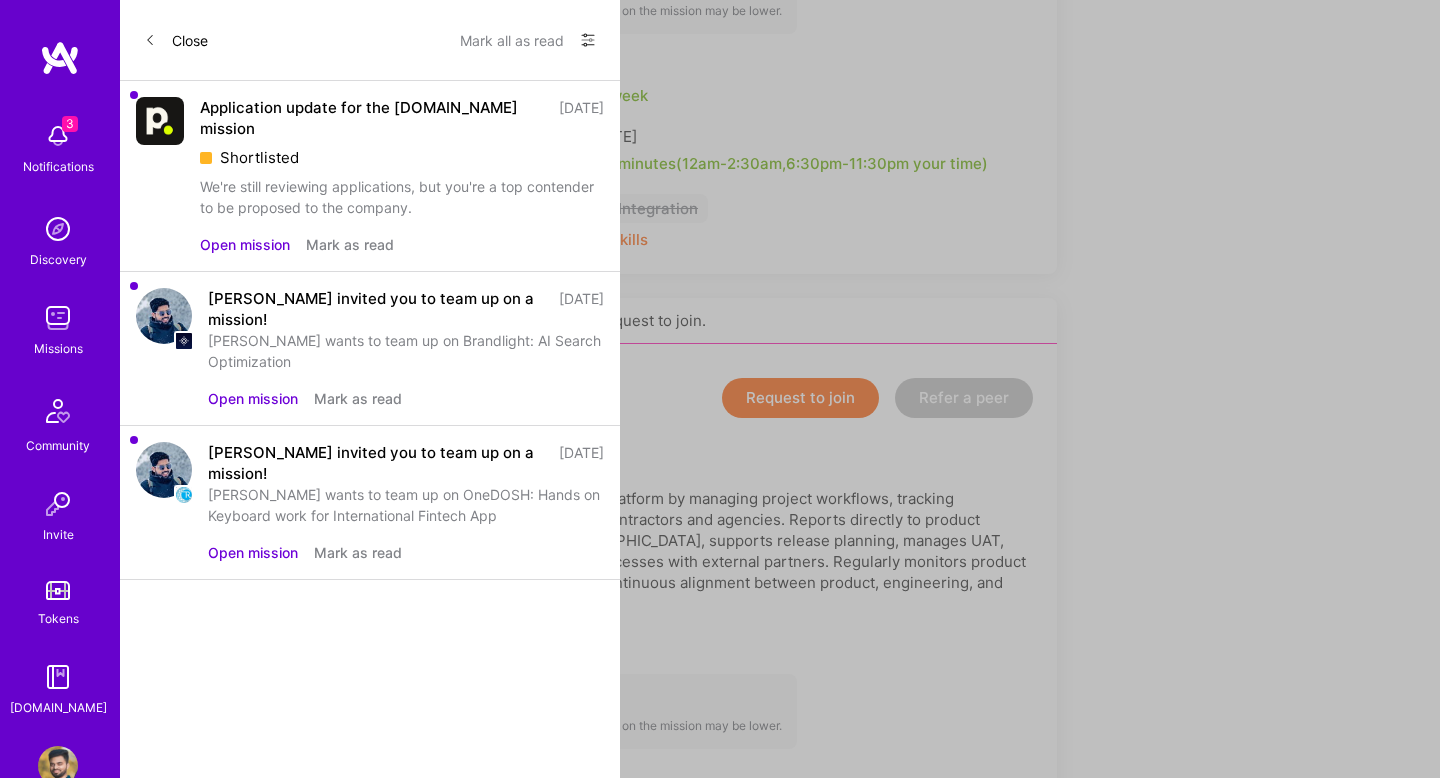 click on "Mark as read" at bounding box center (350, 244) 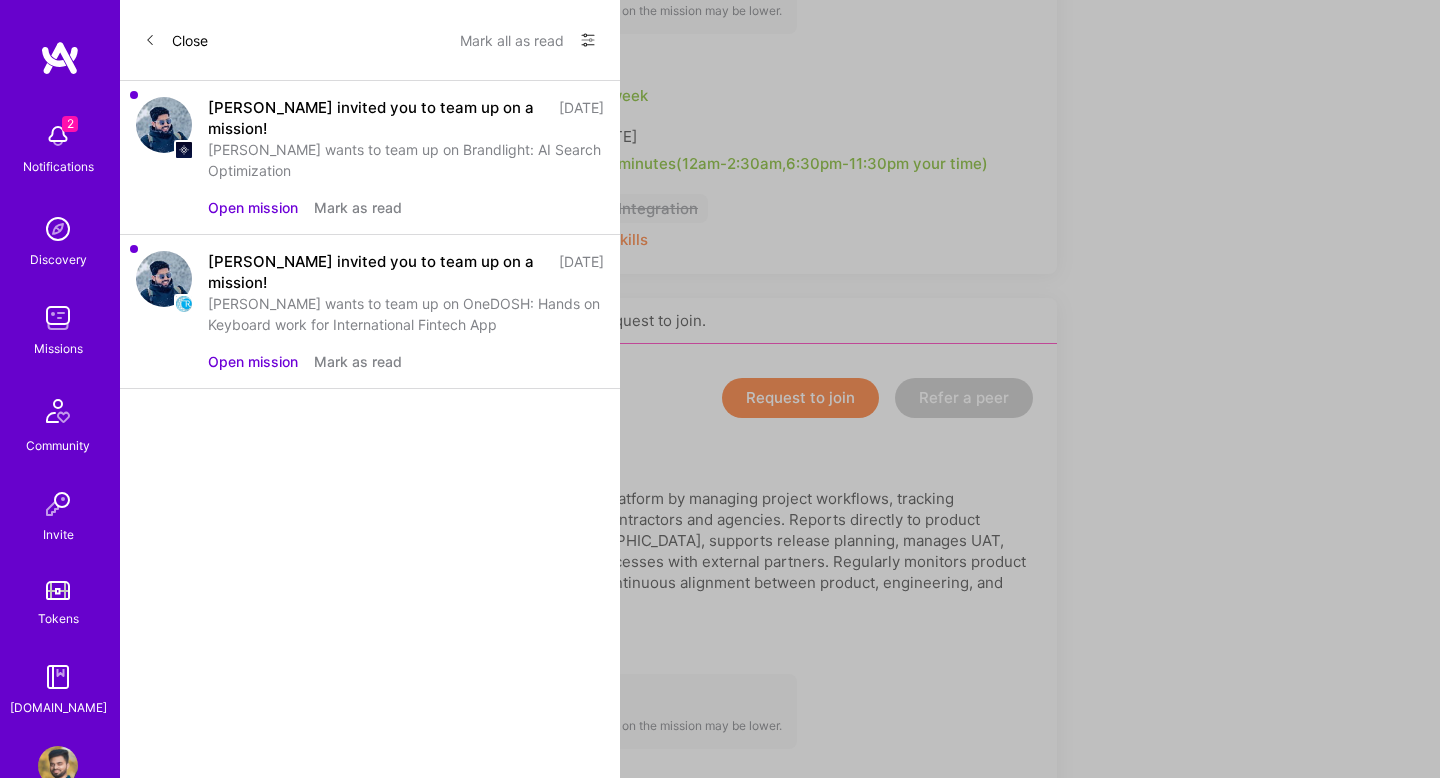 click on "Open mission" at bounding box center (253, 207) 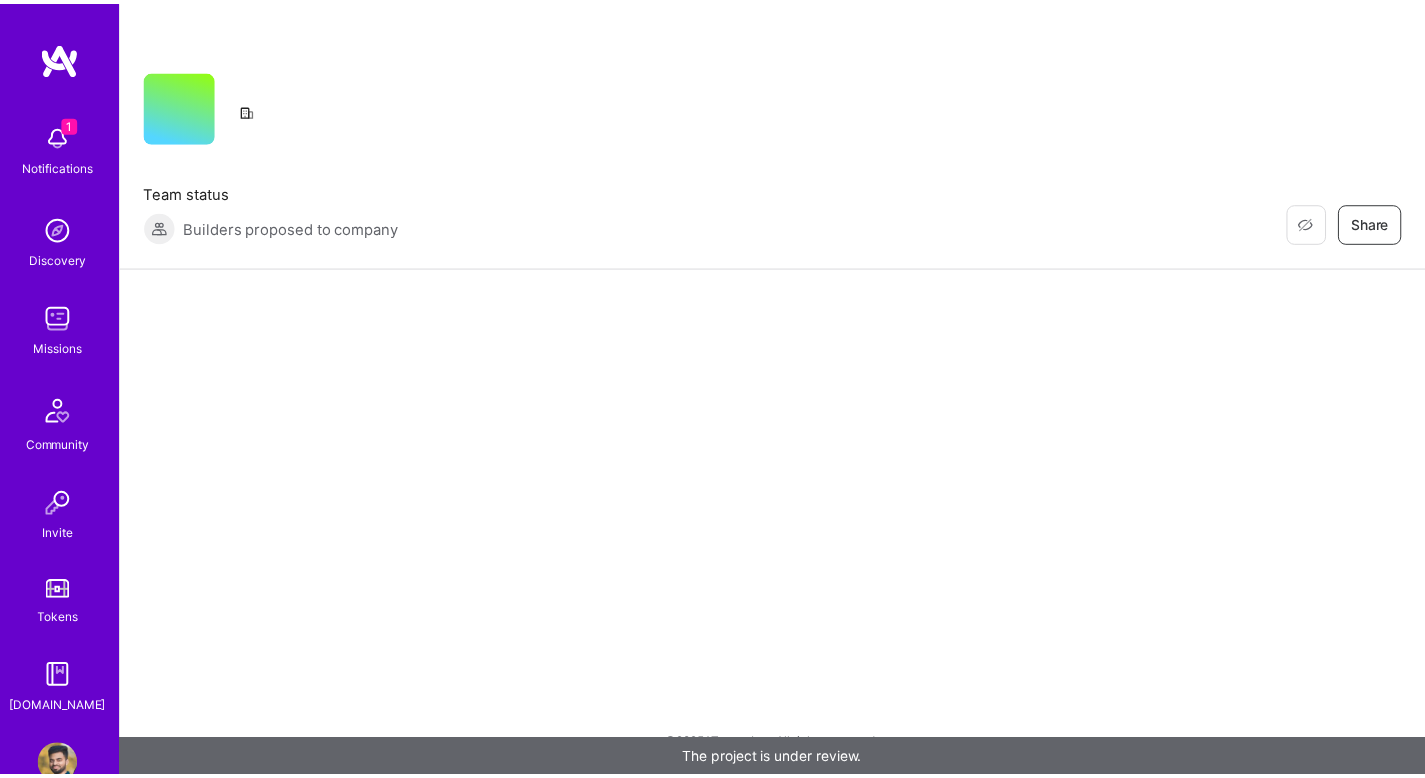 scroll, scrollTop: 0, scrollLeft: 0, axis: both 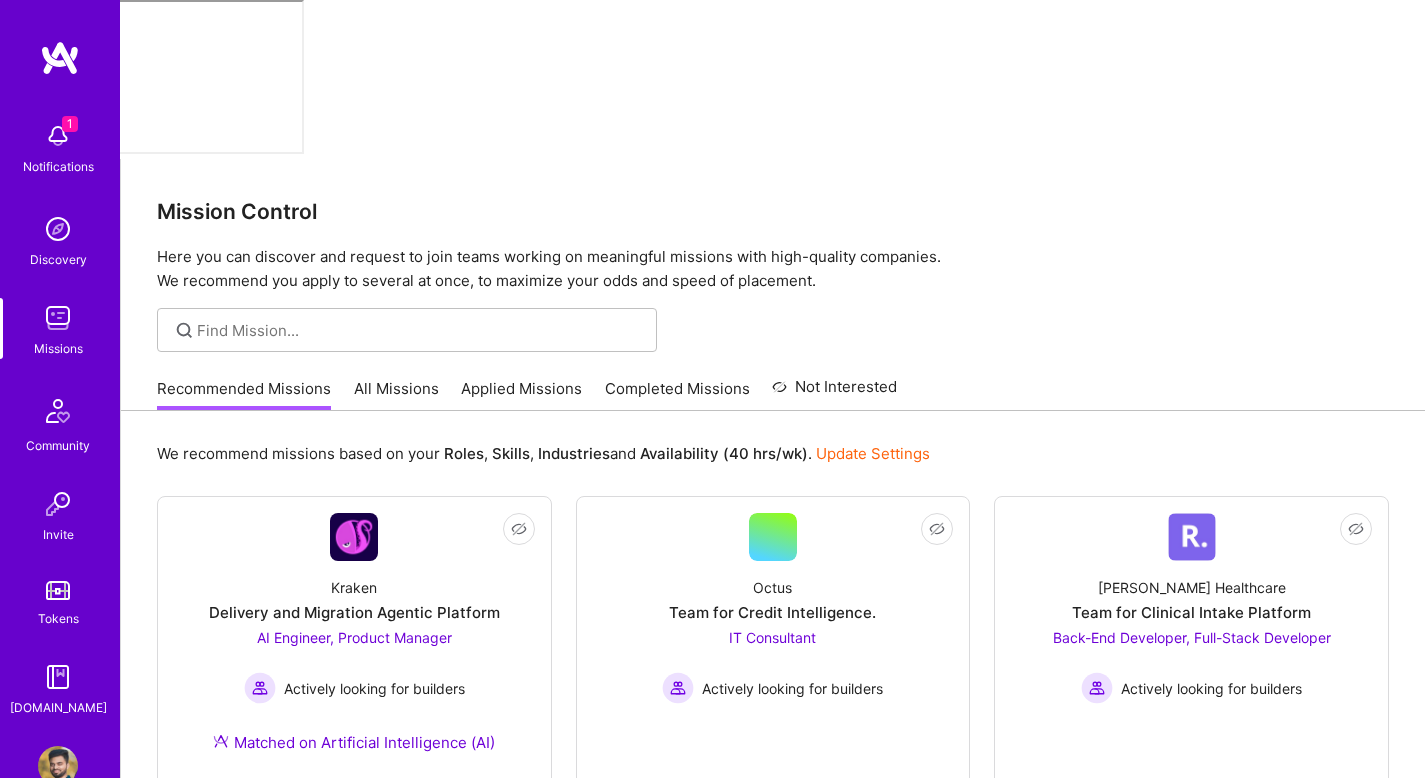 click at bounding box center (58, 136) 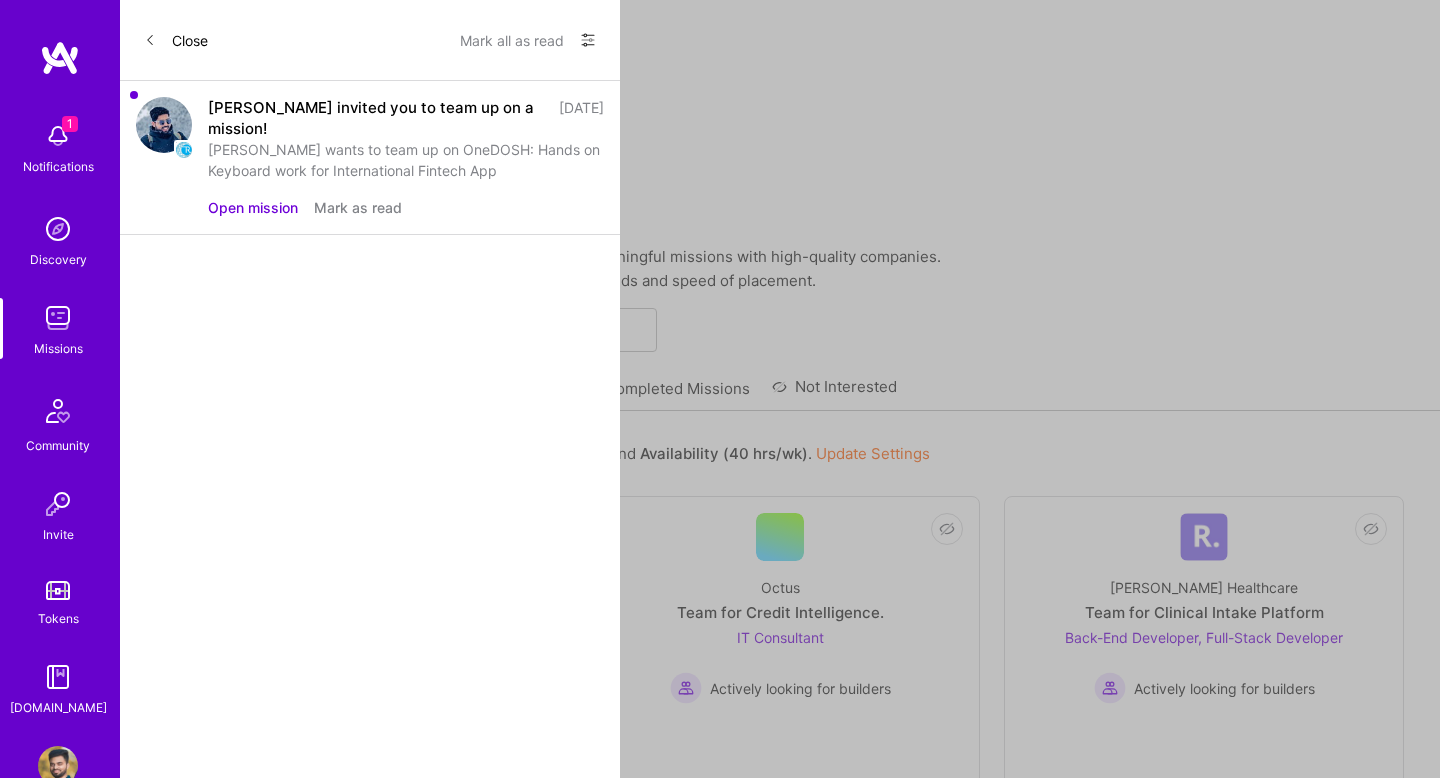 click on "Open mission" at bounding box center [253, 207] 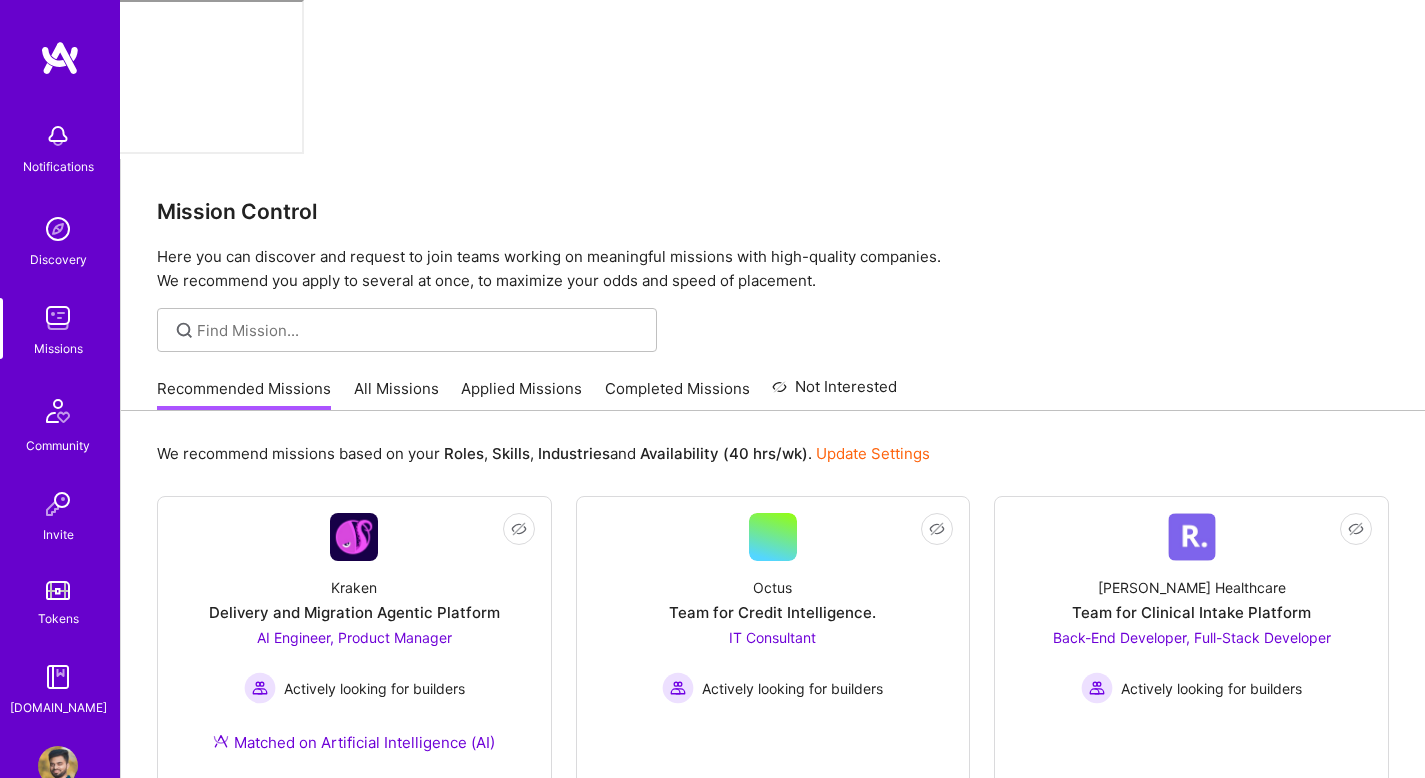 click at bounding box center (58, 136) 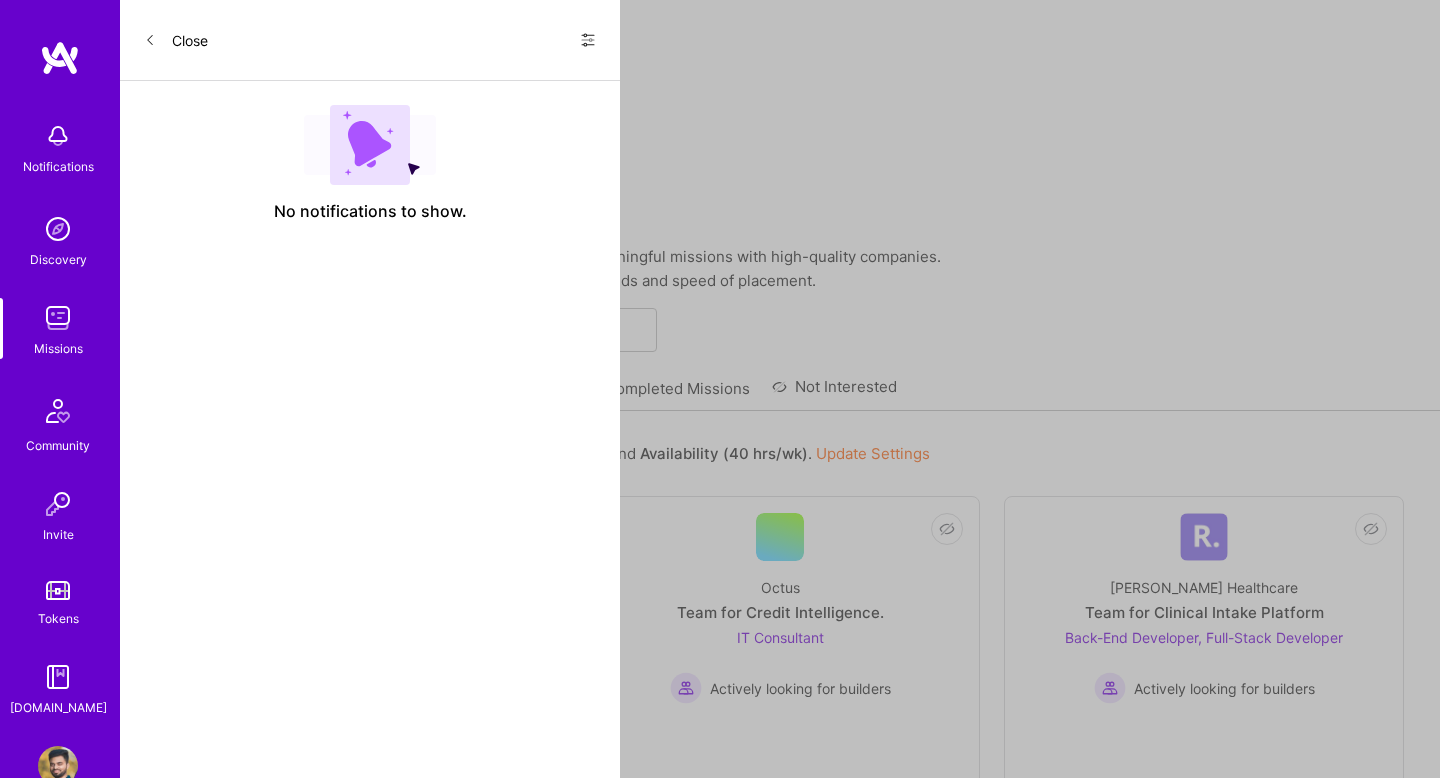 click on "Discovery" at bounding box center (58, 259) 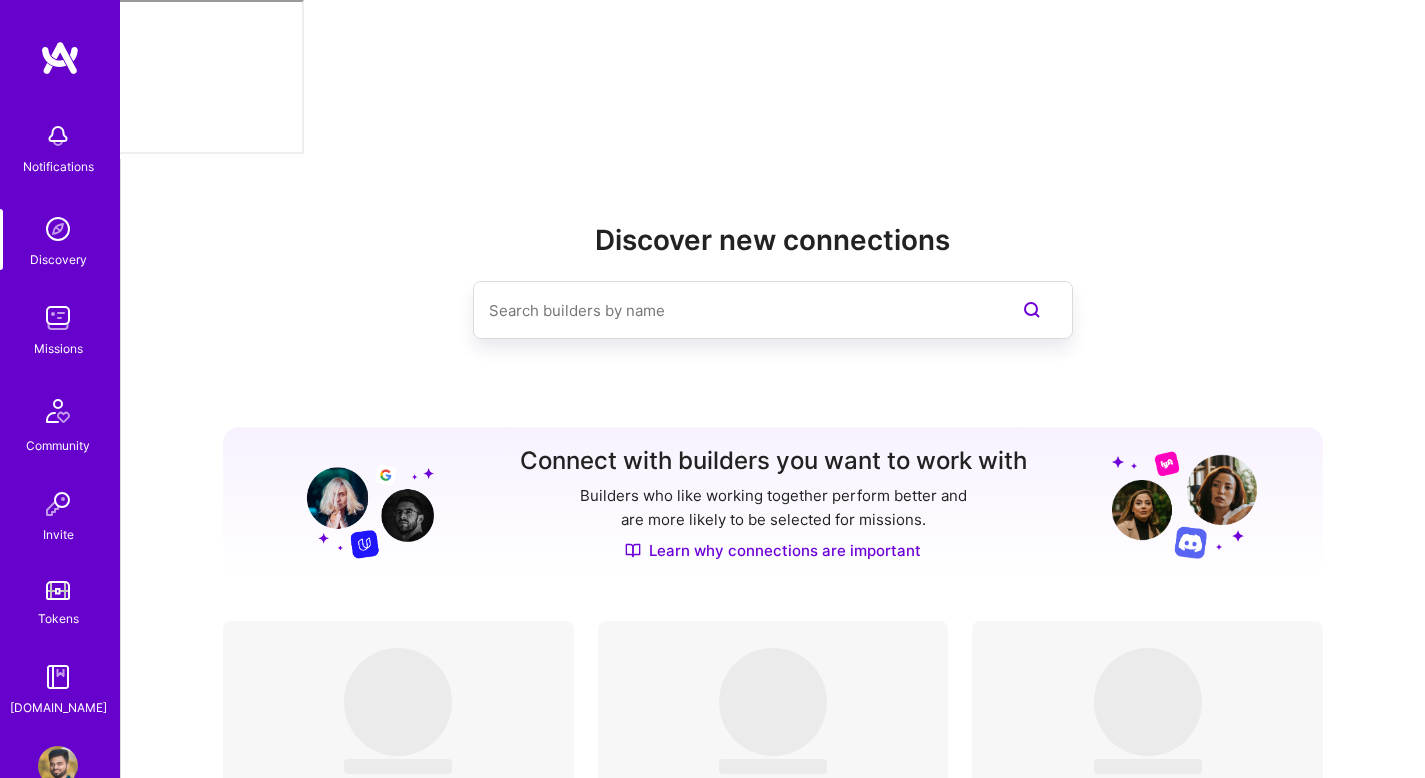 click at bounding box center (58, 318) 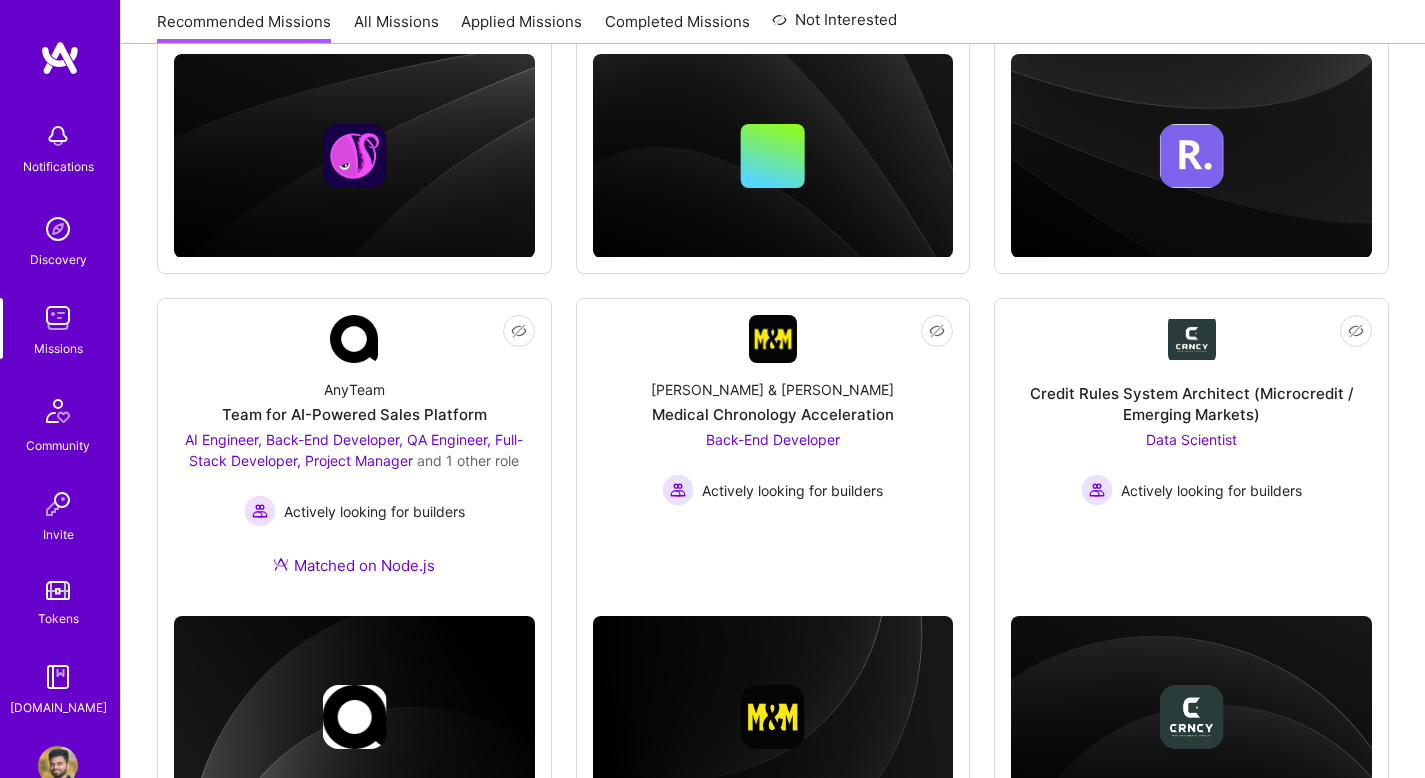 scroll, scrollTop: 746, scrollLeft: 0, axis: vertical 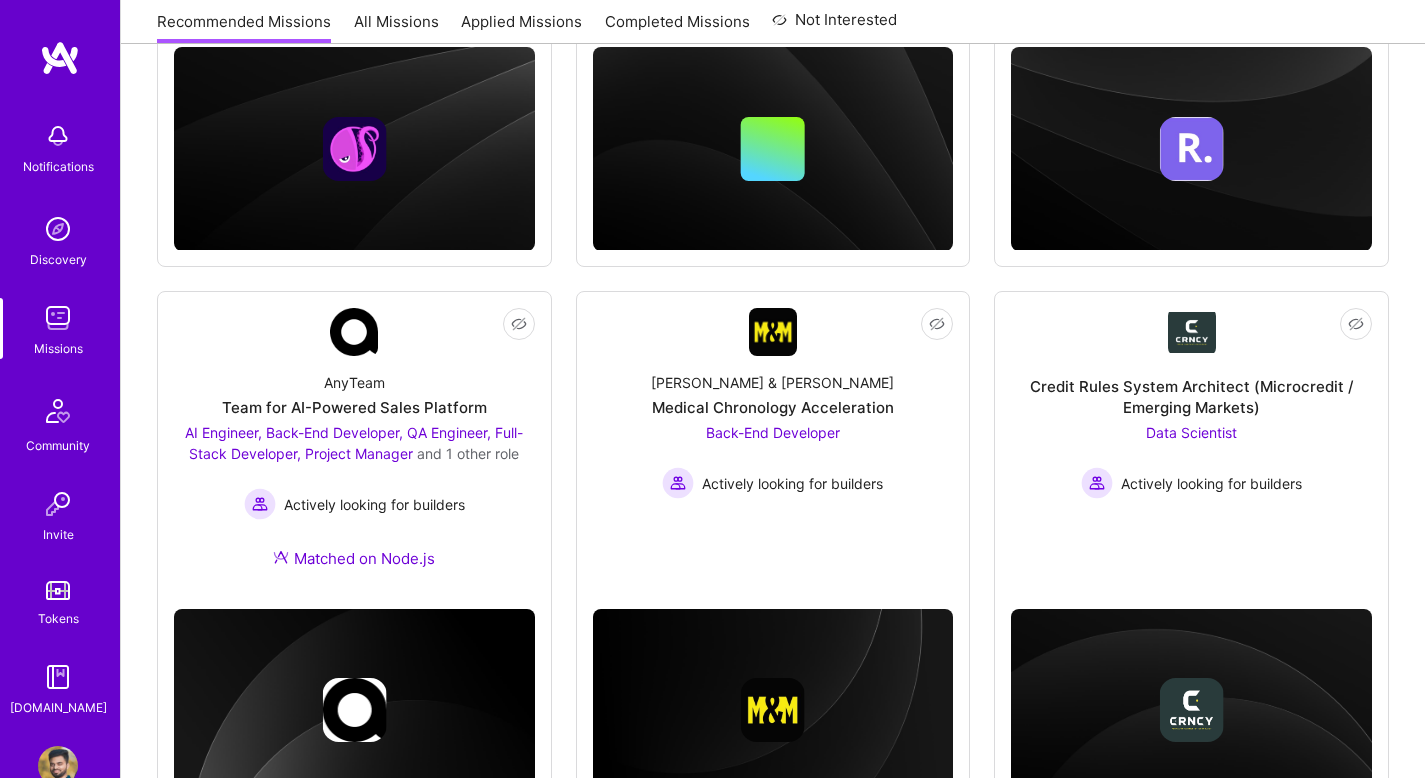 click on "Team for AI-Powered Sales Platform" at bounding box center (354, 407) 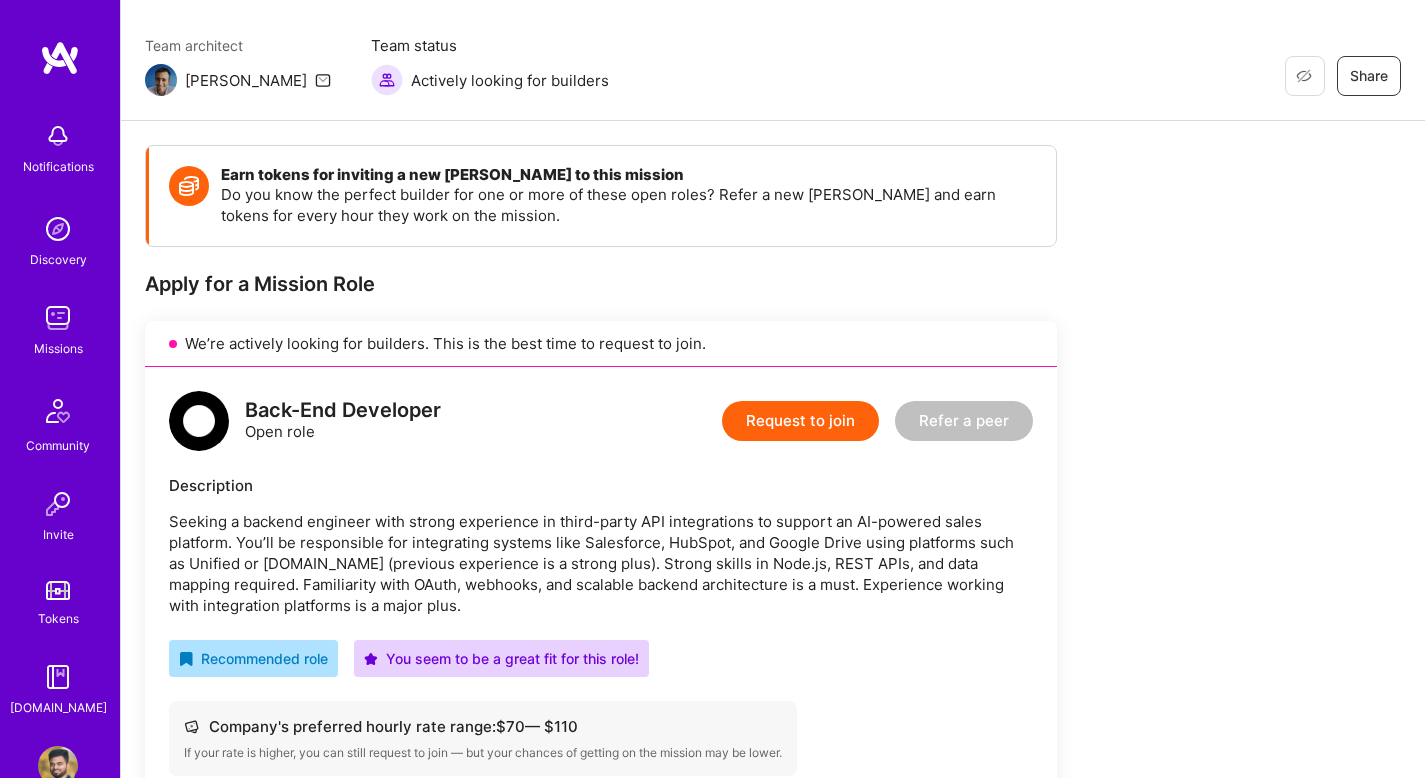 scroll, scrollTop: 368, scrollLeft: 0, axis: vertical 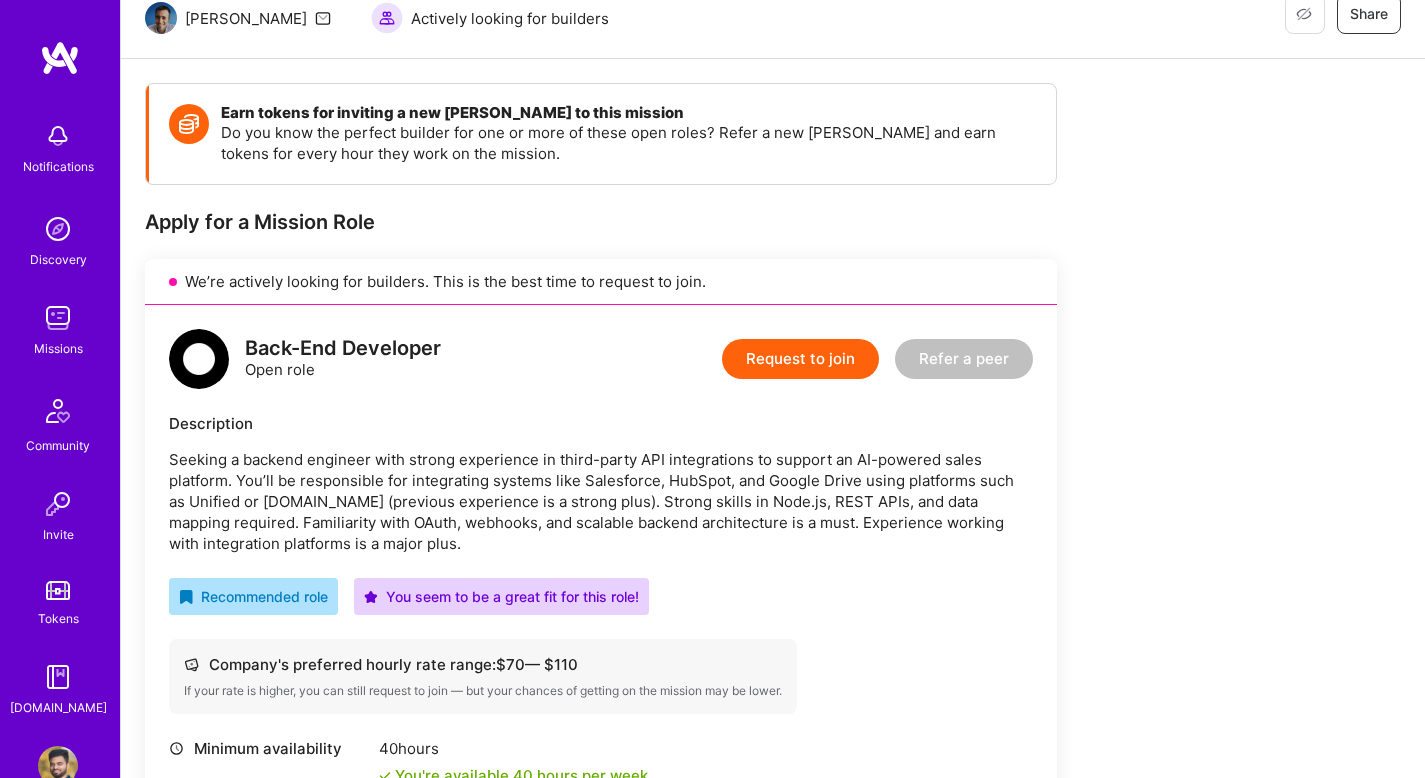 click on "Request to join" at bounding box center [800, 359] 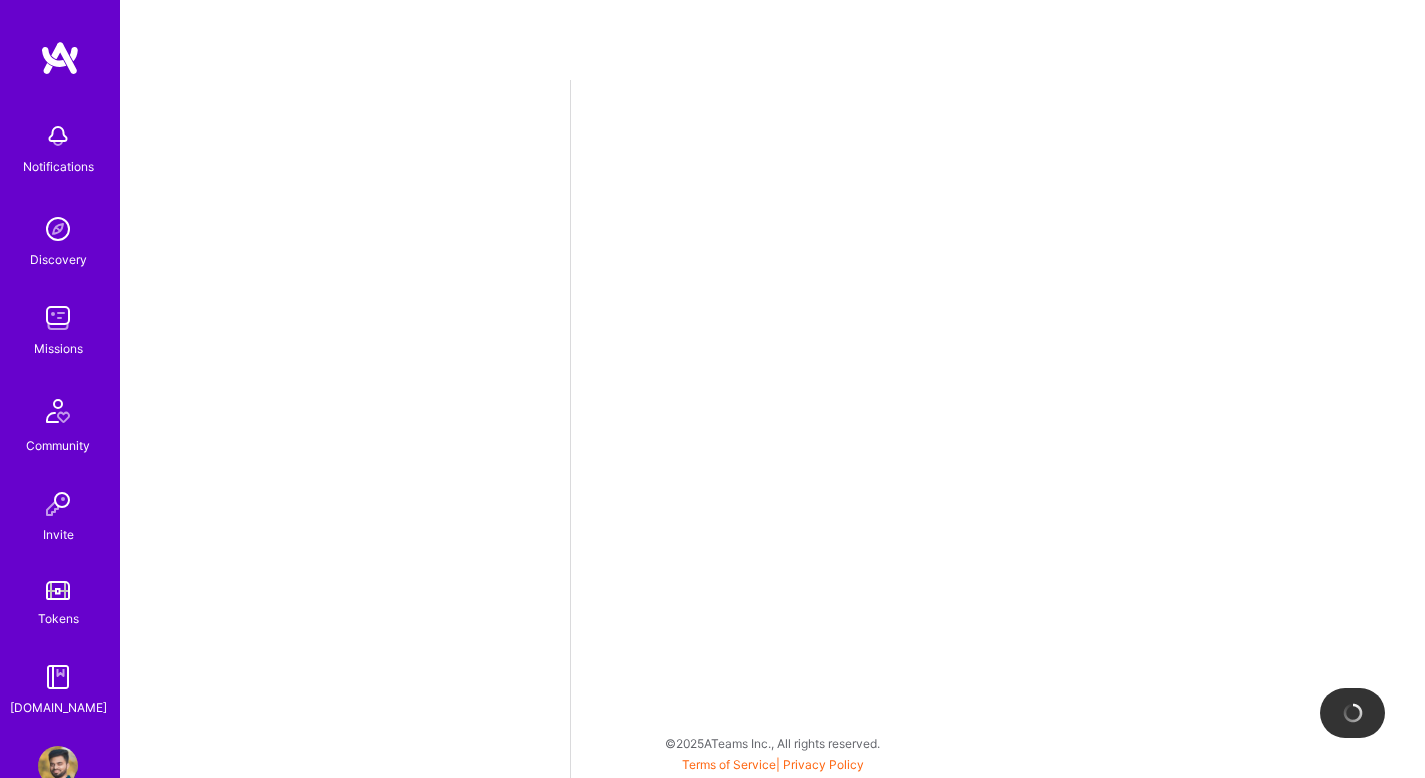 scroll, scrollTop: 0, scrollLeft: 0, axis: both 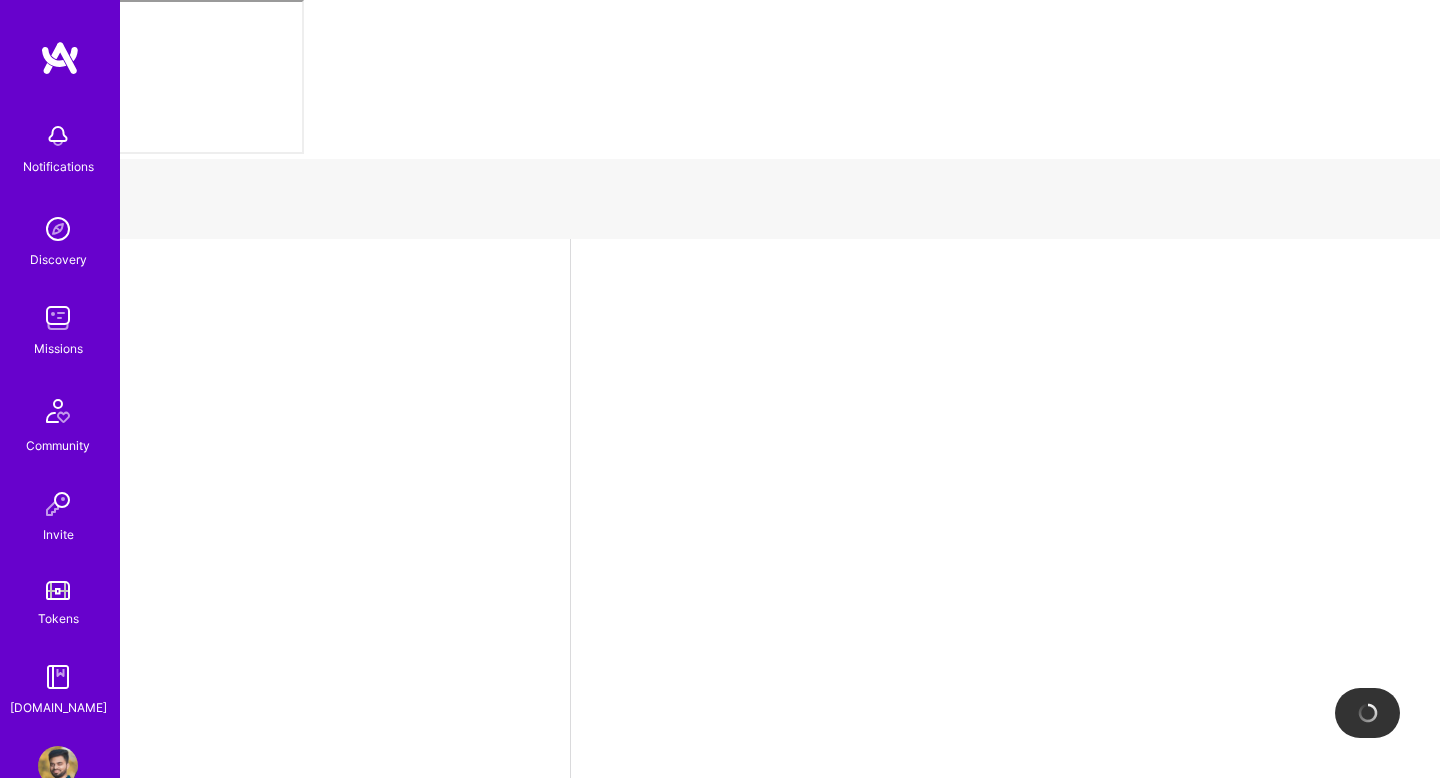 select on "IN" 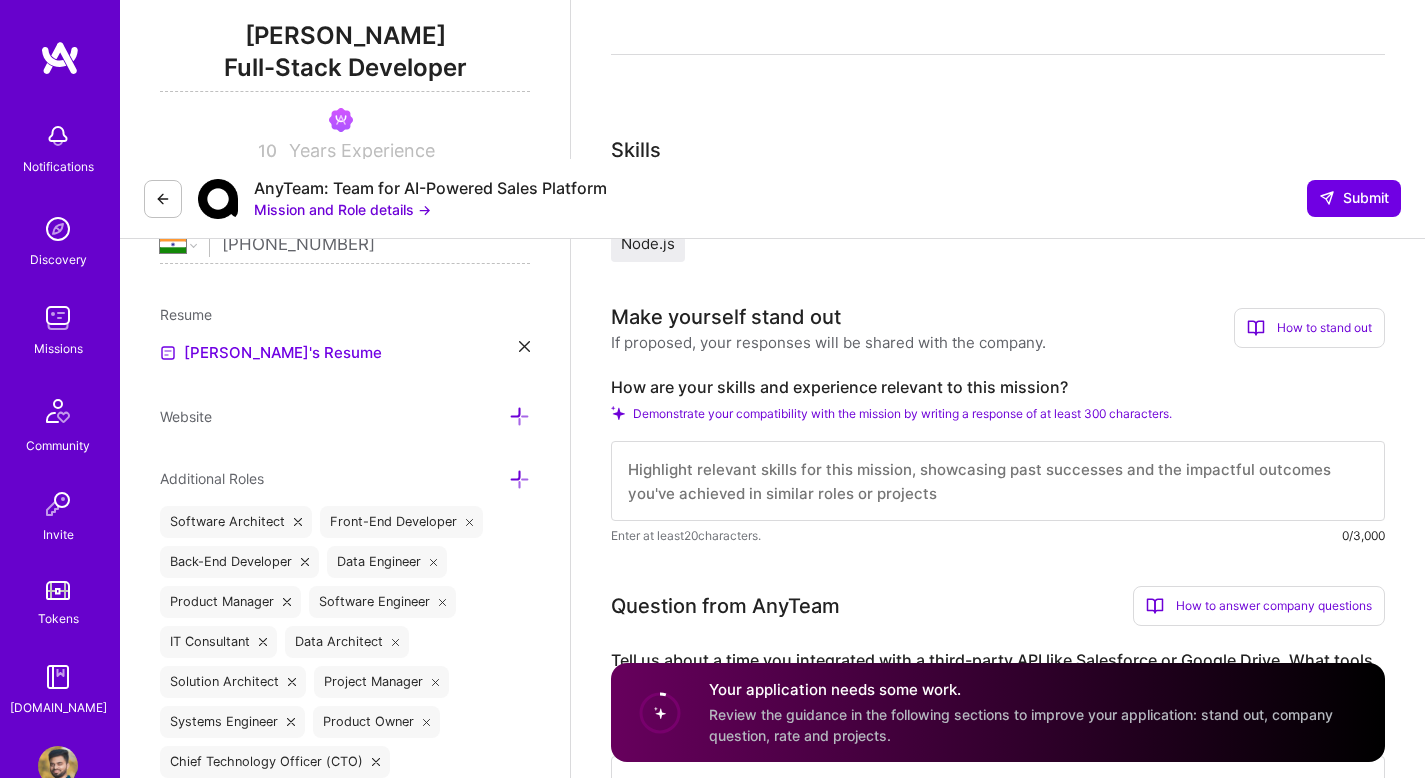 scroll, scrollTop: 490, scrollLeft: 0, axis: vertical 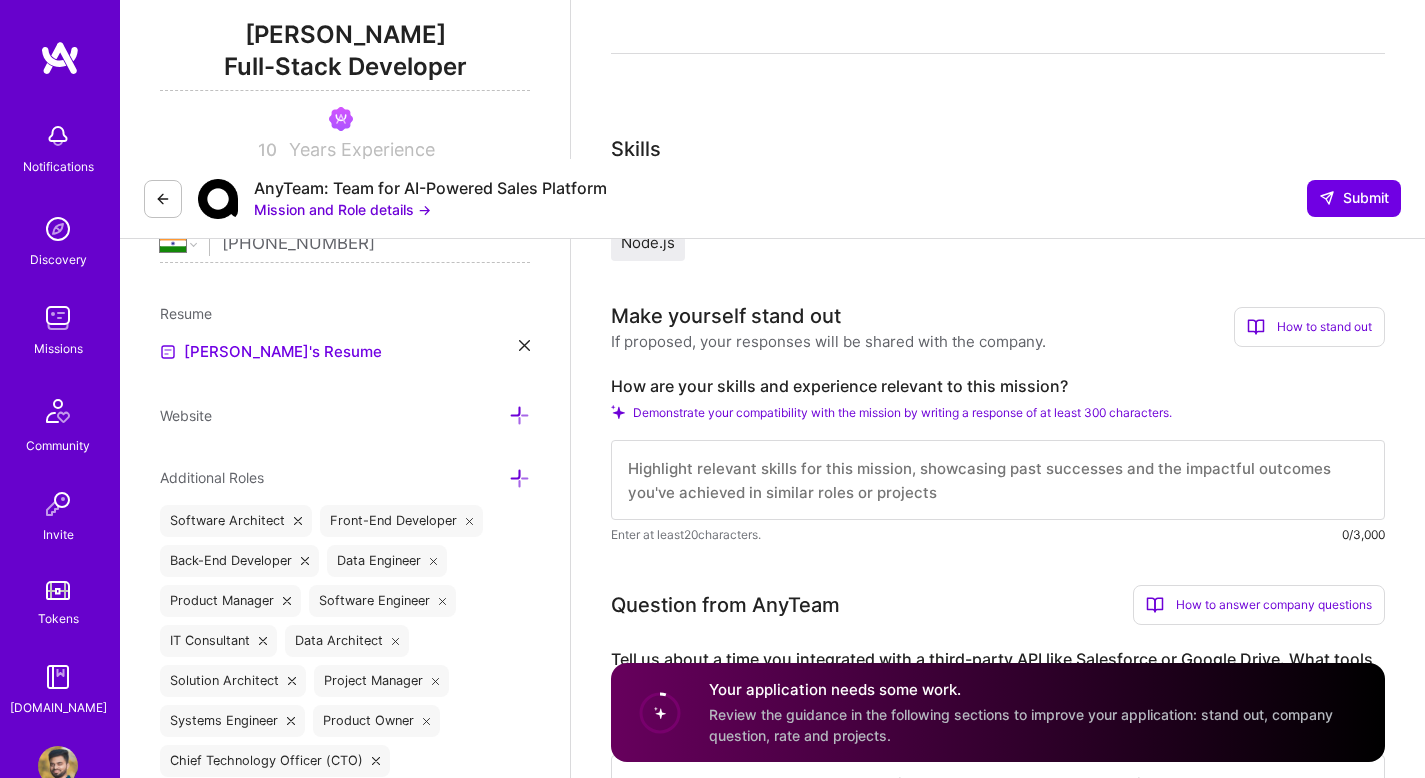 click at bounding box center [998, 480] 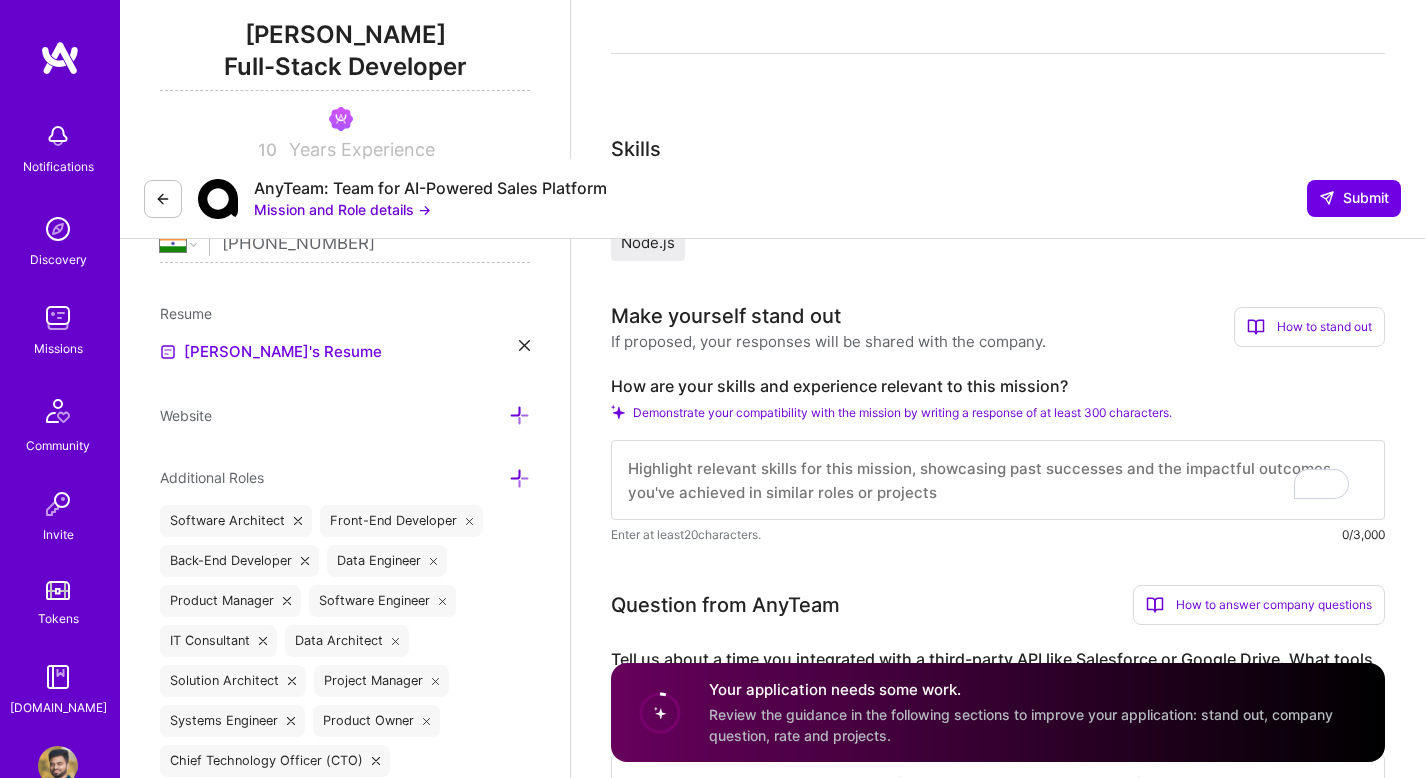 scroll, scrollTop: 2, scrollLeft: 0, axis: vertical 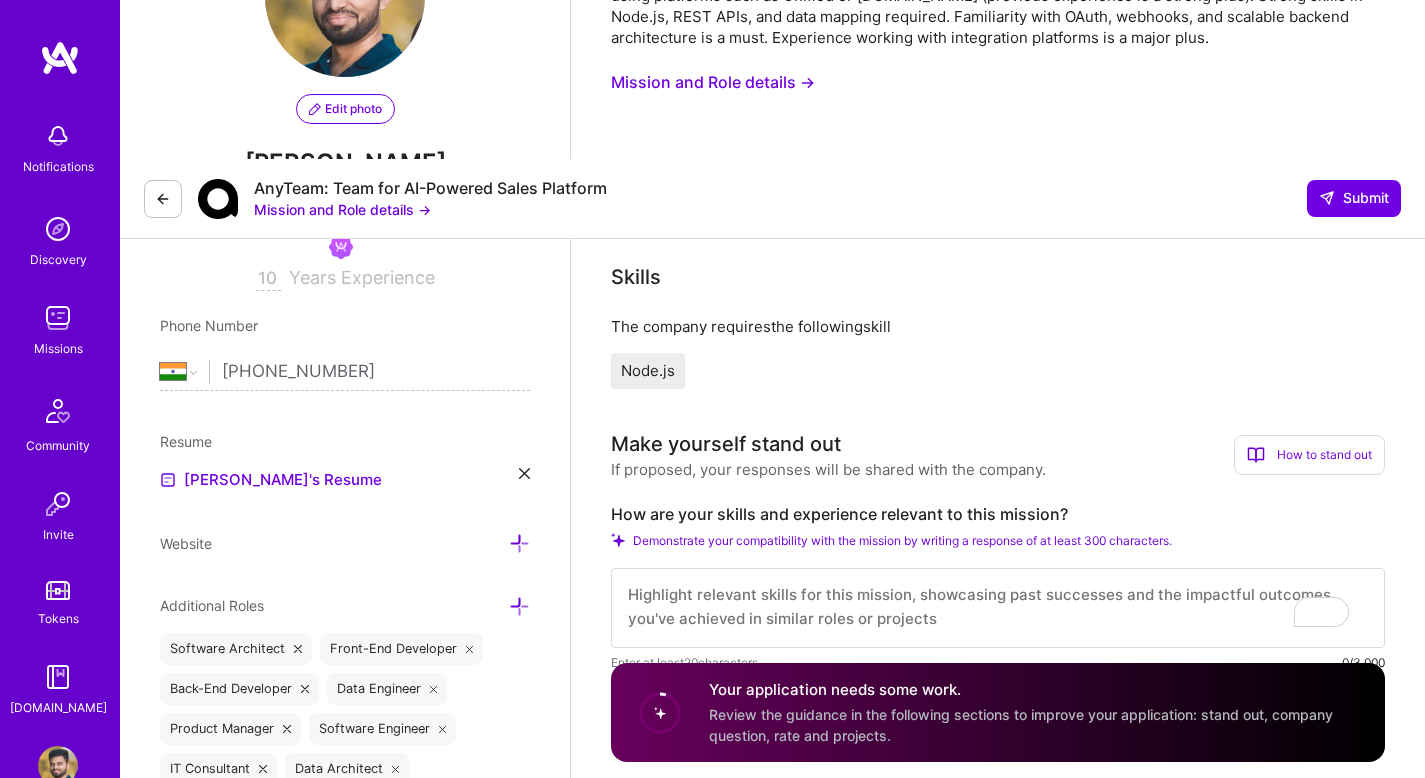 click at bounding box center [998, 608] 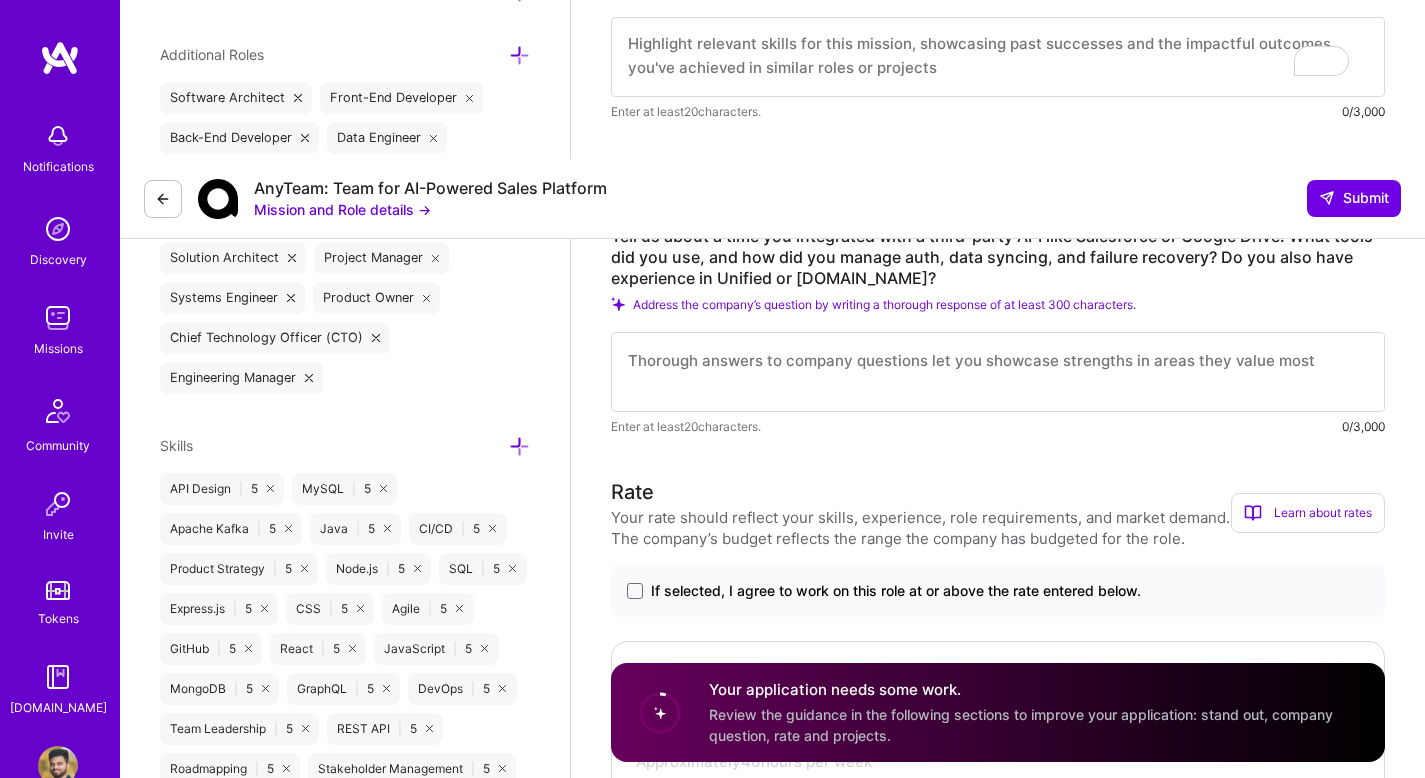 scroll, scrollTop: 914, scrollLeft: 0, axis: vertical 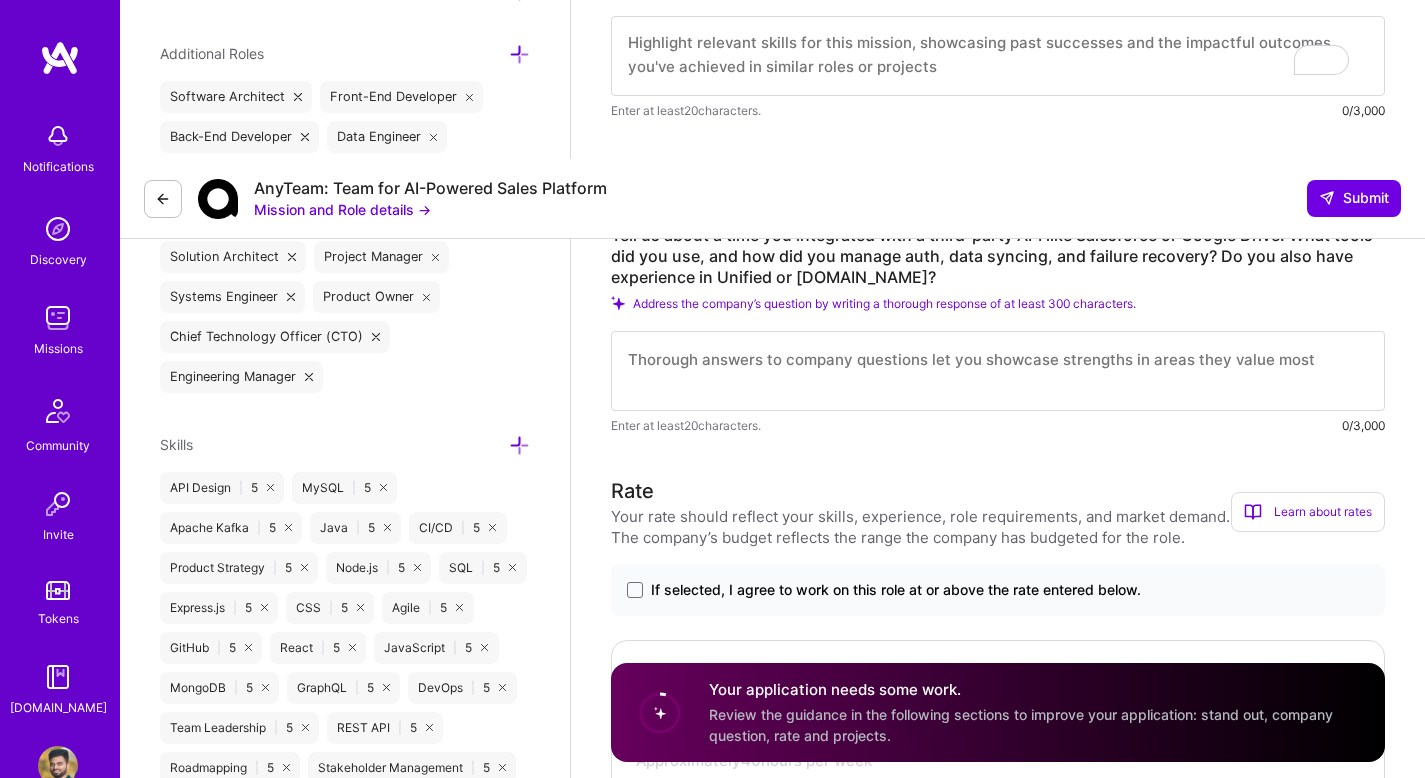 click on "If selected, I agree to work on this role at or above the rate entered below." at bounding box center [896, 590] 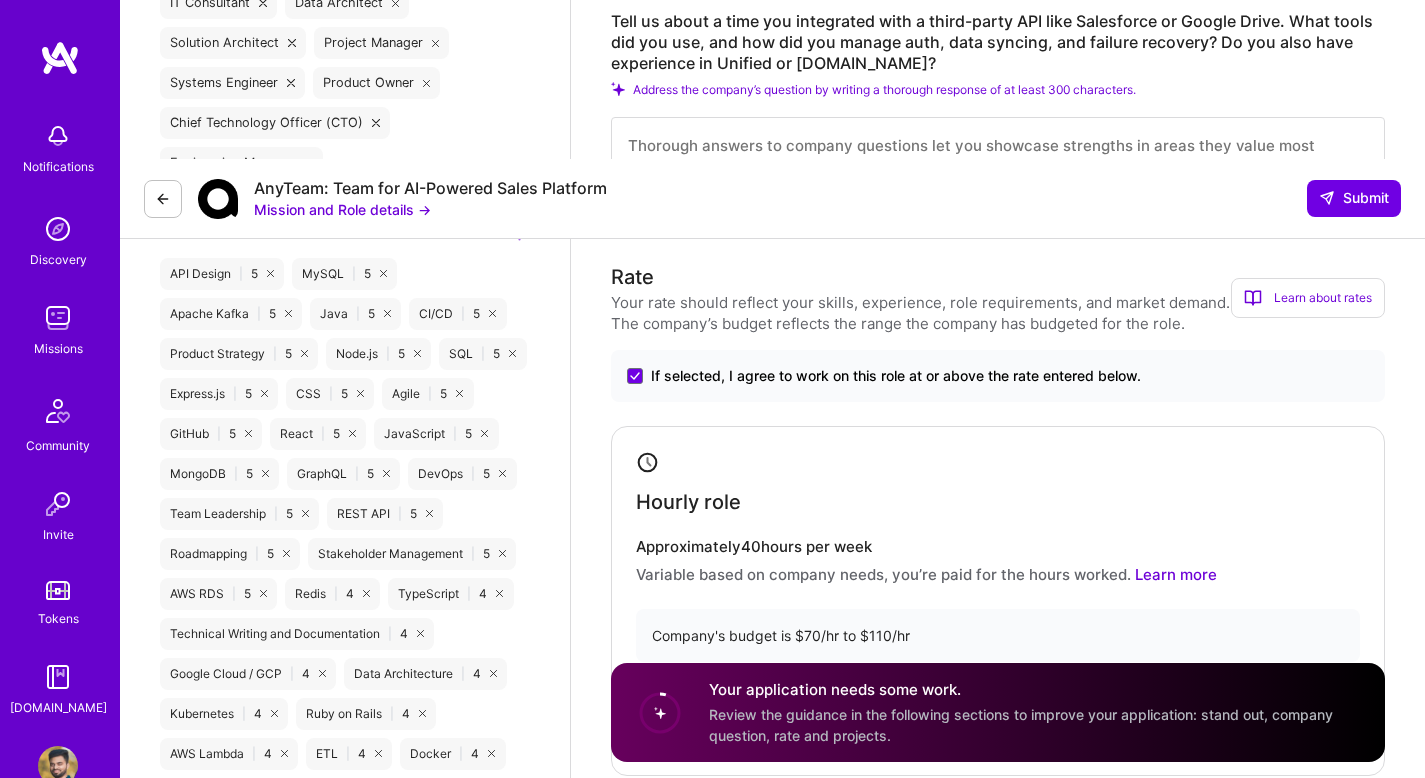 scroll, scrollTop: 1131, scrollLeft: 0, axis: vertical 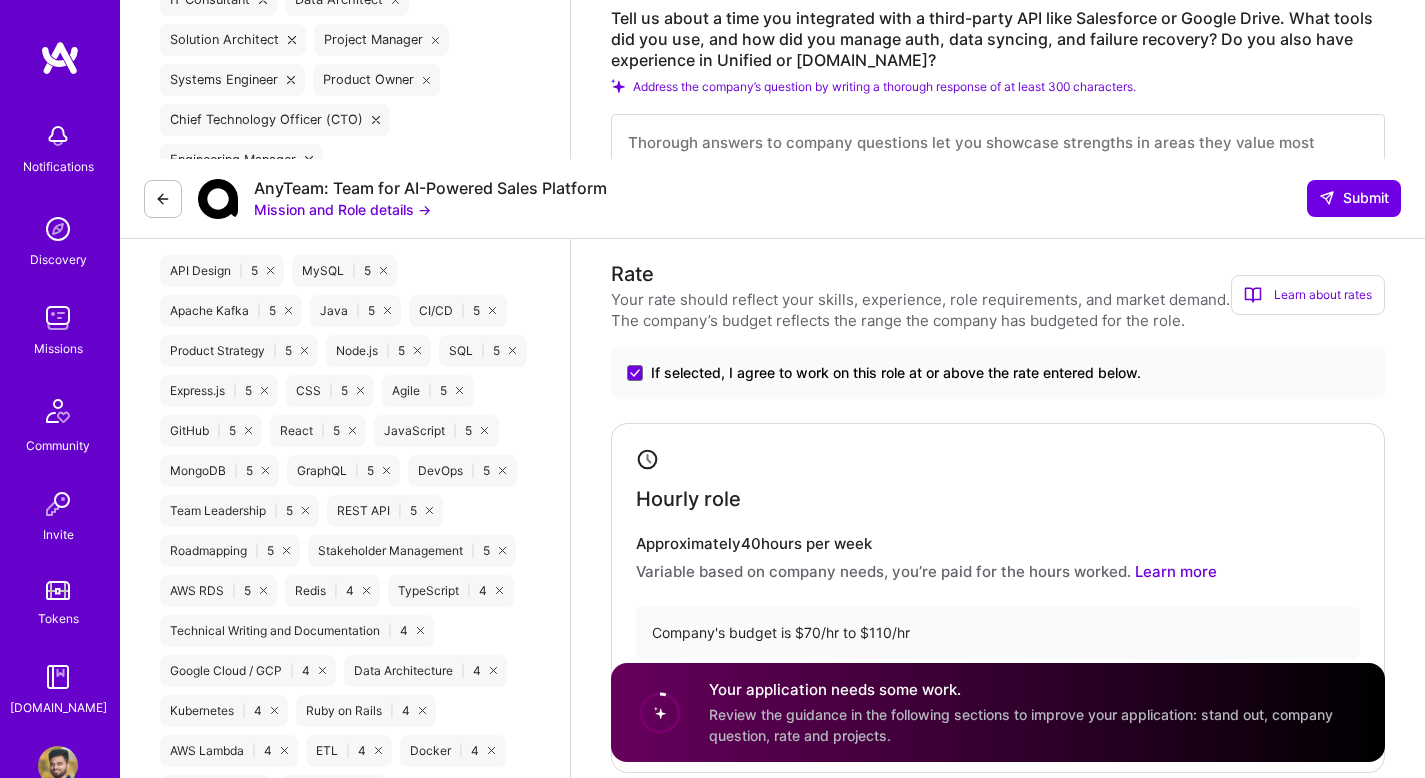 click on "Hourly role Approximately  40  hours per week Variable based on company needs, you’re paid for the hours worked.   Learn more Company's budget is $70/hr to $110/hr My  hourly  rate starts at $ /hr or above" at bounding box center (998, 598) 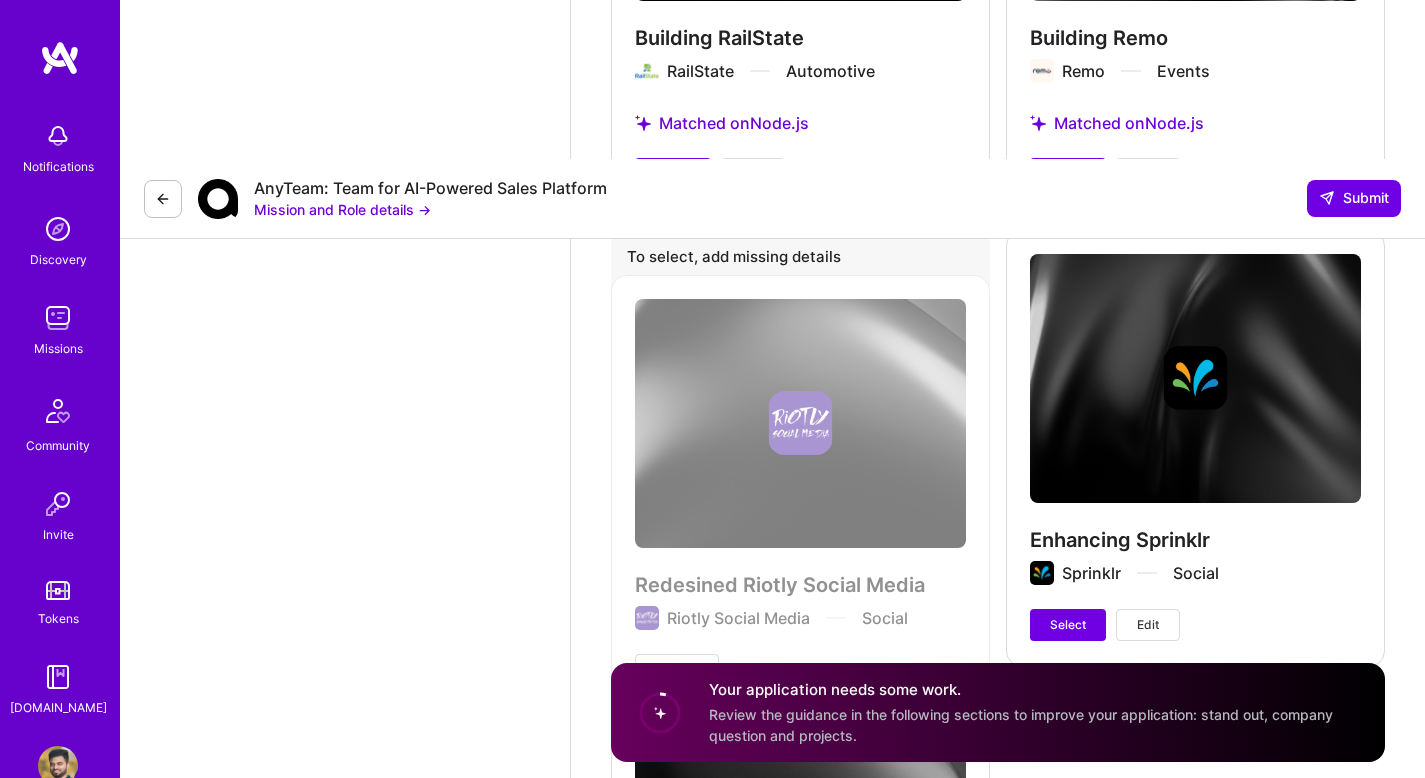 scroll, scrollTop: 3956, scrollLeft: 0, axis: vertical 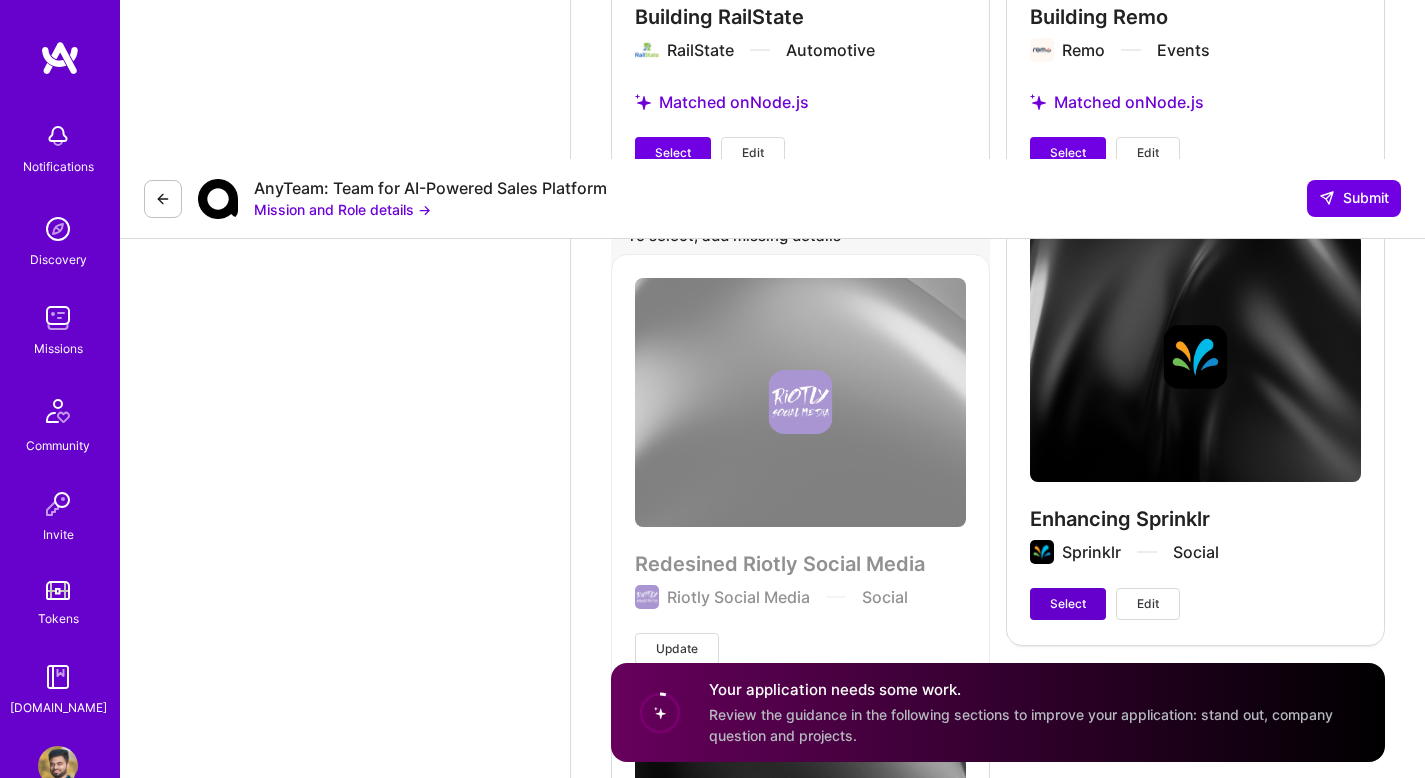 click on "Select" at bounding box center [1068, 604] 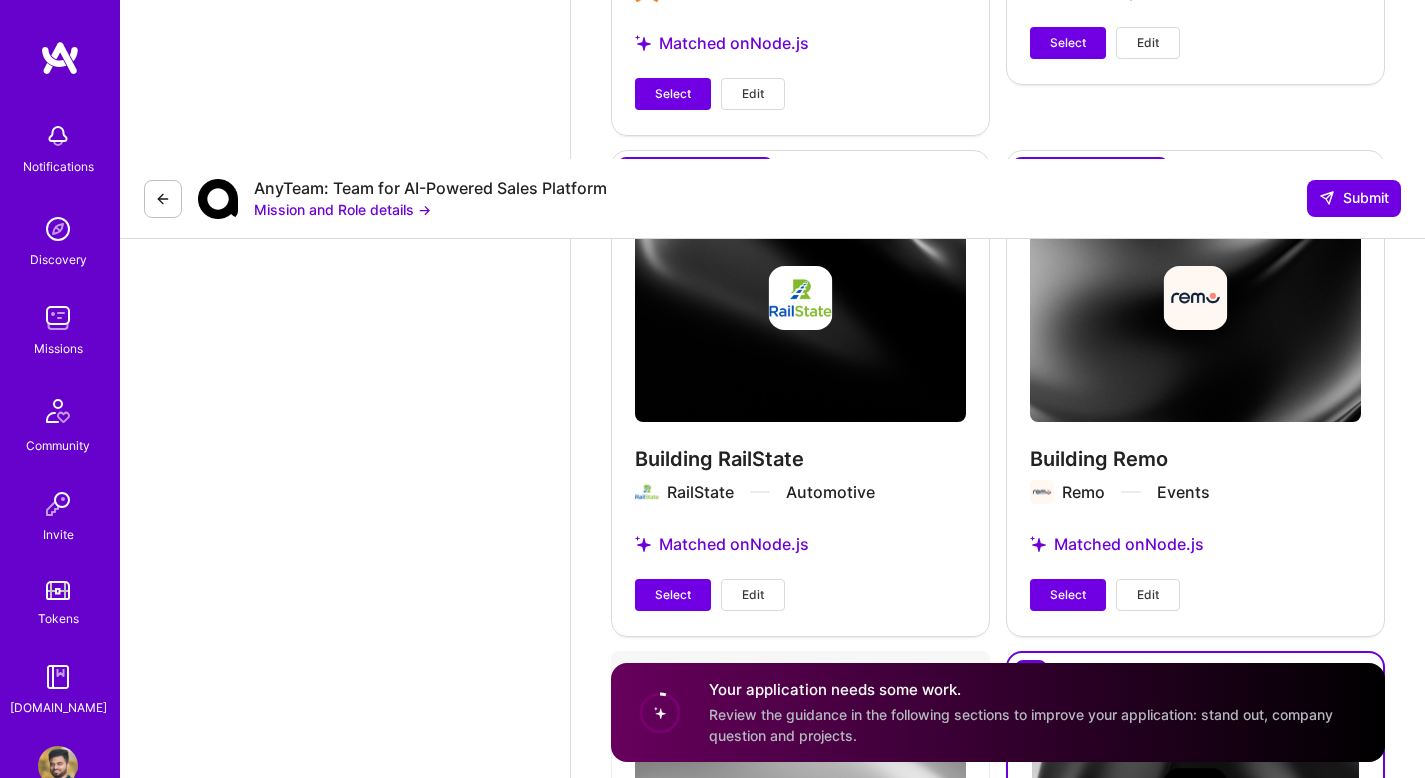 scroll, scrollTop: 3493, scrollLeft: 0, axis: vertical 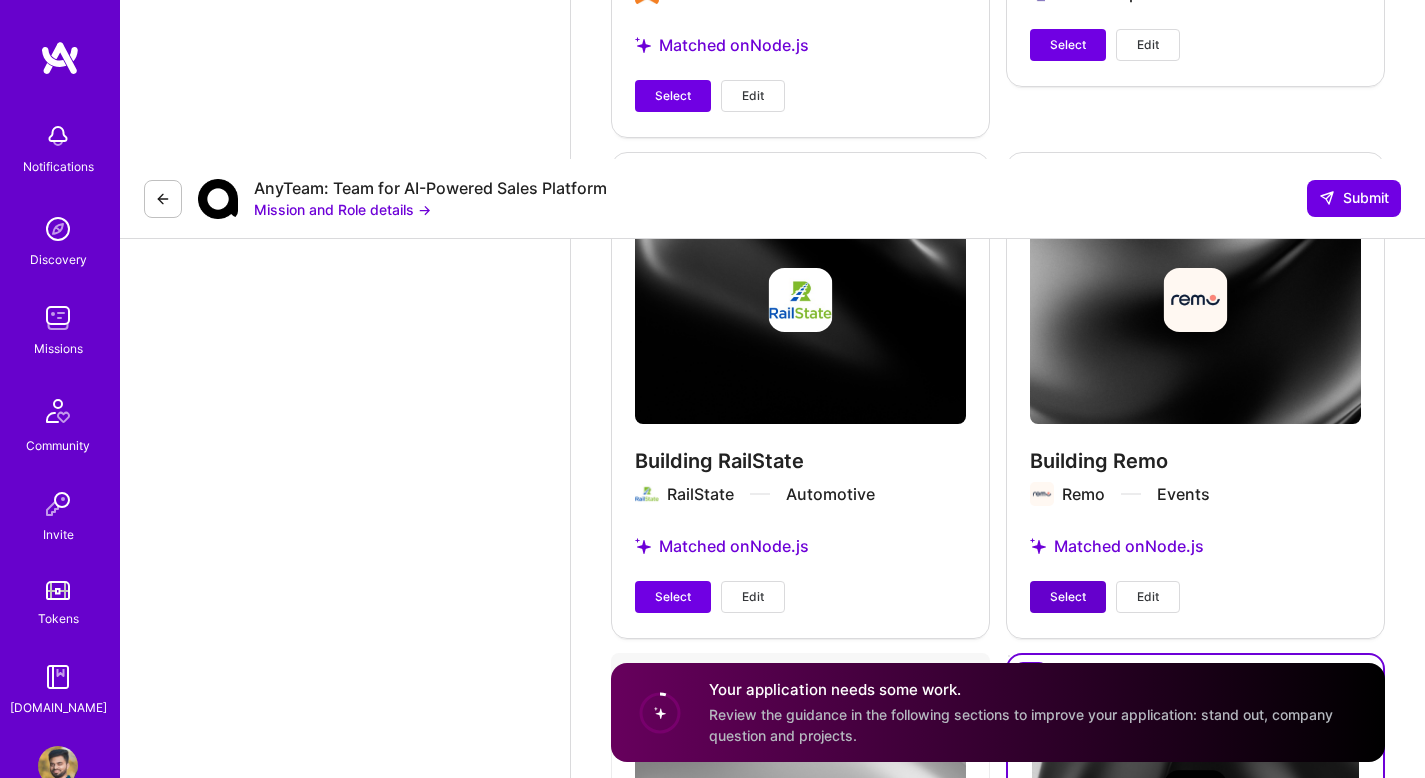 click on "Select" at bounding box center [1068, 597] 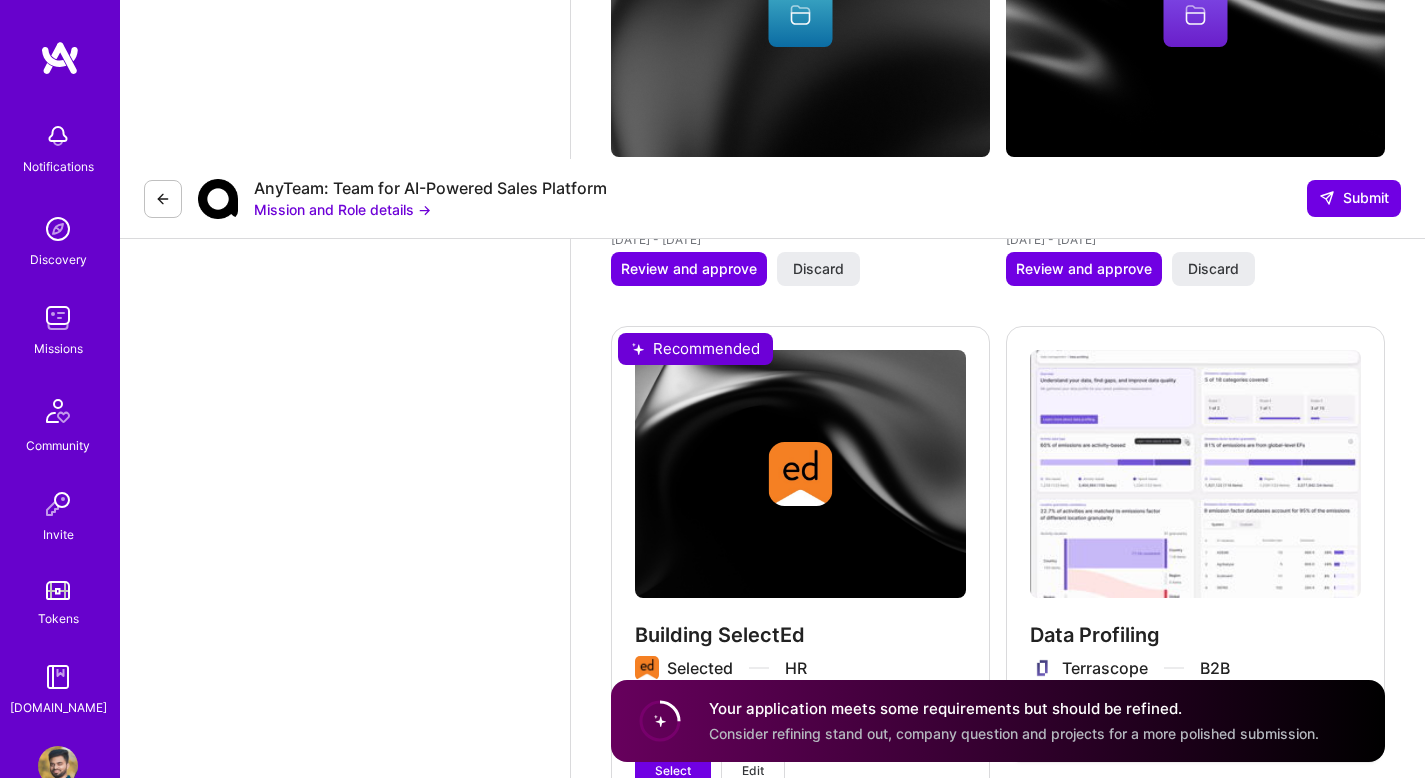 scroll, scrollTop: 2817, scrollLeft: 0, axis: vertical 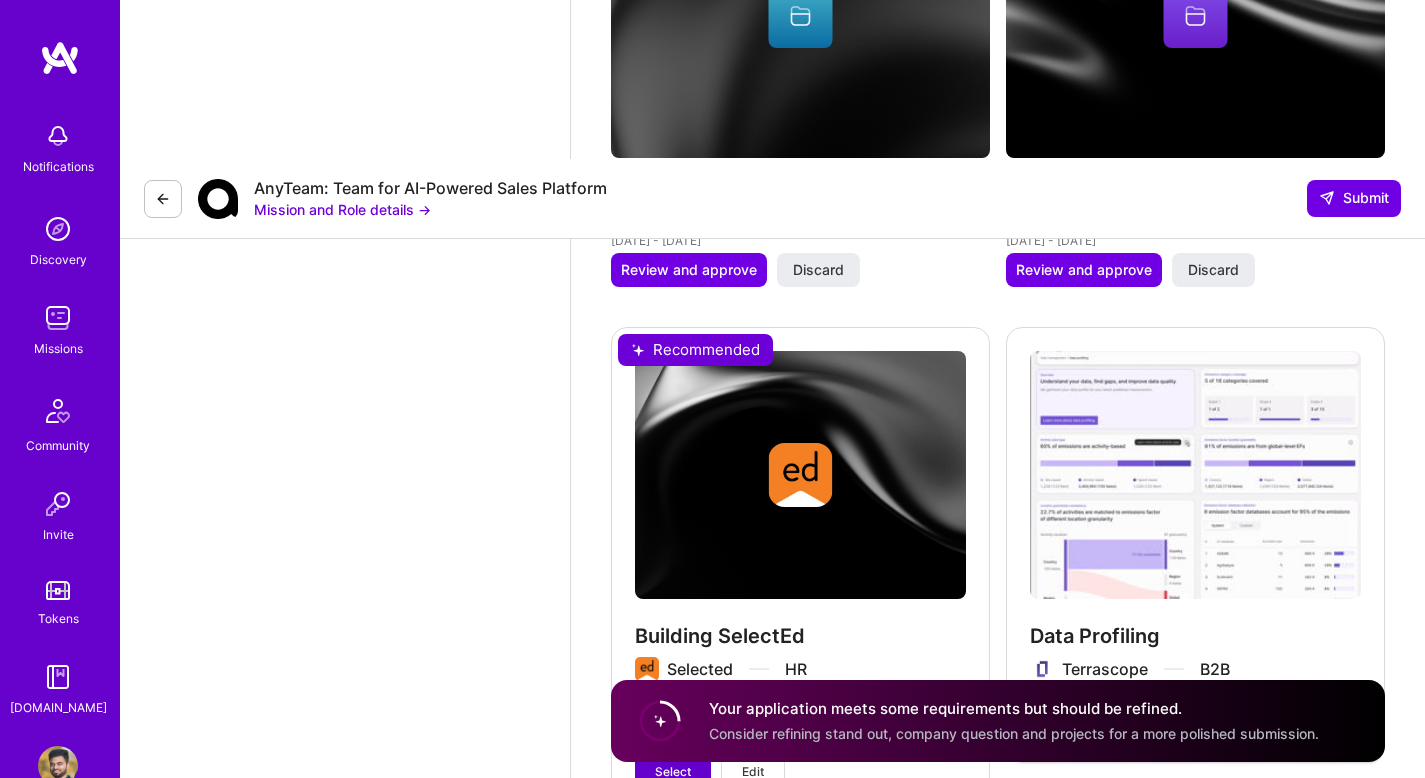 click on "Select" at bounding box center (673, 772) 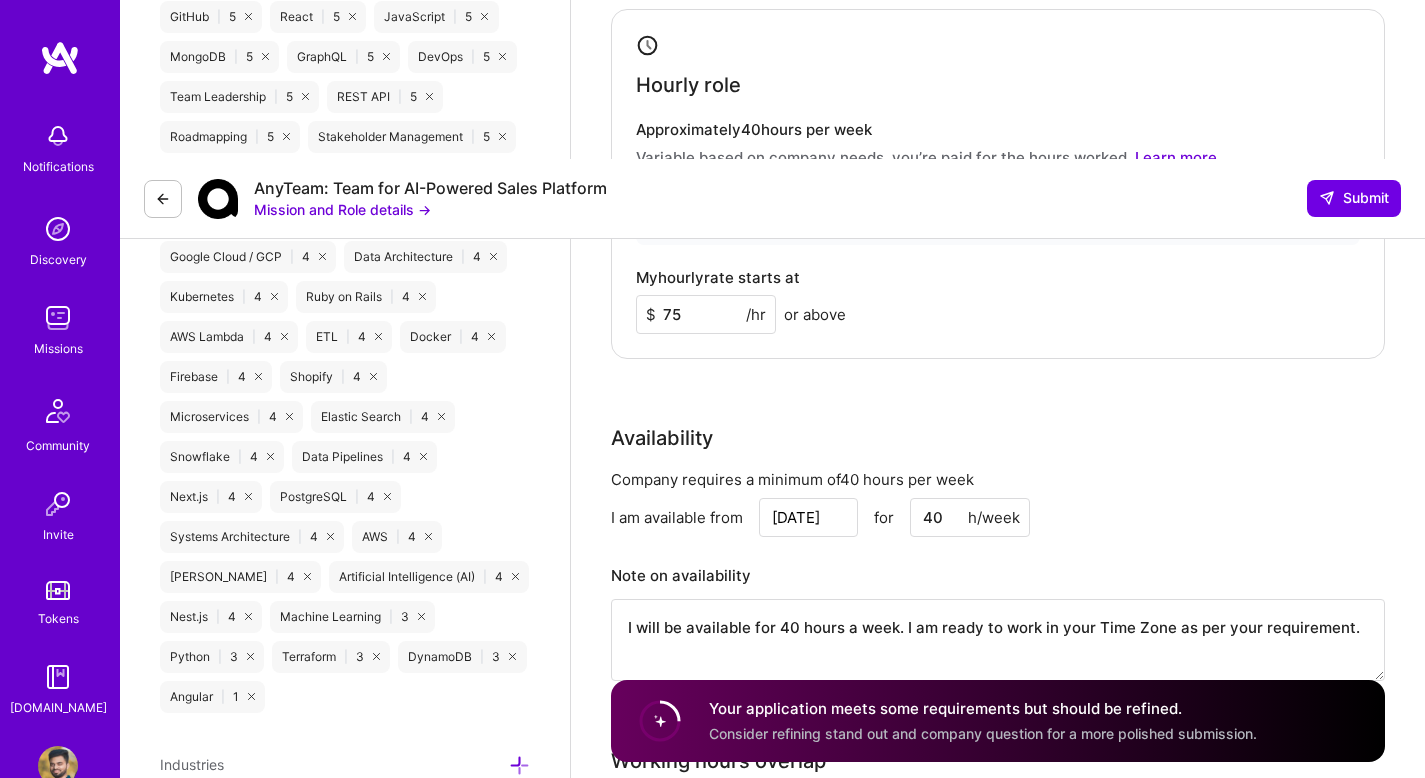 scroll, scrollTop: 1543, scrollLeft: 0, axis: vertical 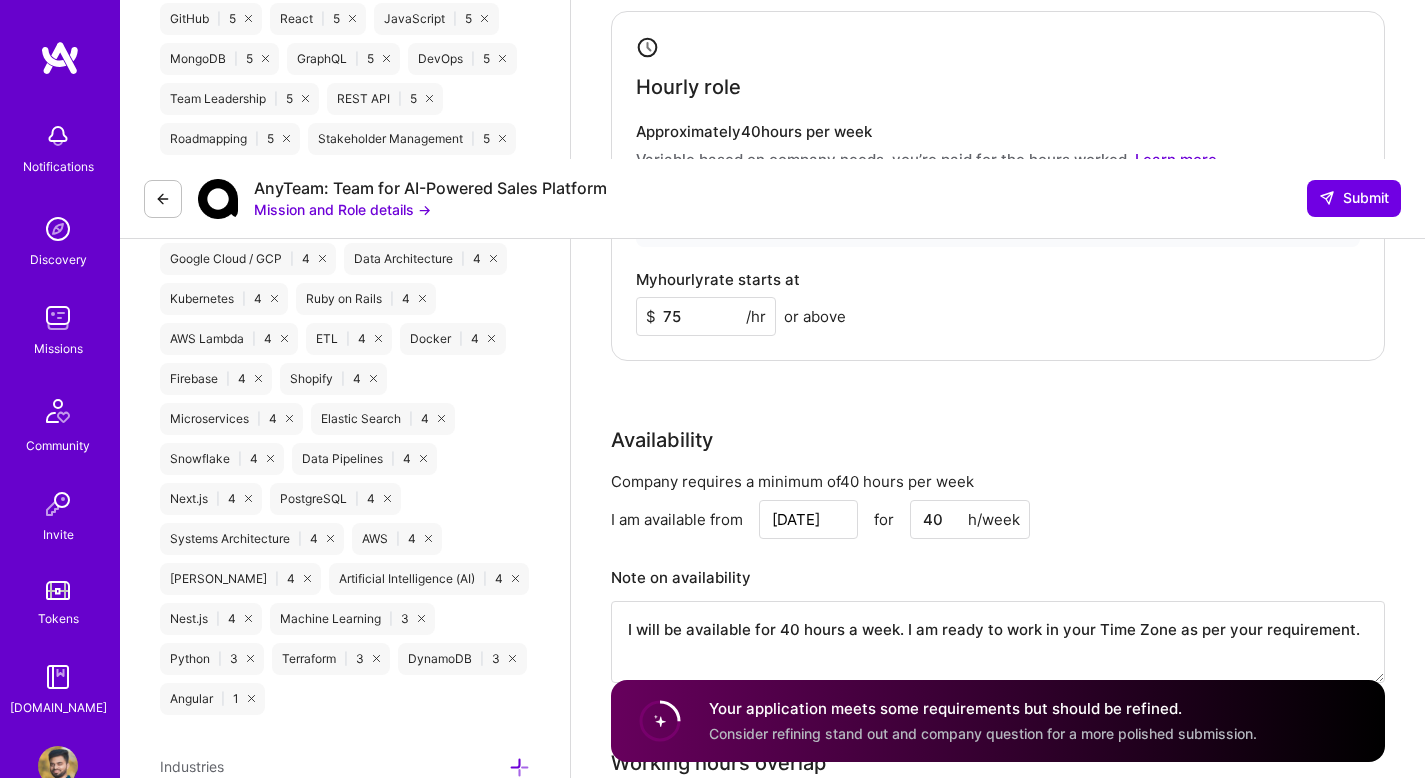 click on "I will be available for 40 hours a week. I am ready to work in your Time Zone as per your requirement." at bounding box center (998, 642) 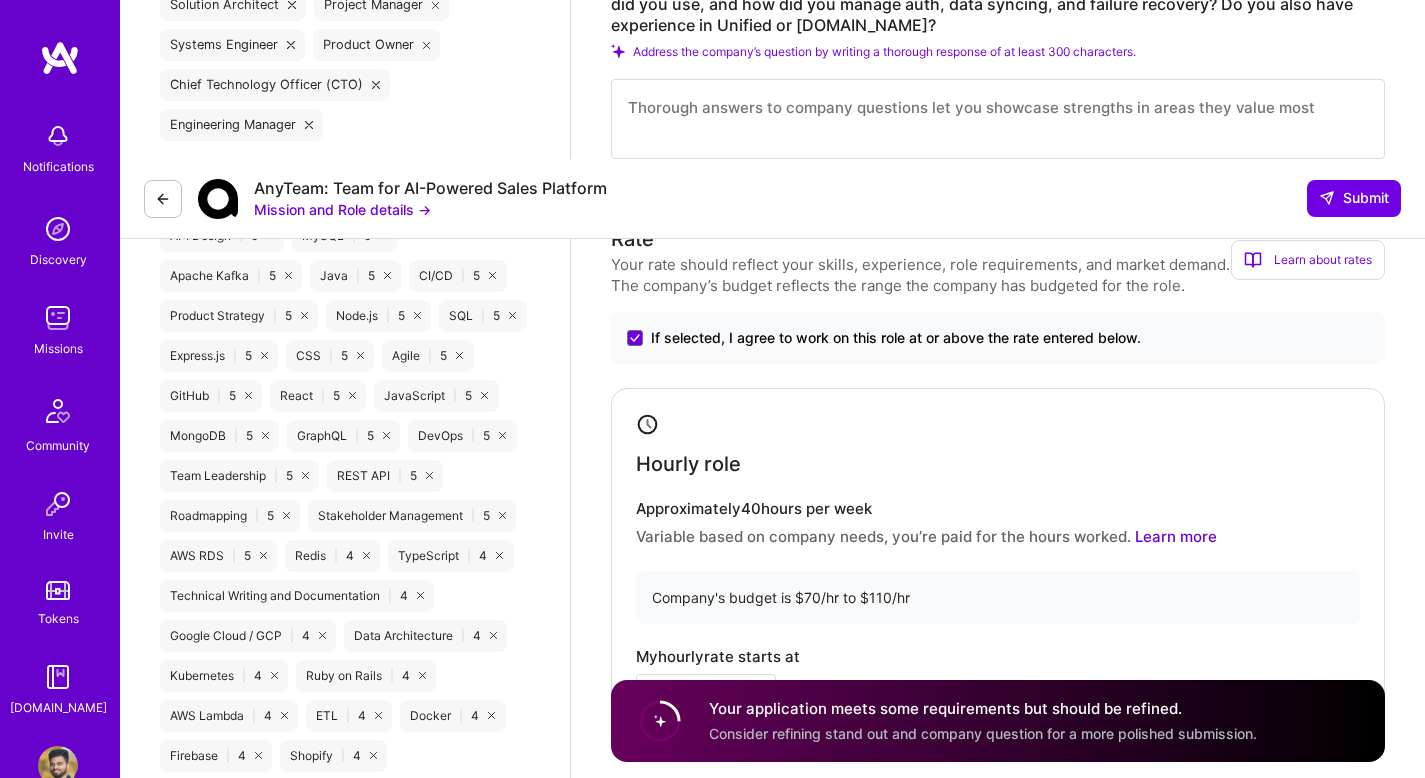 scroll, scrollTop: 1169, scrollLeft: 0, axis: vertical 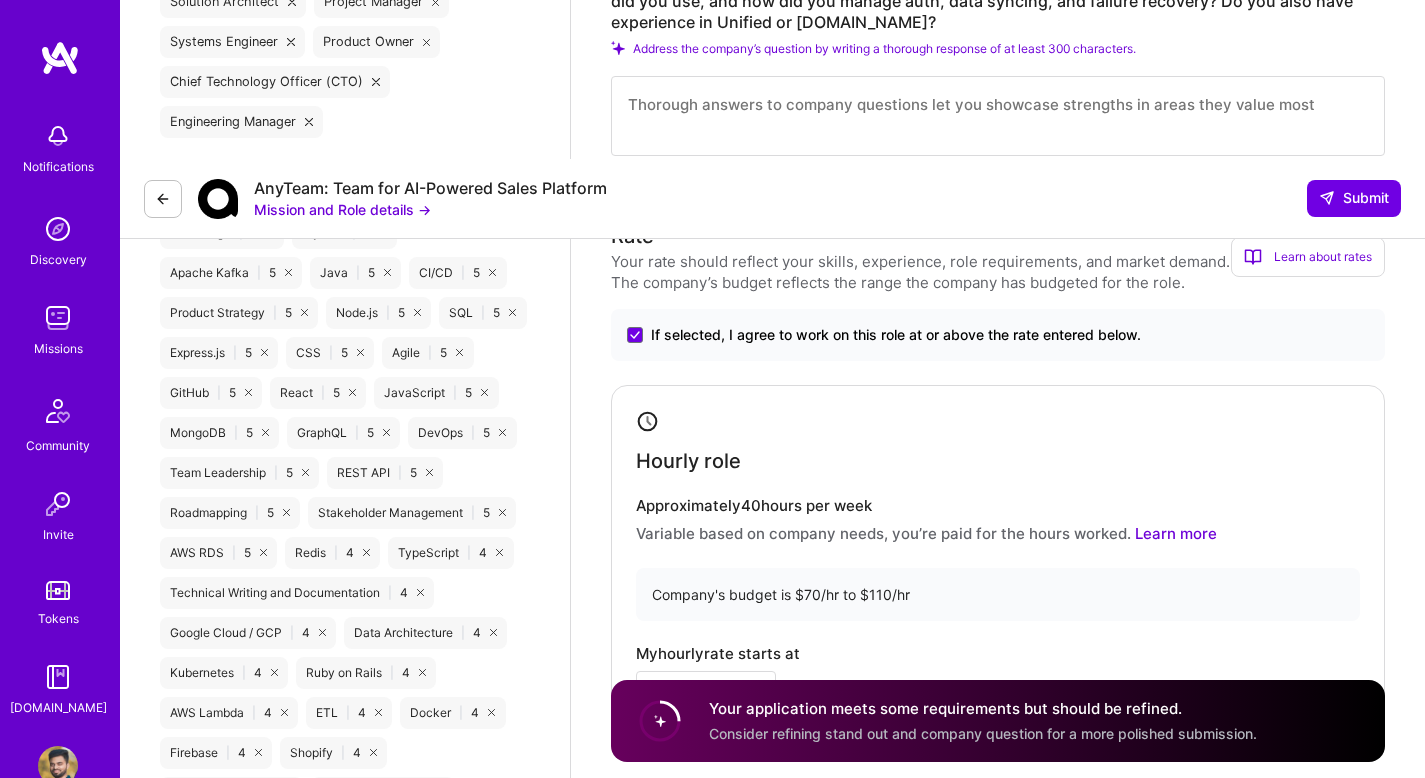 click on "75" at bounding box center (706, 690) 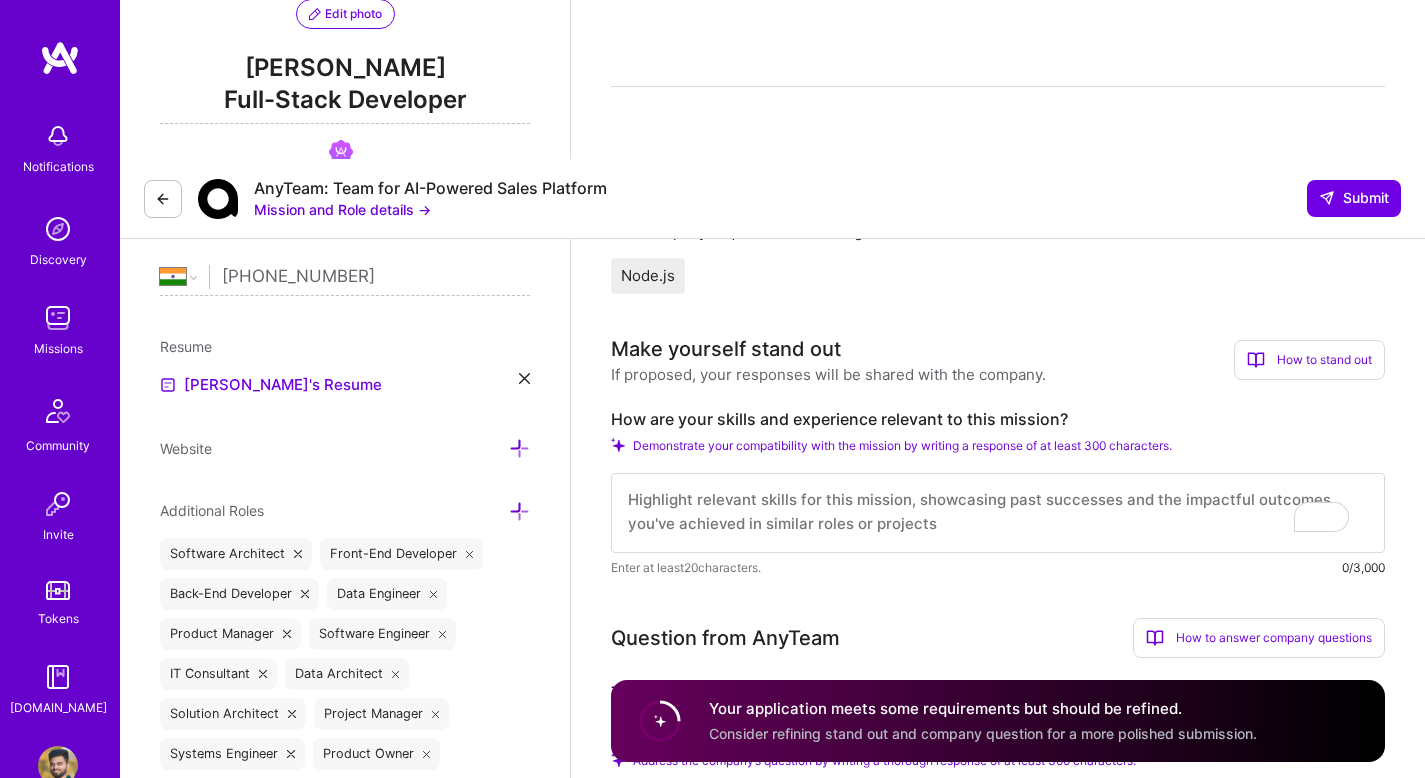 scroll, scrollTop: 433, scrollLeft: 0, axis: vertical 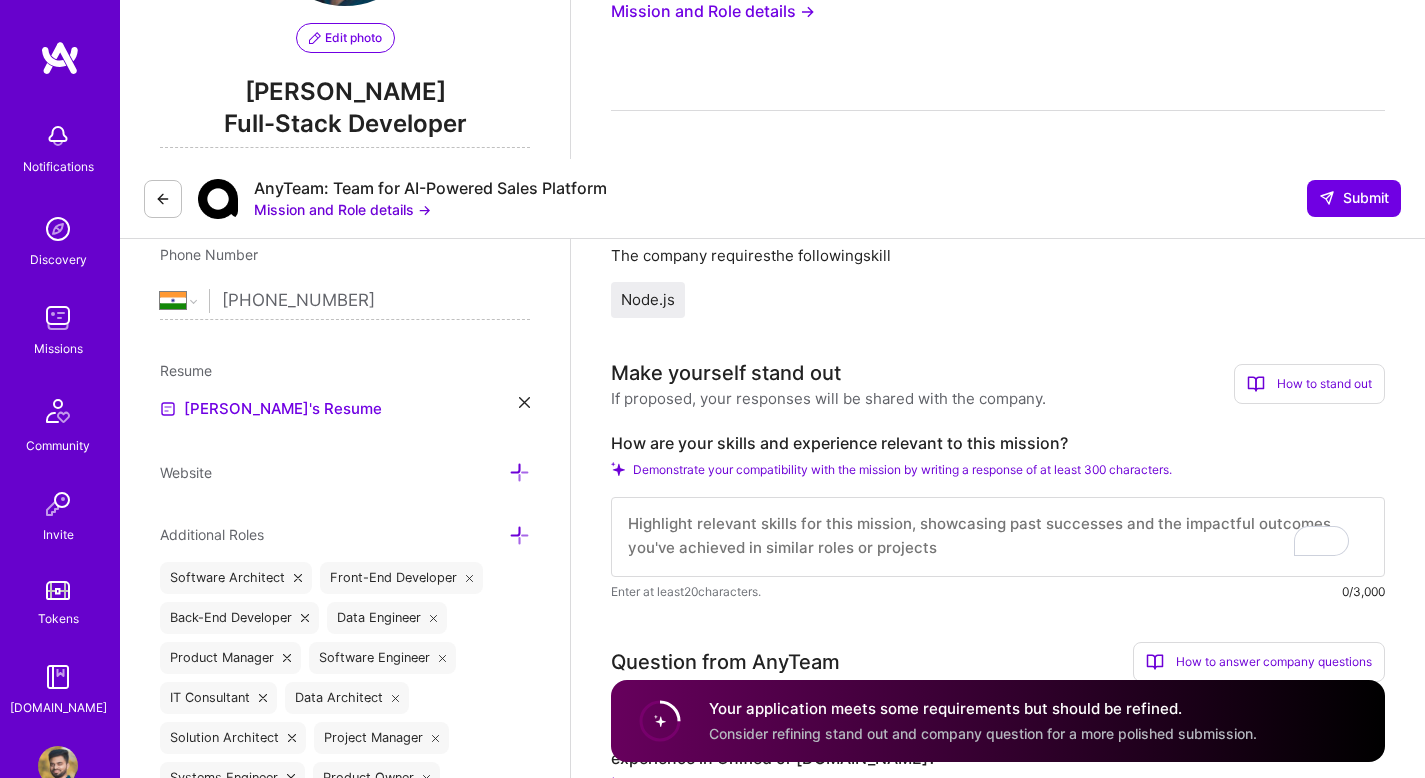 click at bounding box center [998, 537] 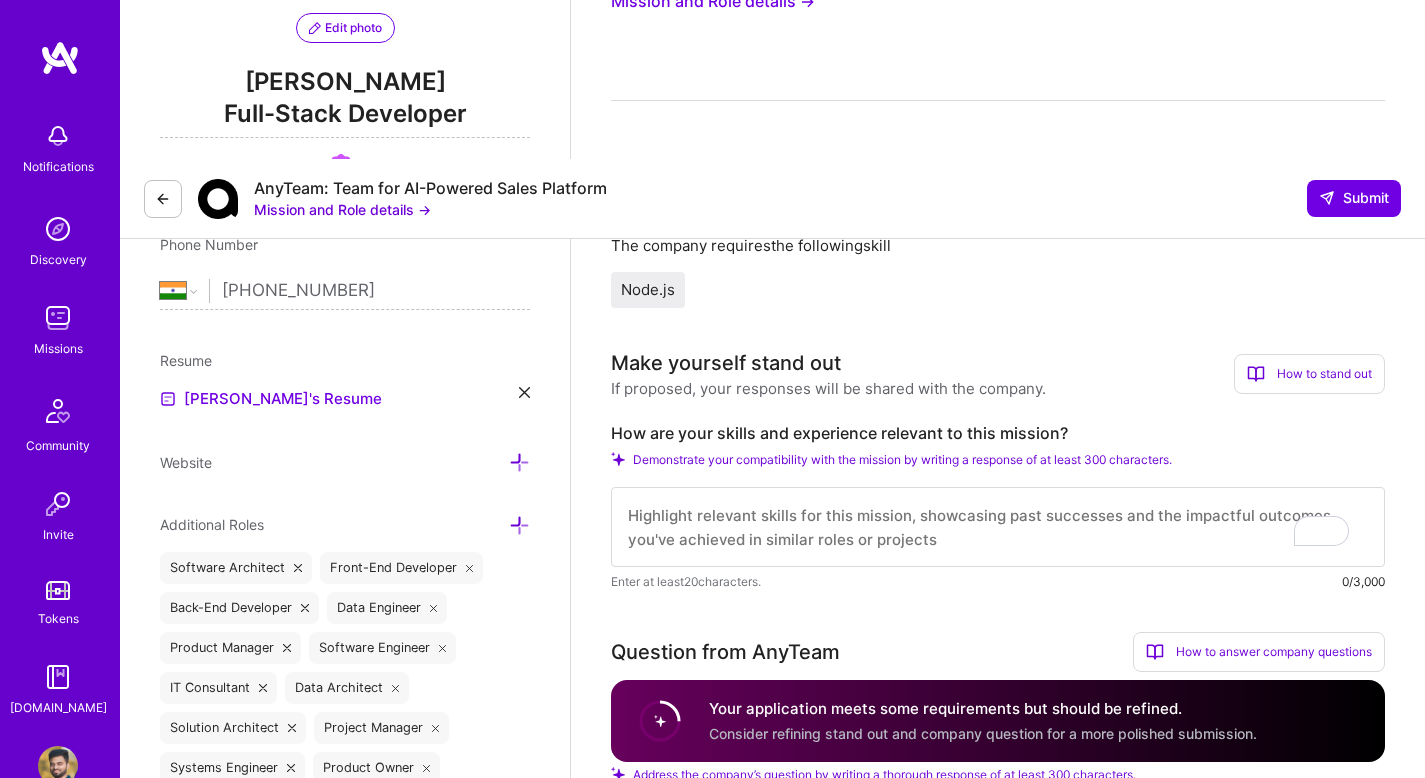 scroll, scrollTop: 444, scrollLeft: 0, axis: vertical 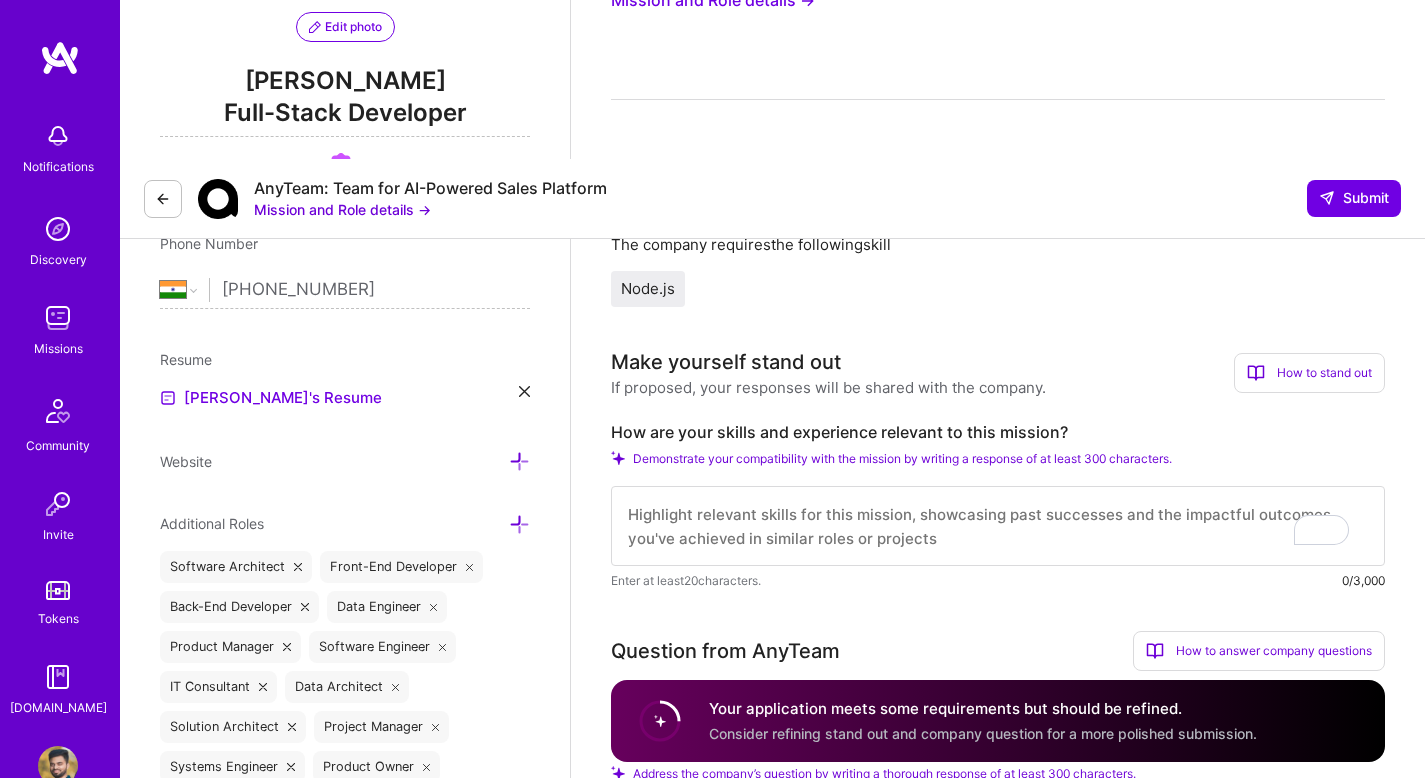 click at bounding box center [998, 526] 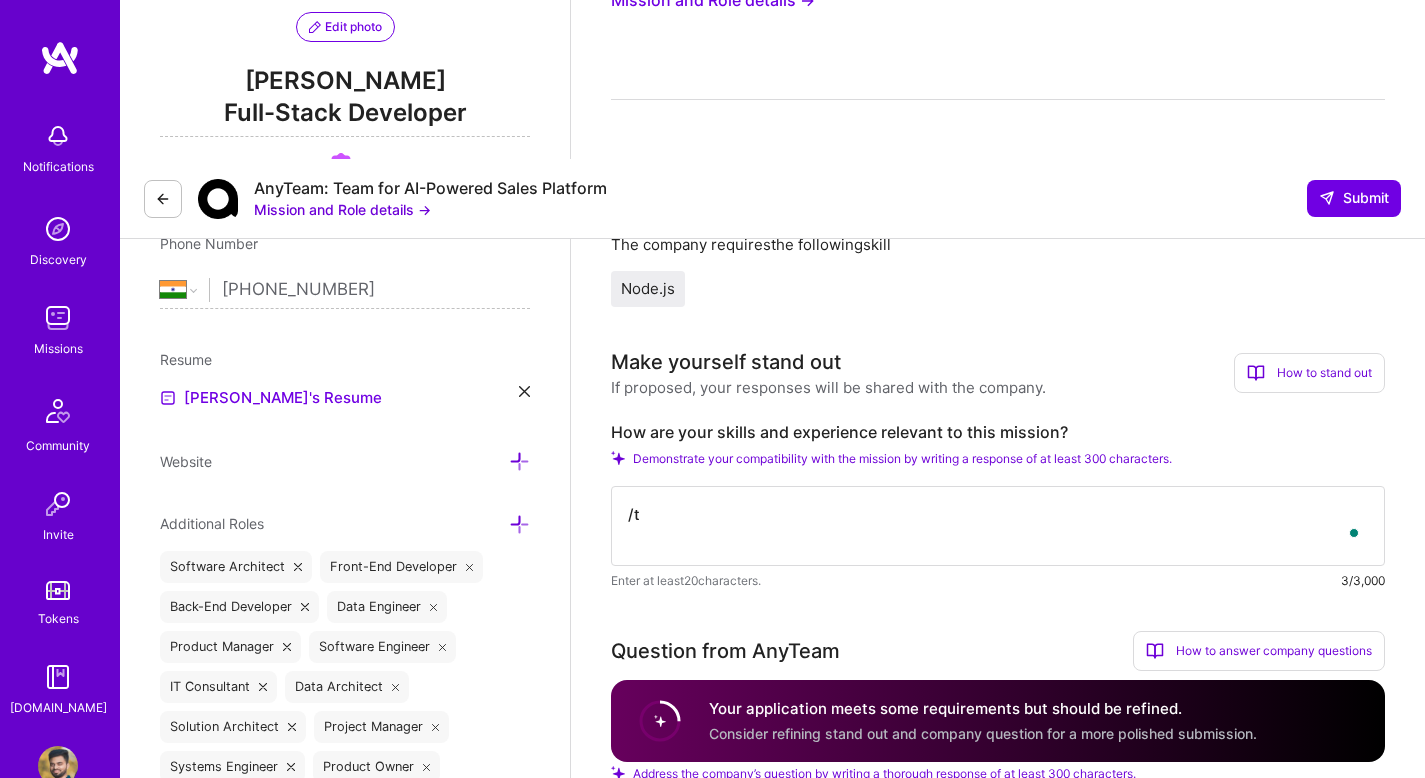 type on "/" 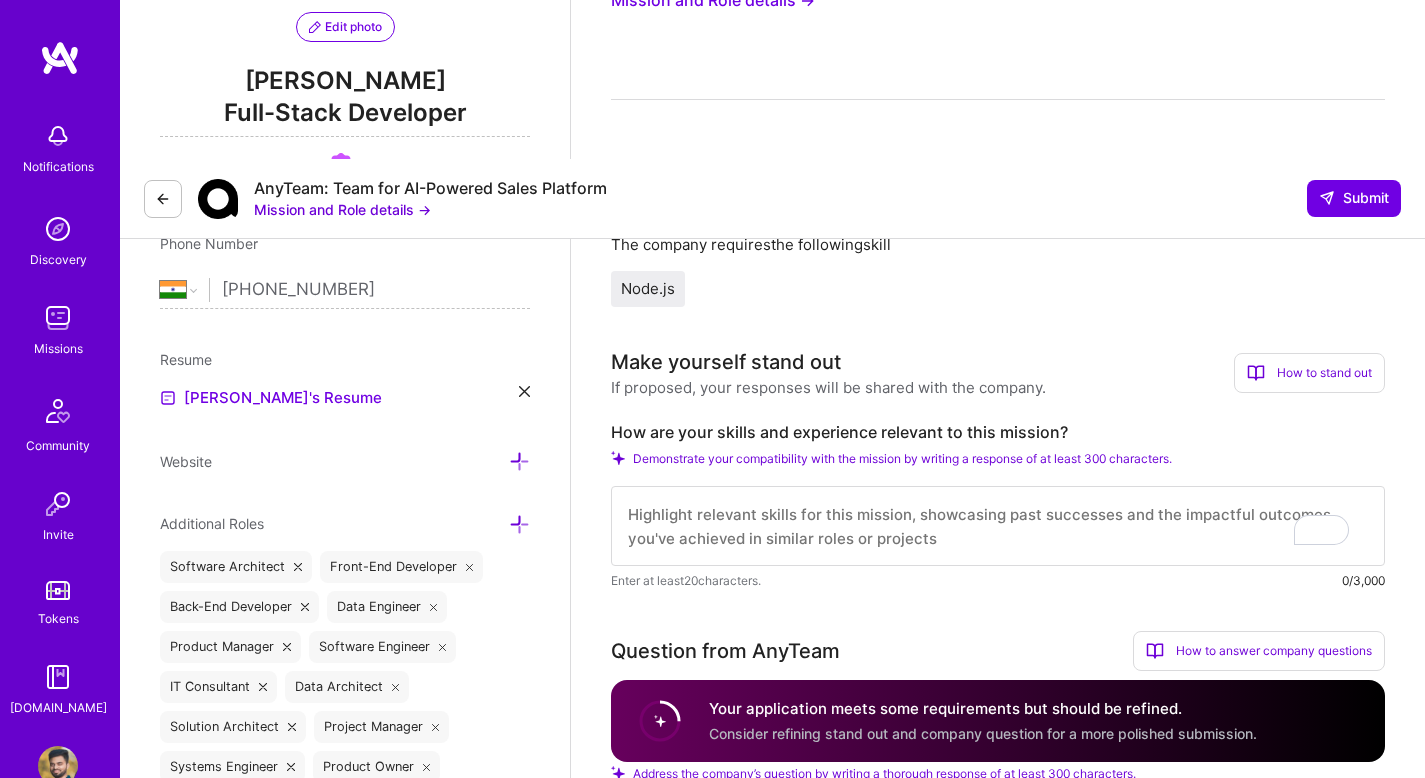 click at bounding box center (998, 526) 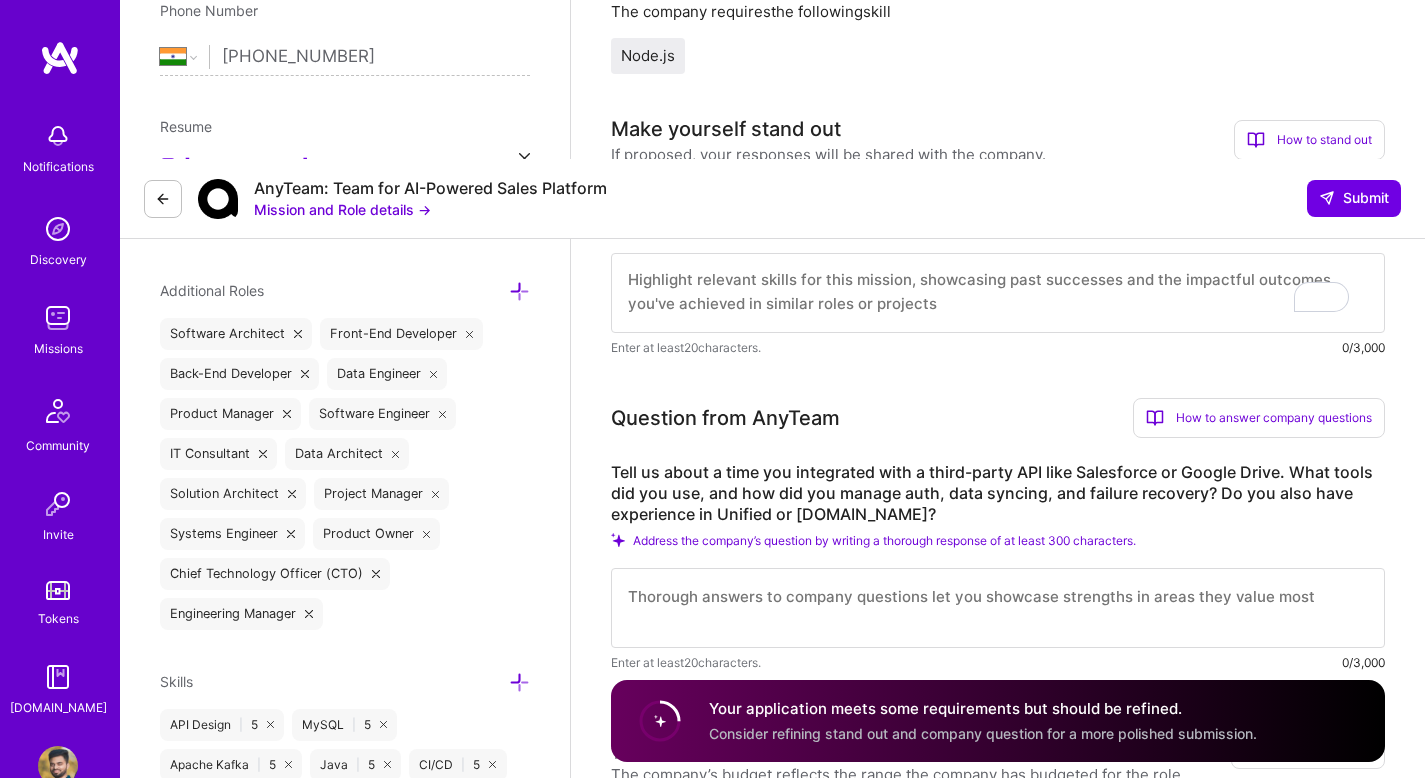 scroll, scrollTop: 682, scrollLeft: 0, axis: vertical 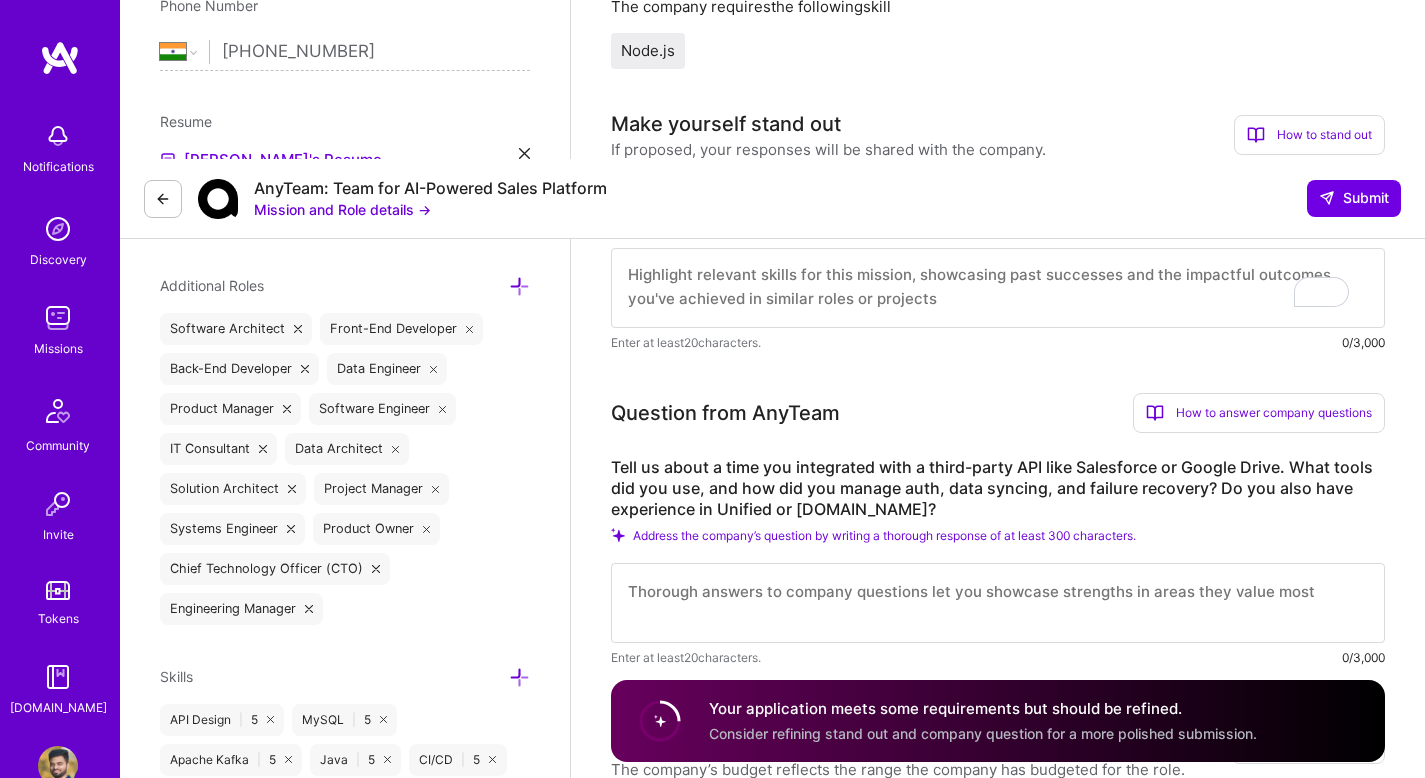 click at bounding box center [998, 603] 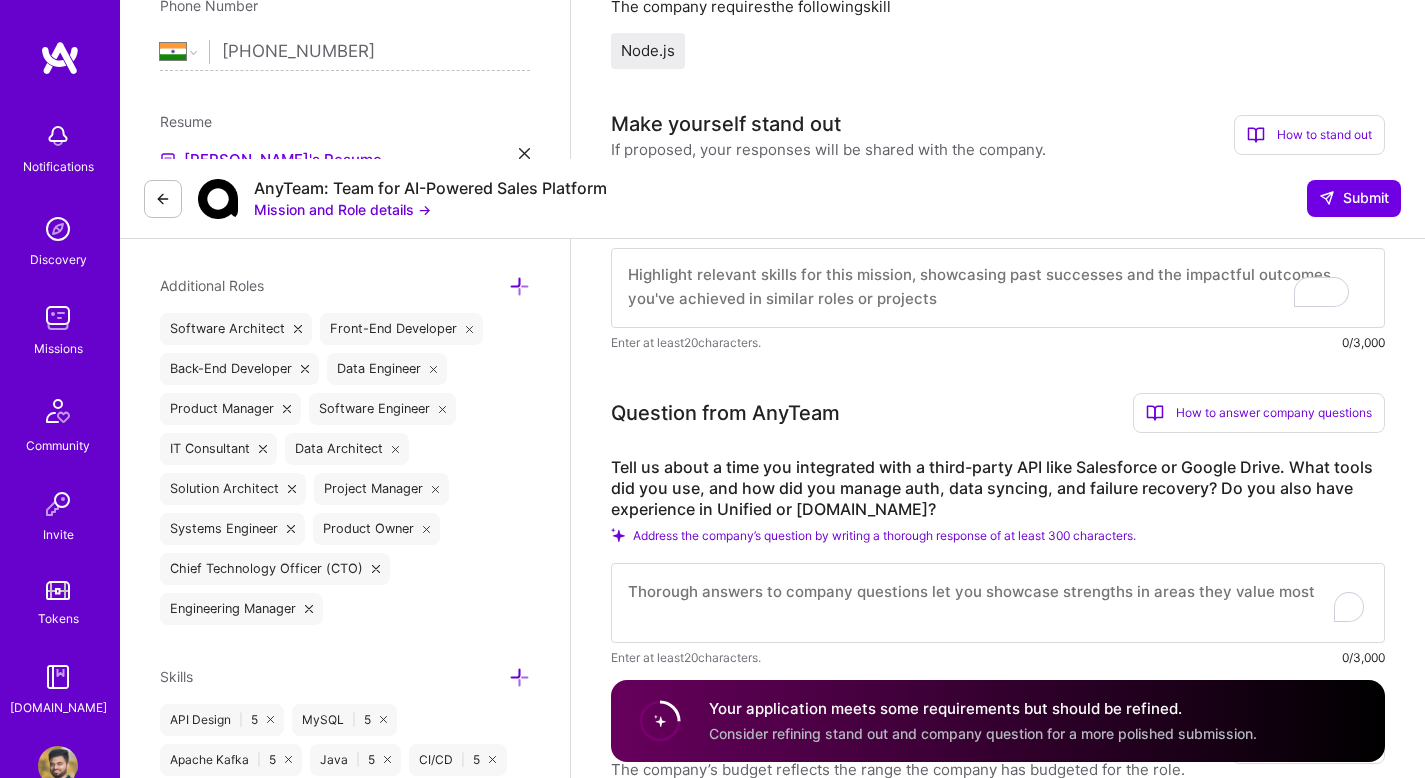 click at bounding box center (998, 603) 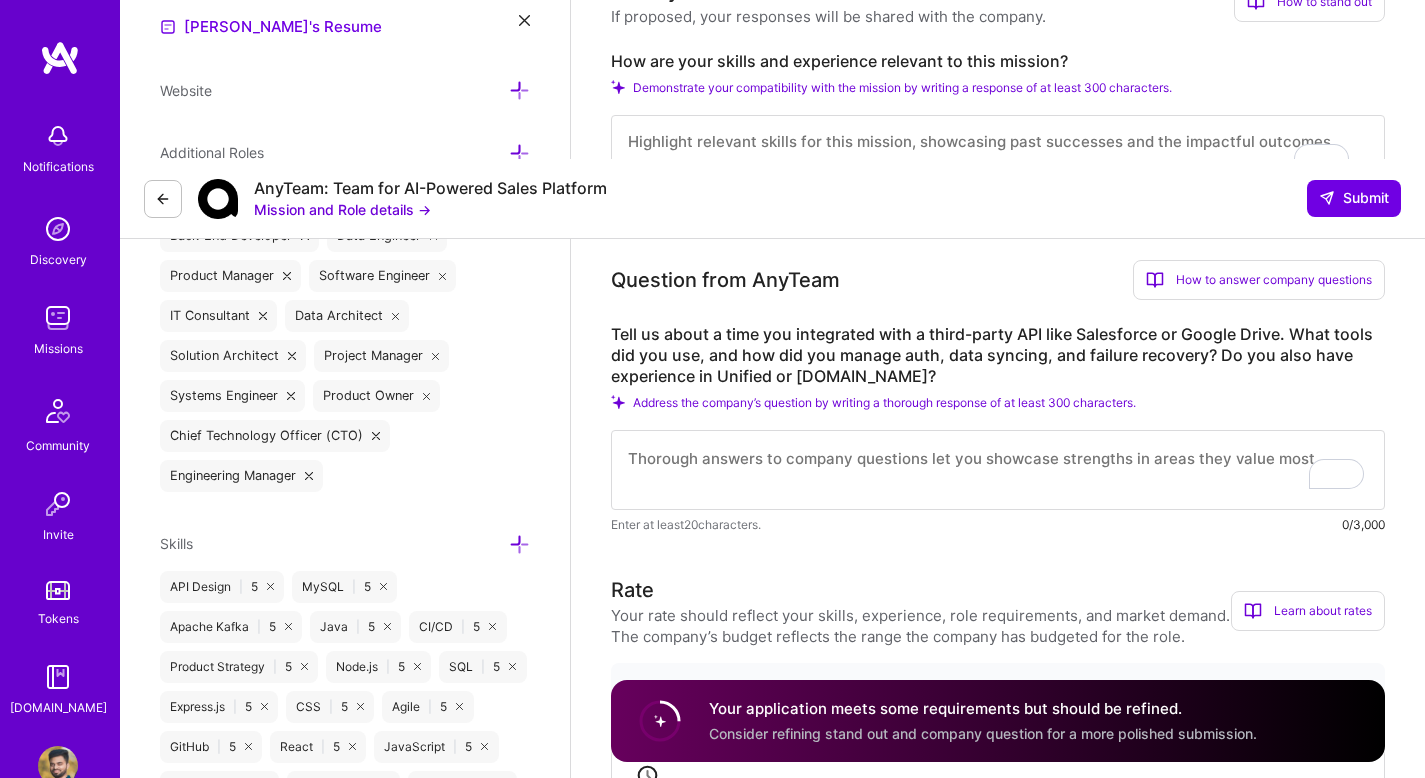 click at bounding box center (998, 470) 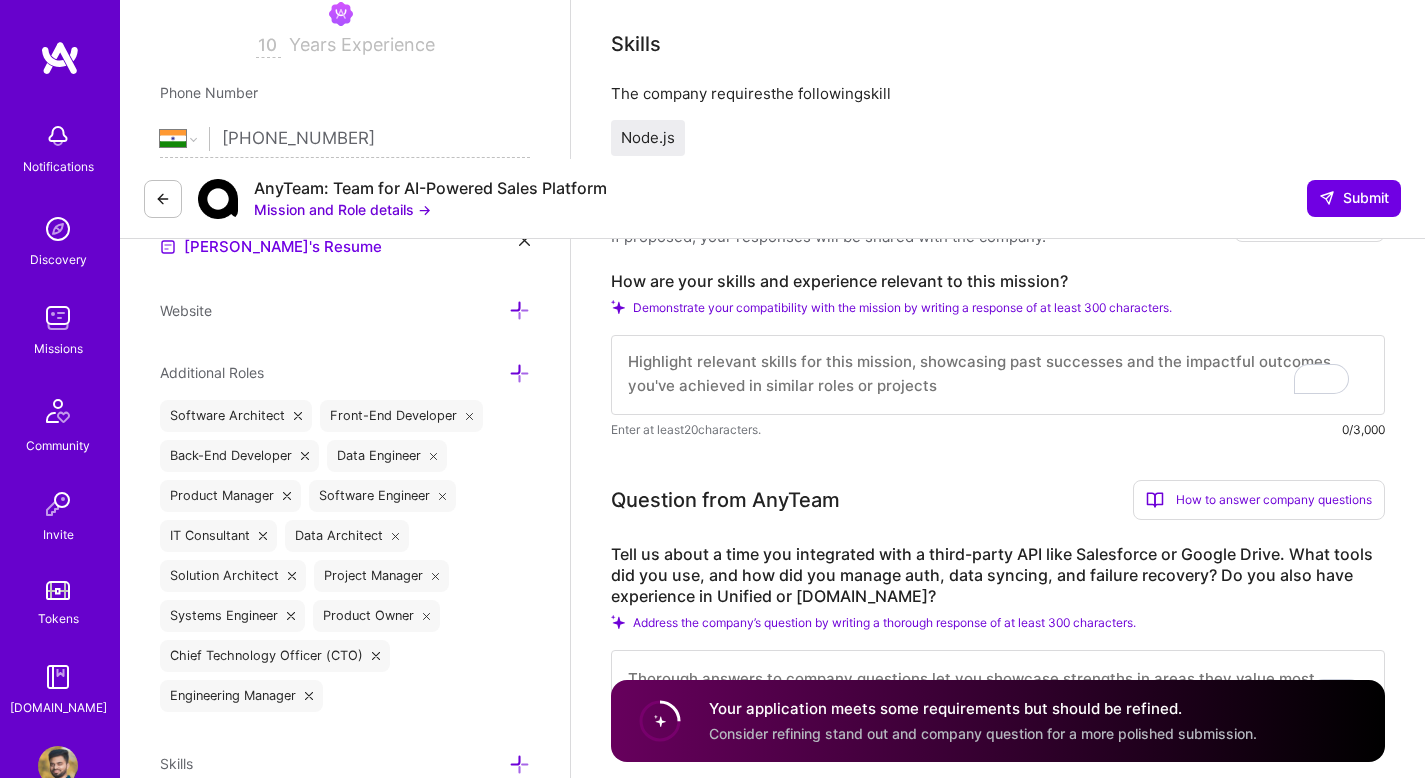 scroll, scrollTop: 583, scrollLeft: 0, axis: vertical 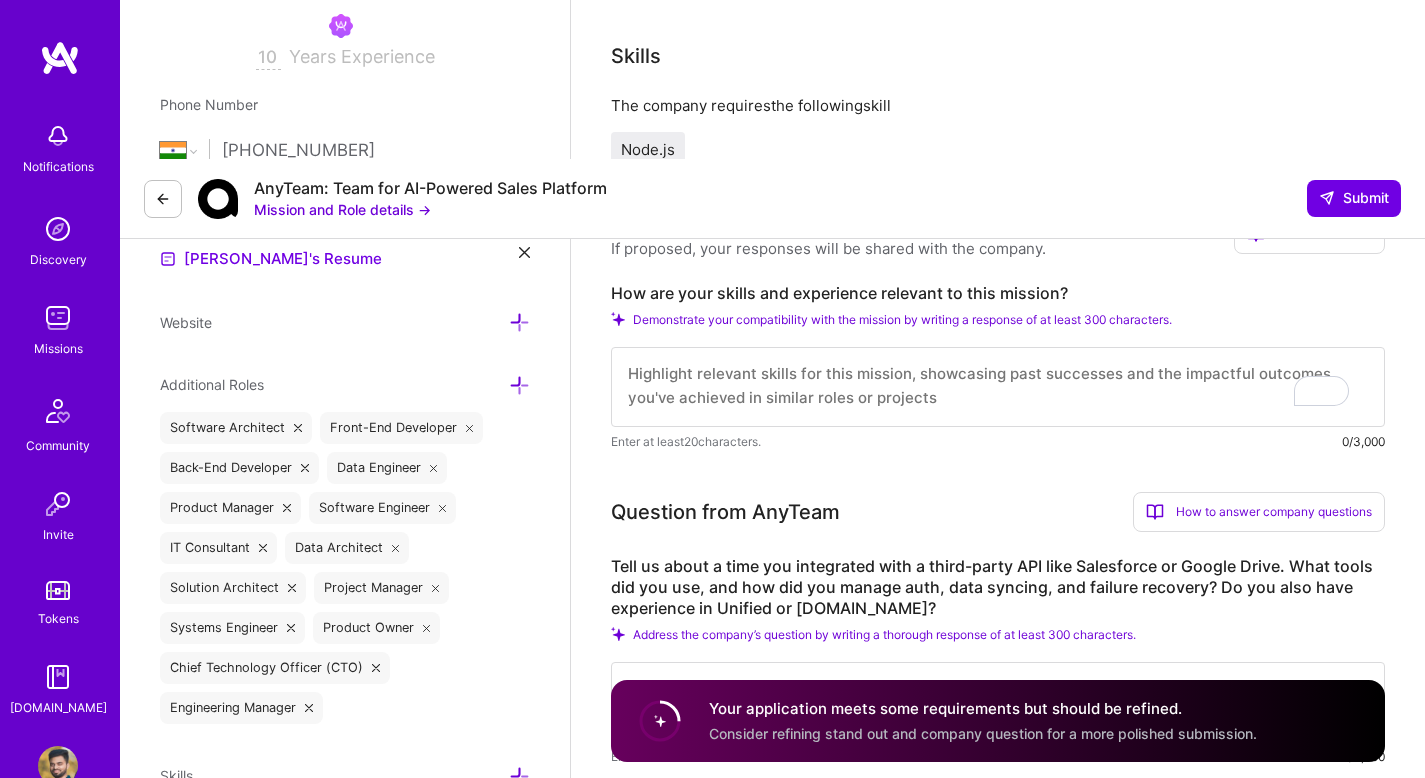 click at bounding box center (998, 387) 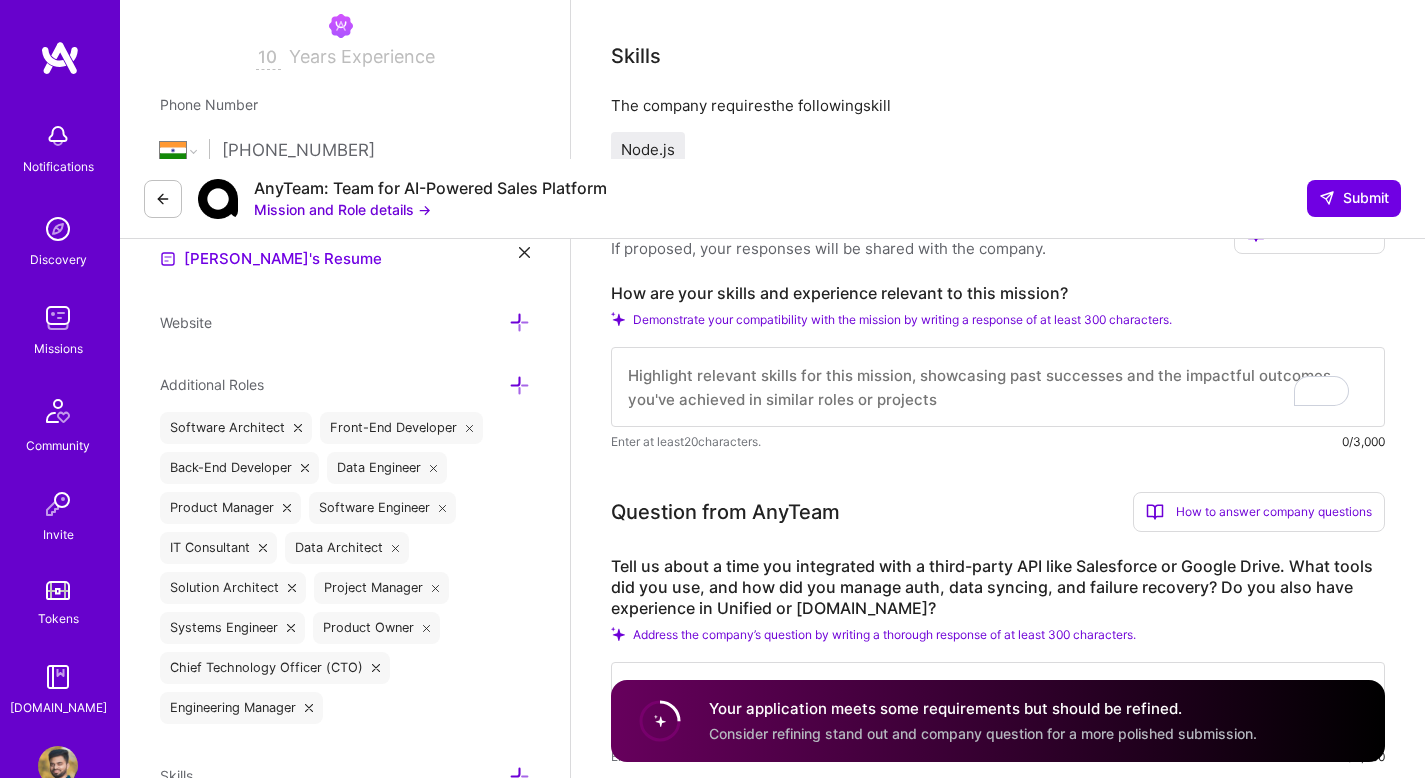 click at bounding box center [998, 387] 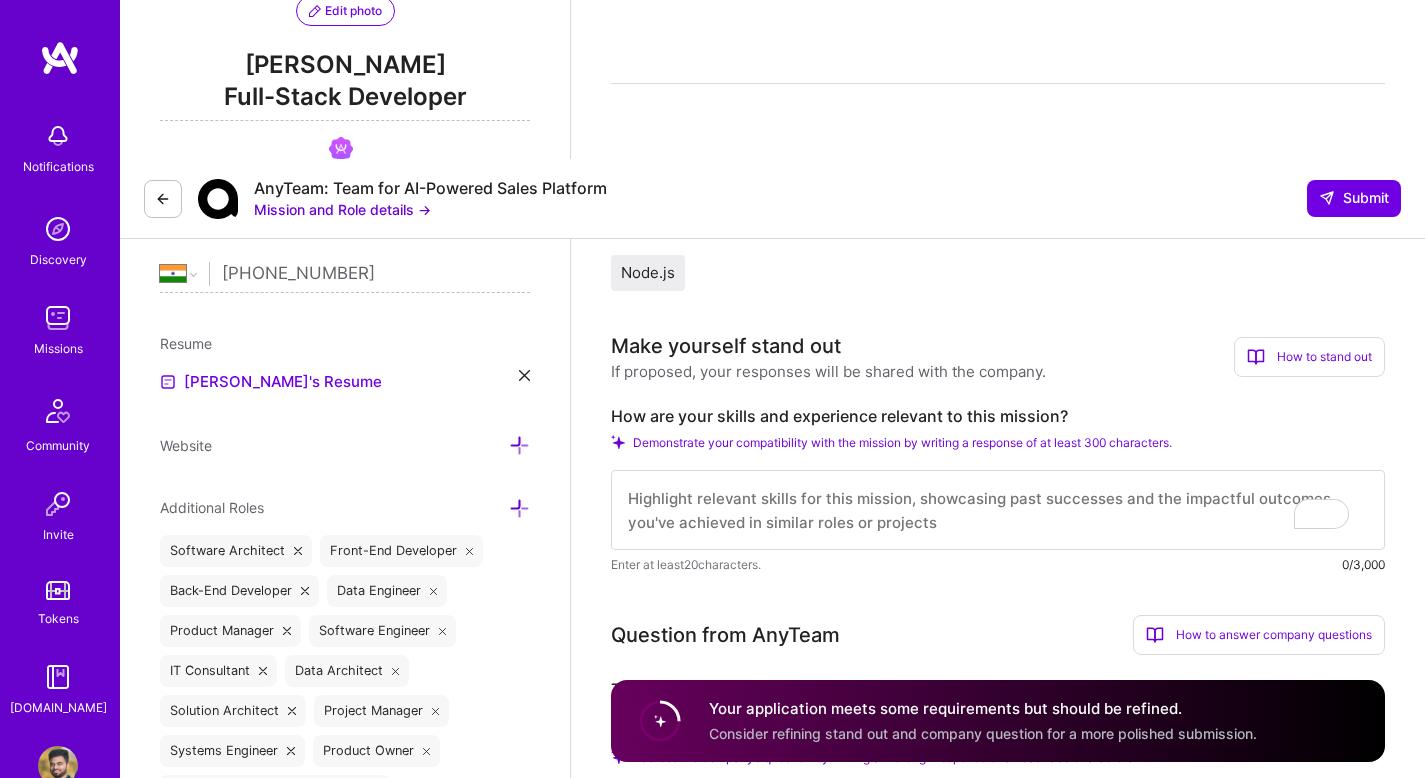 scroll, scrollTop: 568, scrollLeft: 0, axis: vertical 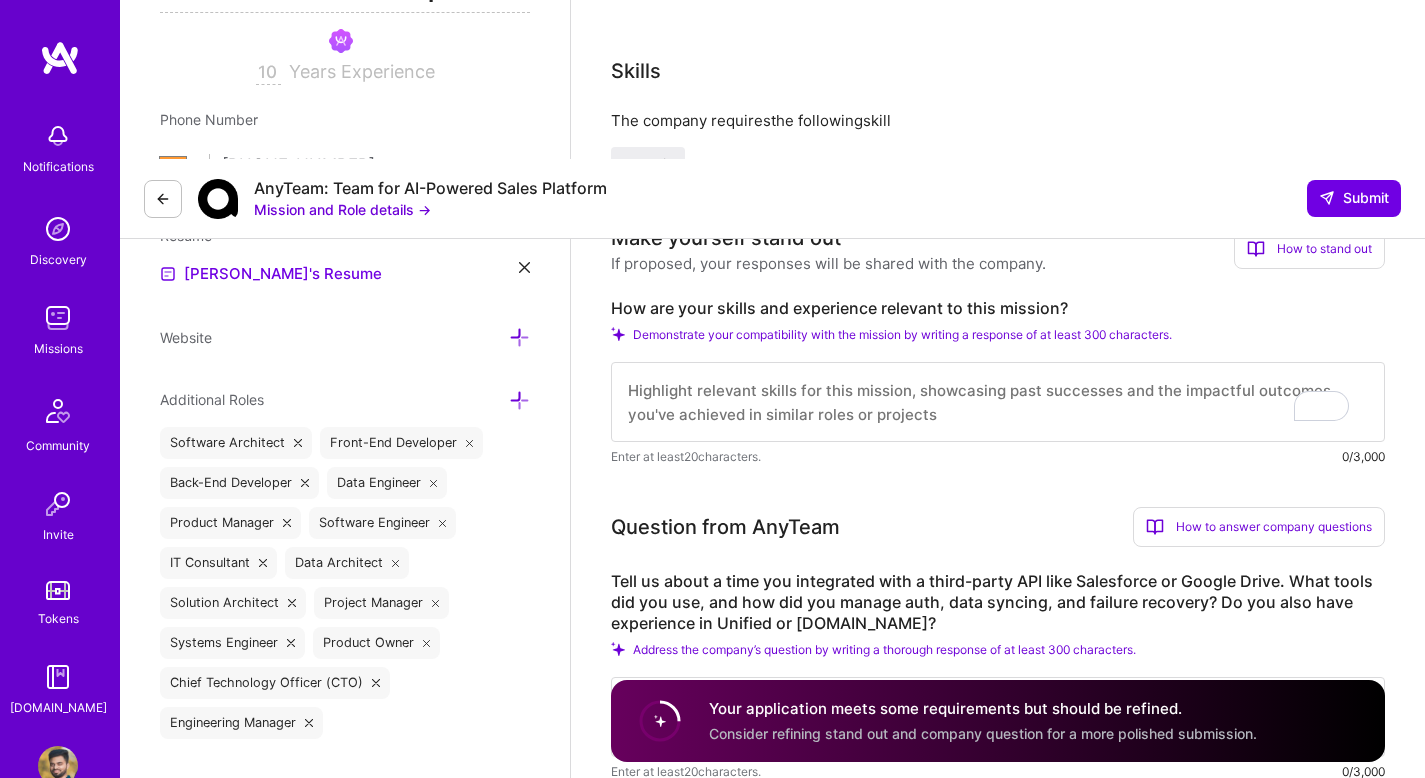 click at bounding box center [998, 402] 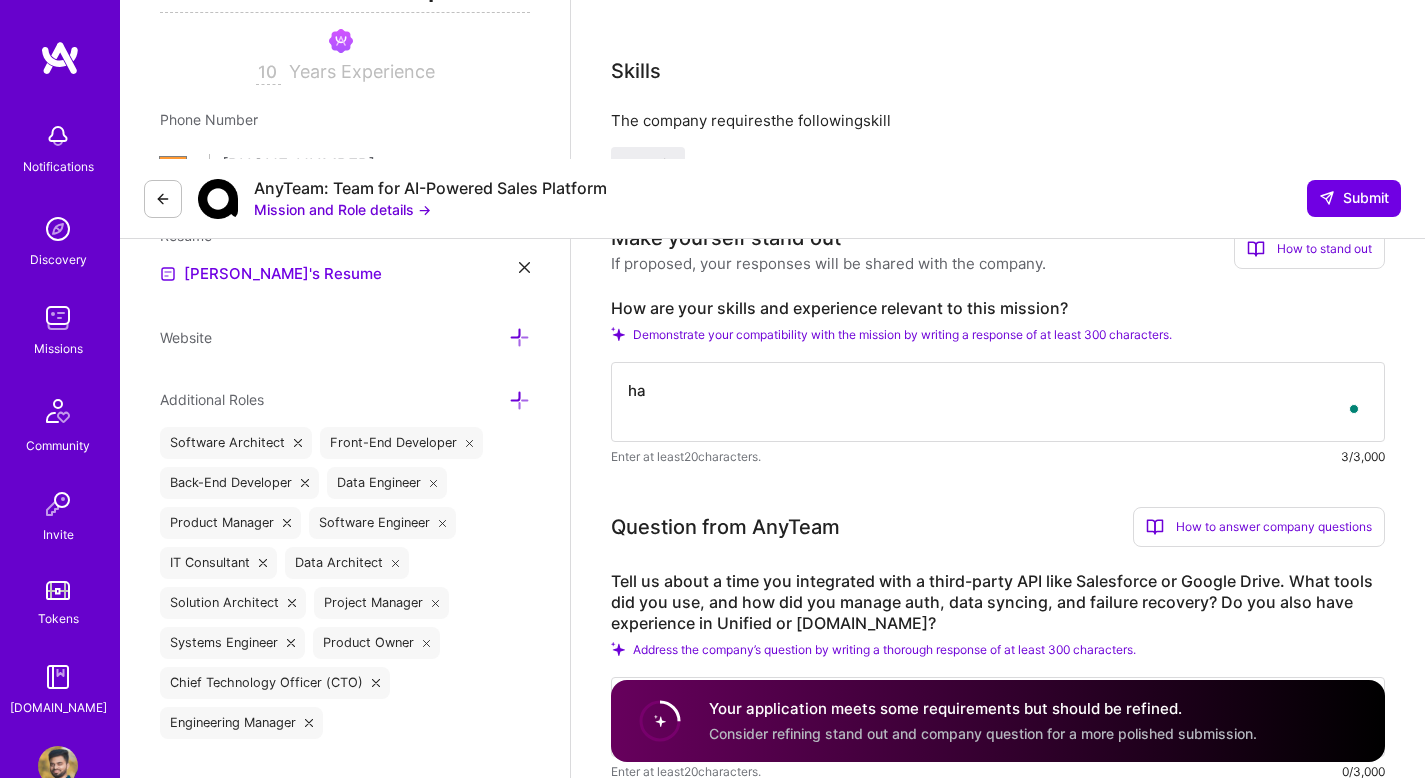 type on "h" 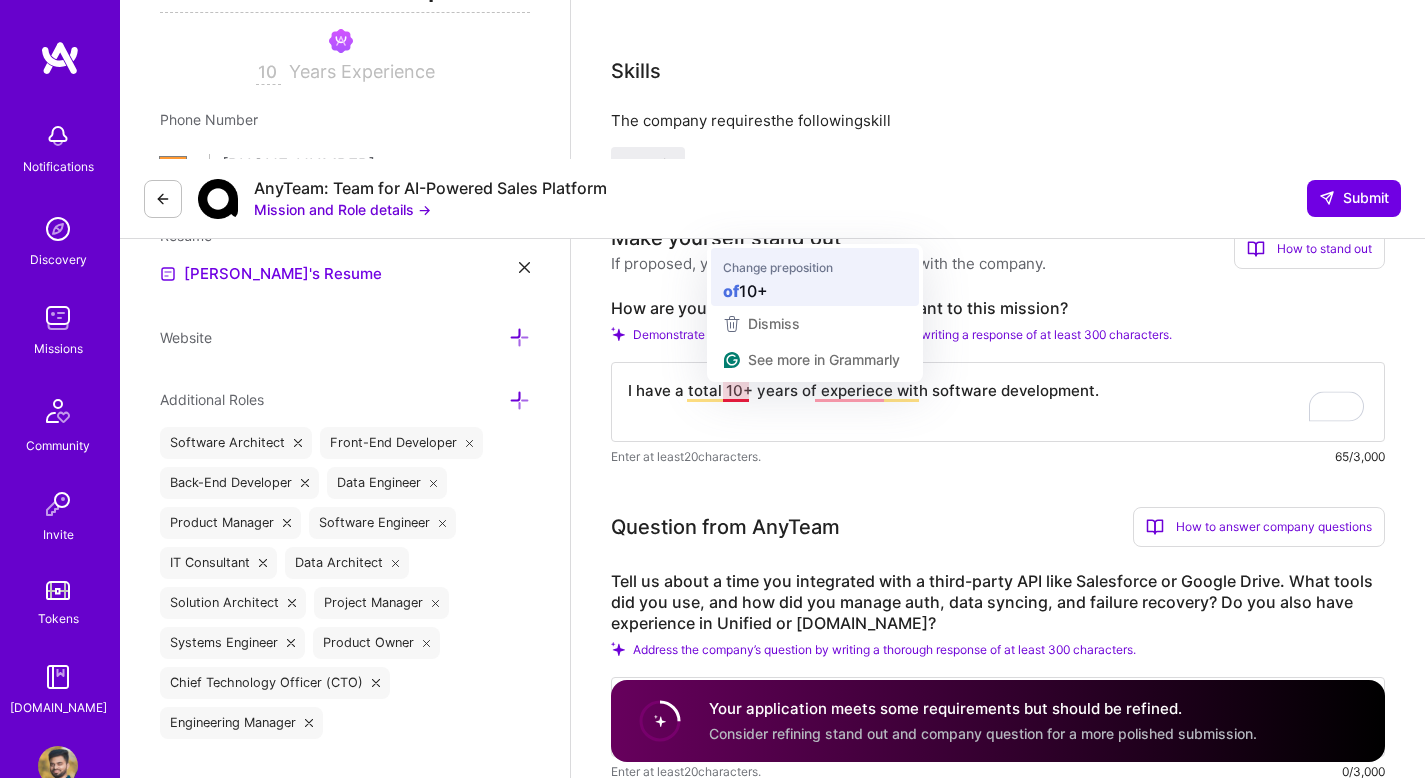 type on "I have a total of 10+ years of experiece with software development." 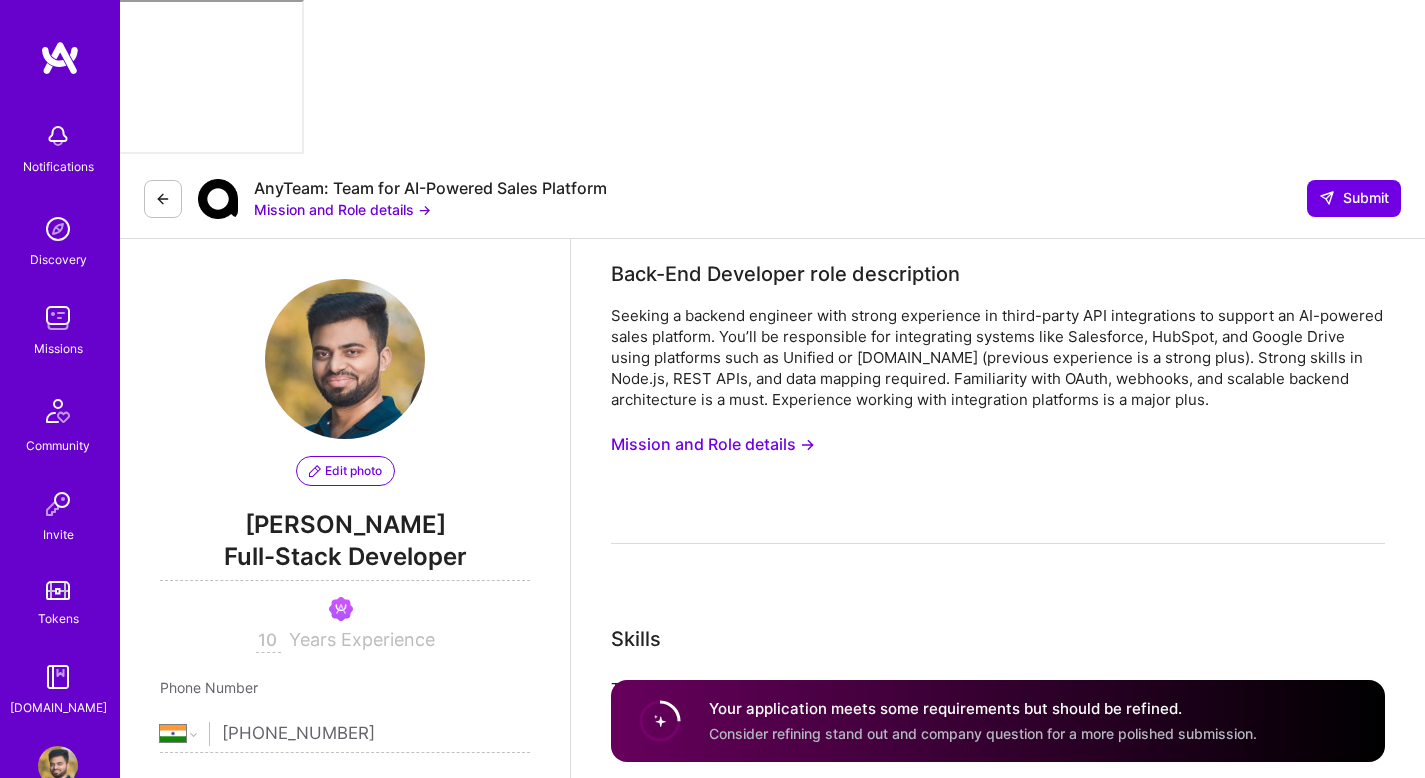 select on "IN" 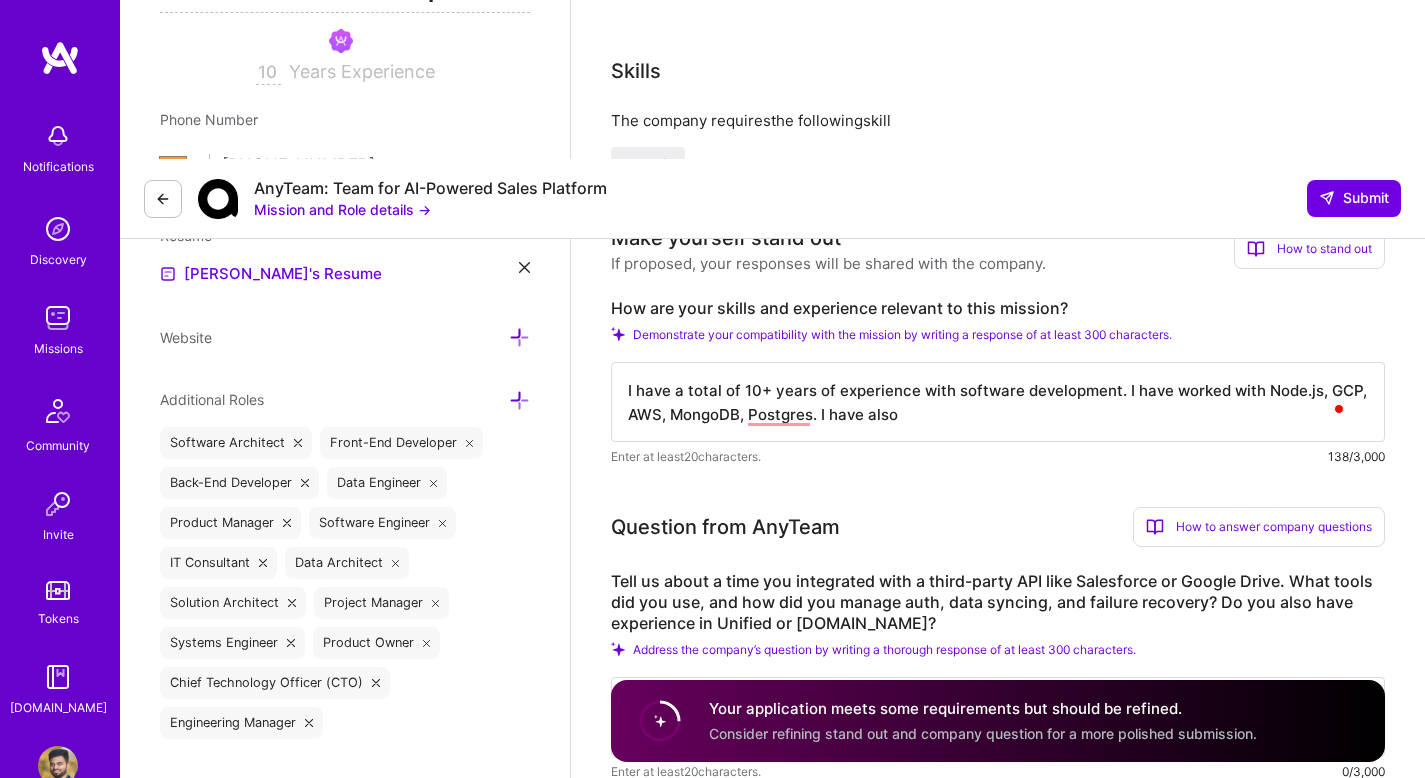 click on "I have a total of 10+ years of experience with software development. I have worked with Node.js, GCP, AWS, MongoDB, Postgres. I have also" at bounding box center (998, 402) 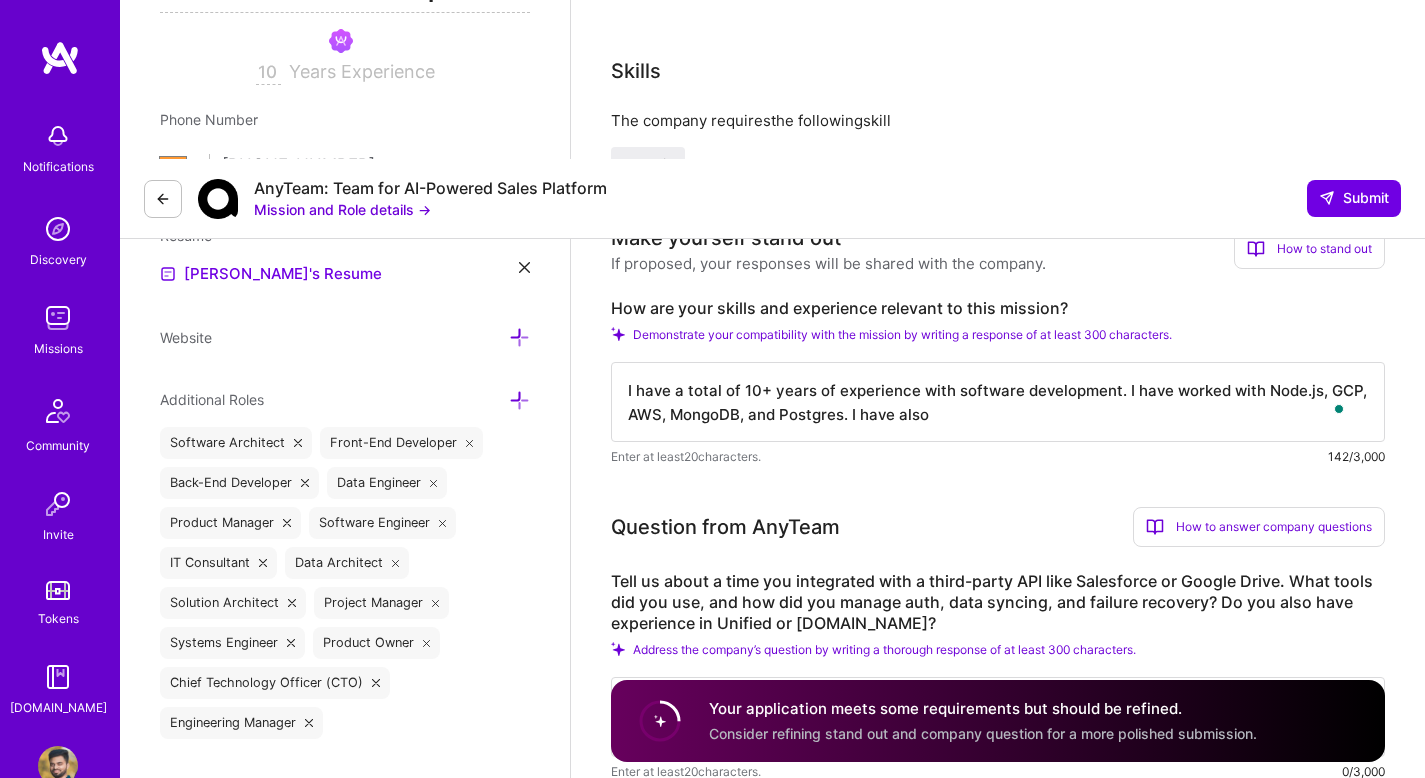 click on "I have a total of 10+ years of experience with software development. I have worked with Node.js, GCP, AWS, MongoDB, and Postgres. I have also" at bounding box center (998, 402) 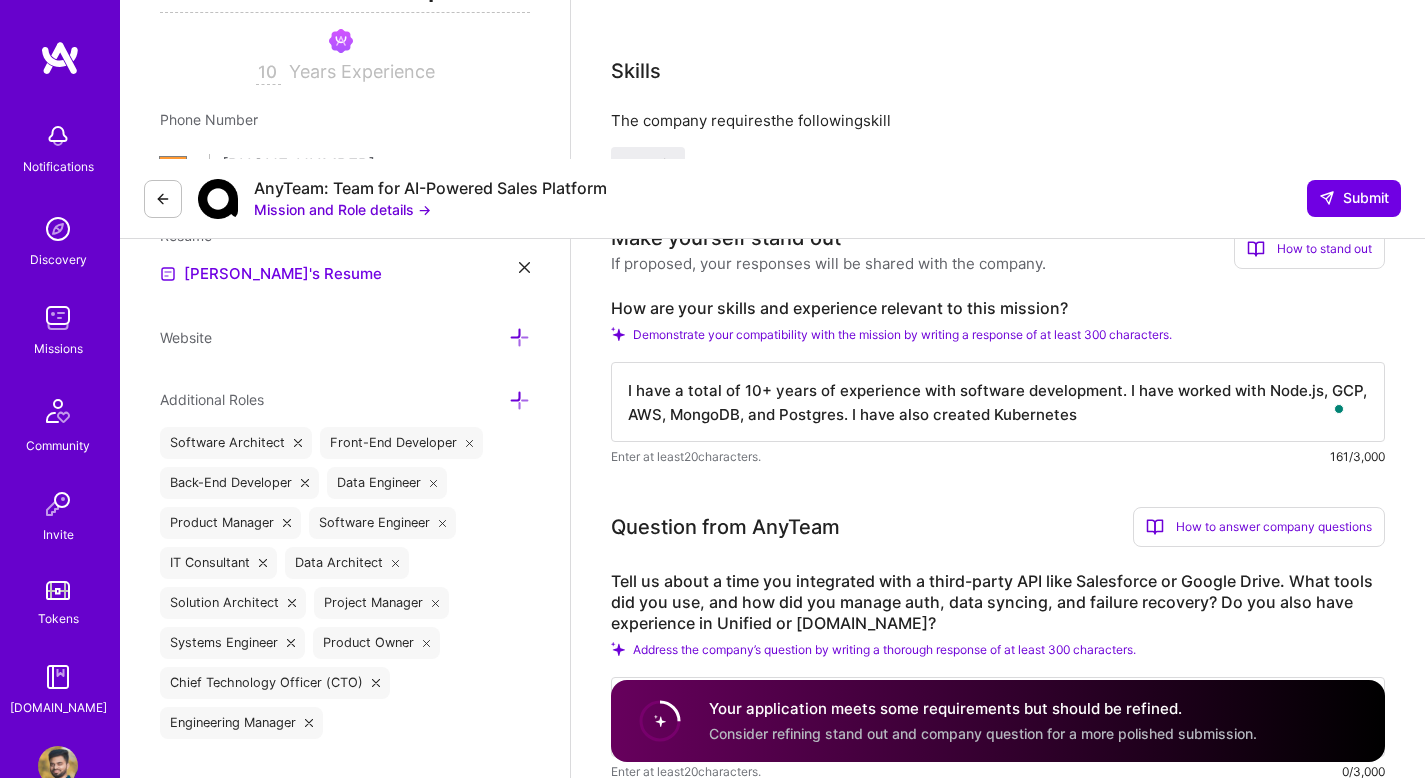 click on "I have a total of 10+ years of experience with software development. I have worked with Node.js, GCP, AWS, MongoDB, and Postgres. I have also created Kubernetes" at bounding box center (998, 402) 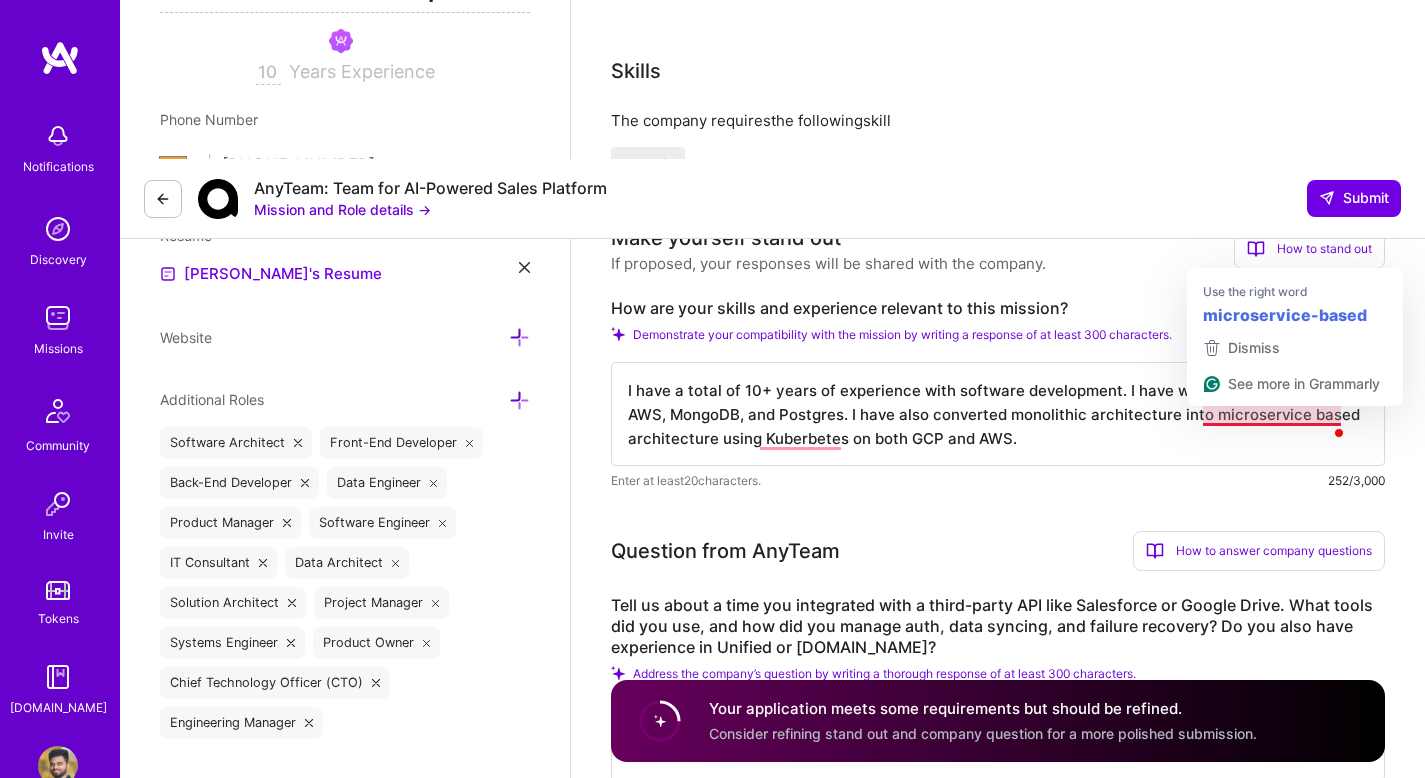 click on "I have a total of 10+ years of experience with software development. I have worked with Node.js, GCP, AWS, MongoDB, and Postgres. I have also converted monolithic architecture into microservice based architecture using Kuberbetes on both GCP and AWS." at bounding box center [998, 414] 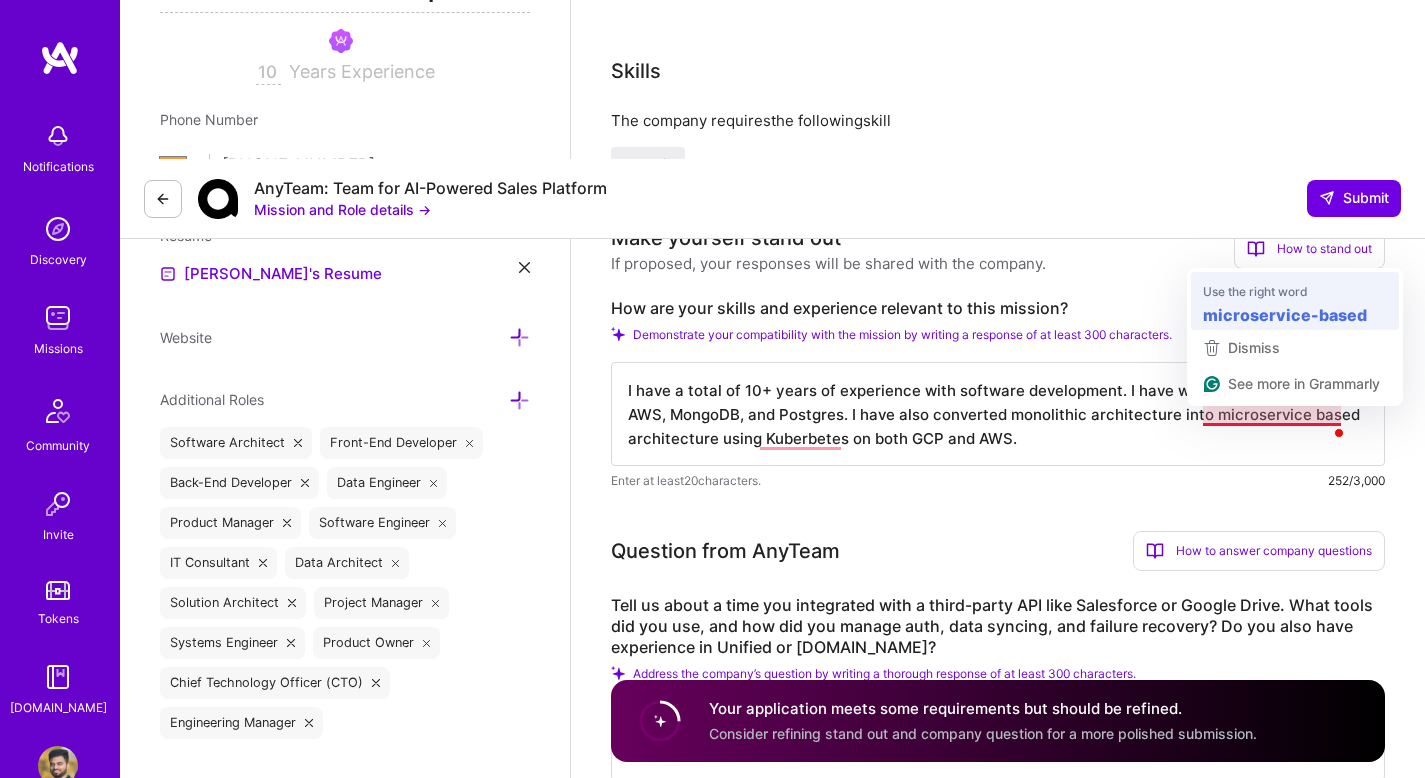 type on "I have a total of 10+ years of experience with software development. I have worked with Node.js, GCP, AWS, MongoDB, and Postgres. I have also converted monolithic architecture into microservice-based architecture using Kuberbetes on both GCP and AWS." 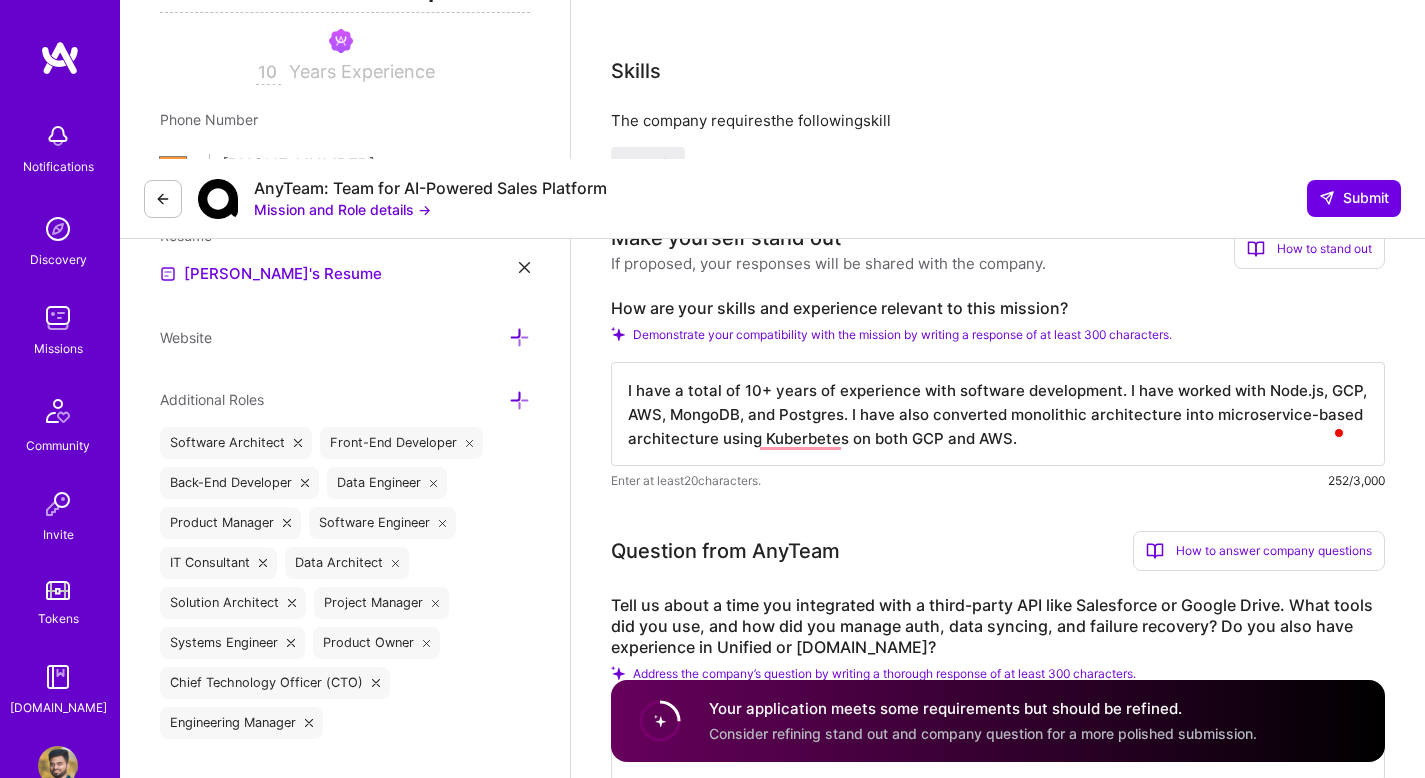 click on "I have a total of 10+ years of experience with software development. I have worked with Node.js, GCP, AWS, MongoDB, and Postgres. I have also converted monolithic architecture into microservice-based architecture using Kuberbetes on both GCP and AWS." at bounding box center [998, 414] 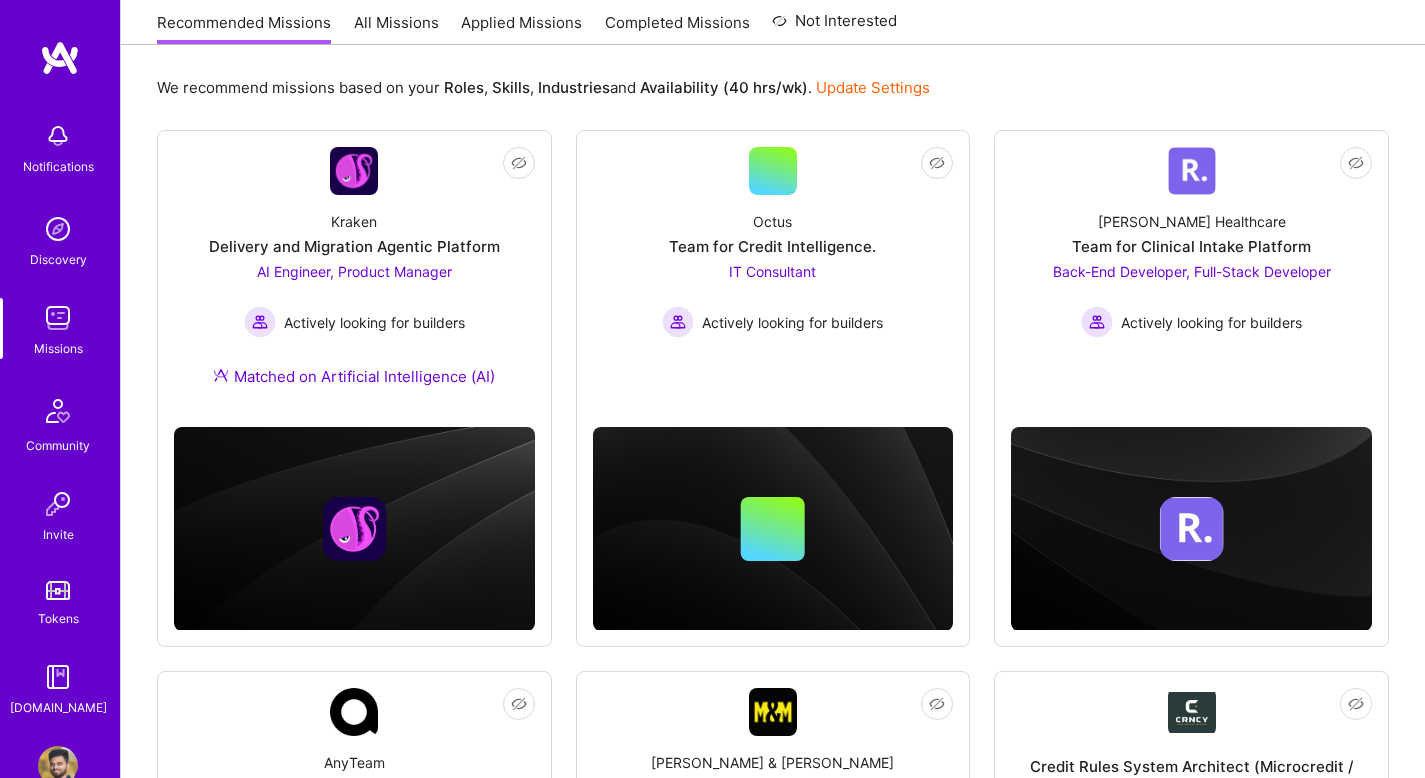 scroll, scrollTop: 618, scrollLeft: 0, axis: vertical 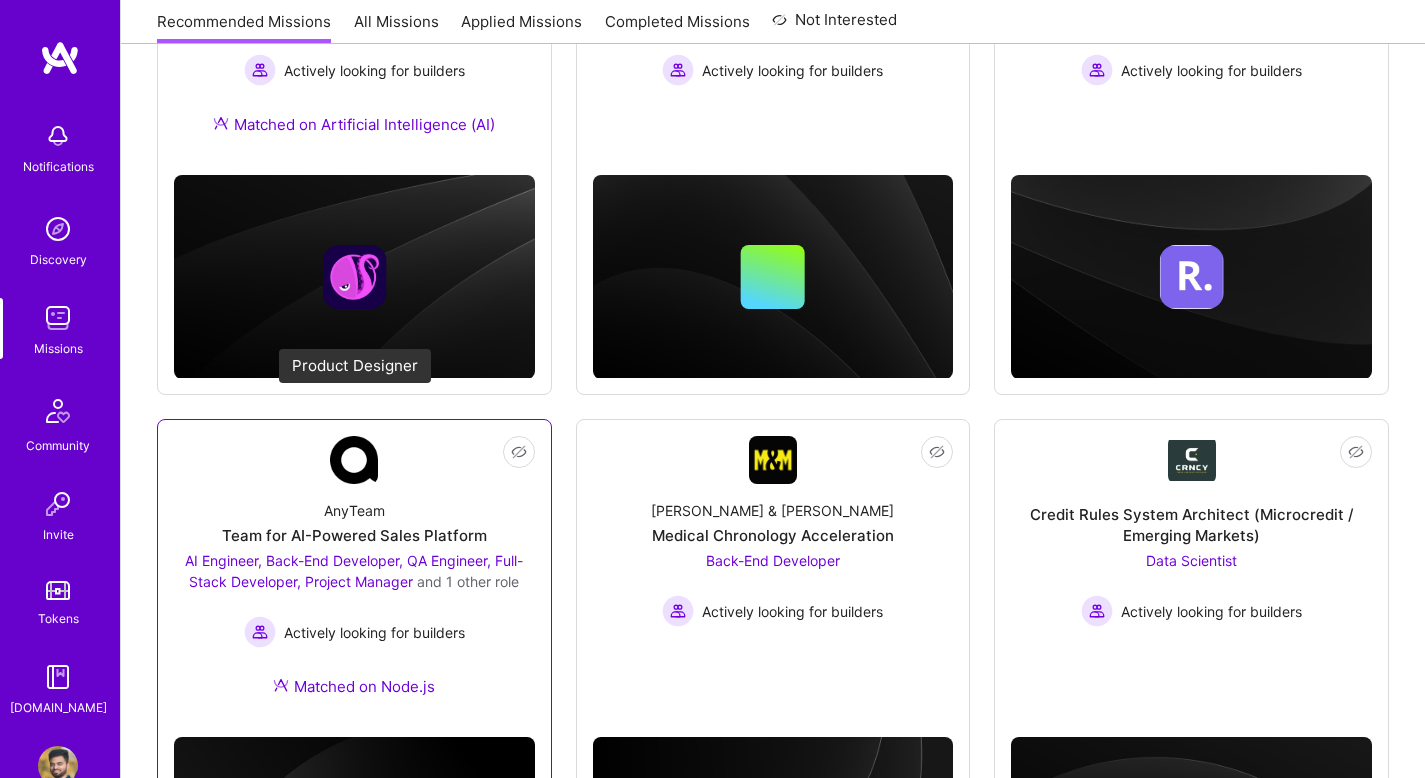 click on "AI Engineer, Back-End Developer, QA Engineer, Full-Stack Developer, Project Manager" at bounding box center (354, 571) 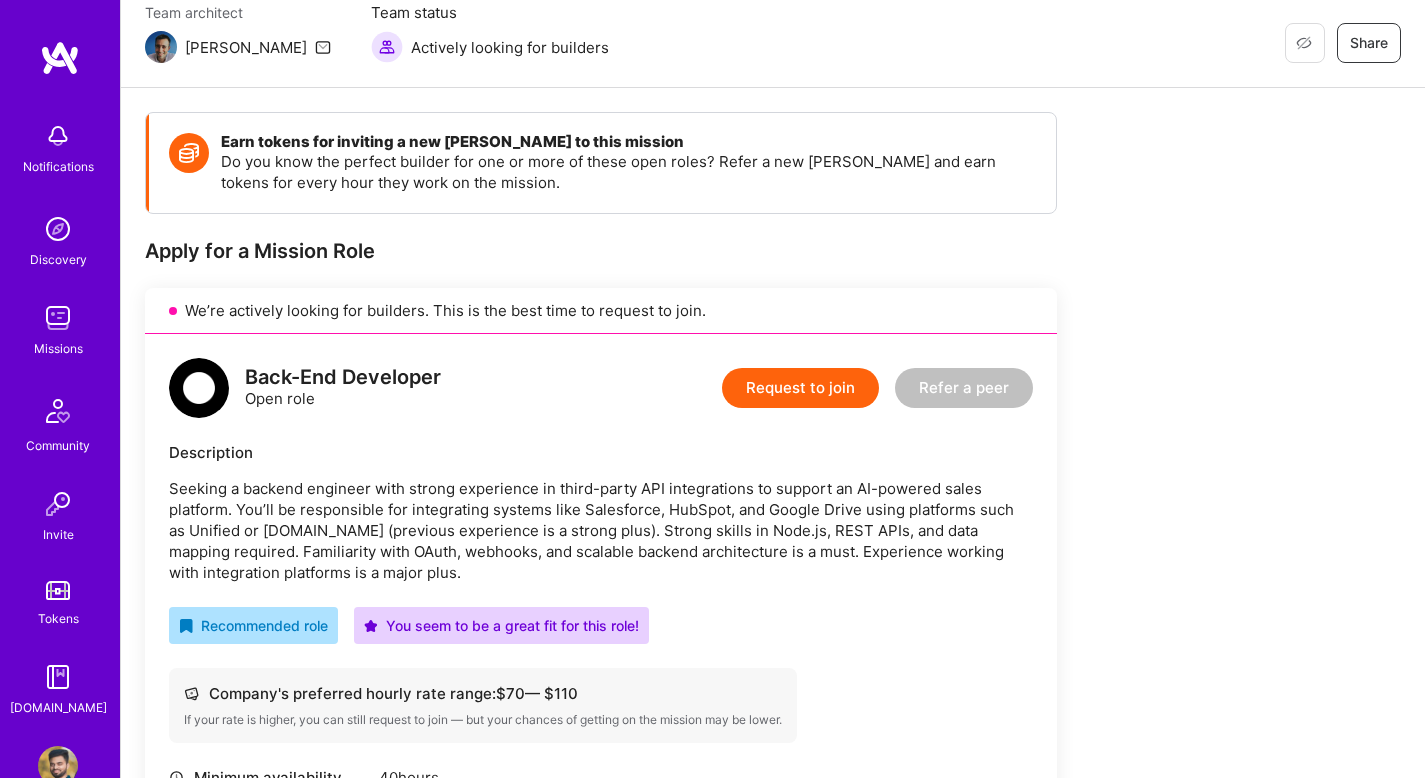 scroll, scrollTop: 340, scrollLeft: 0, axis: vertical 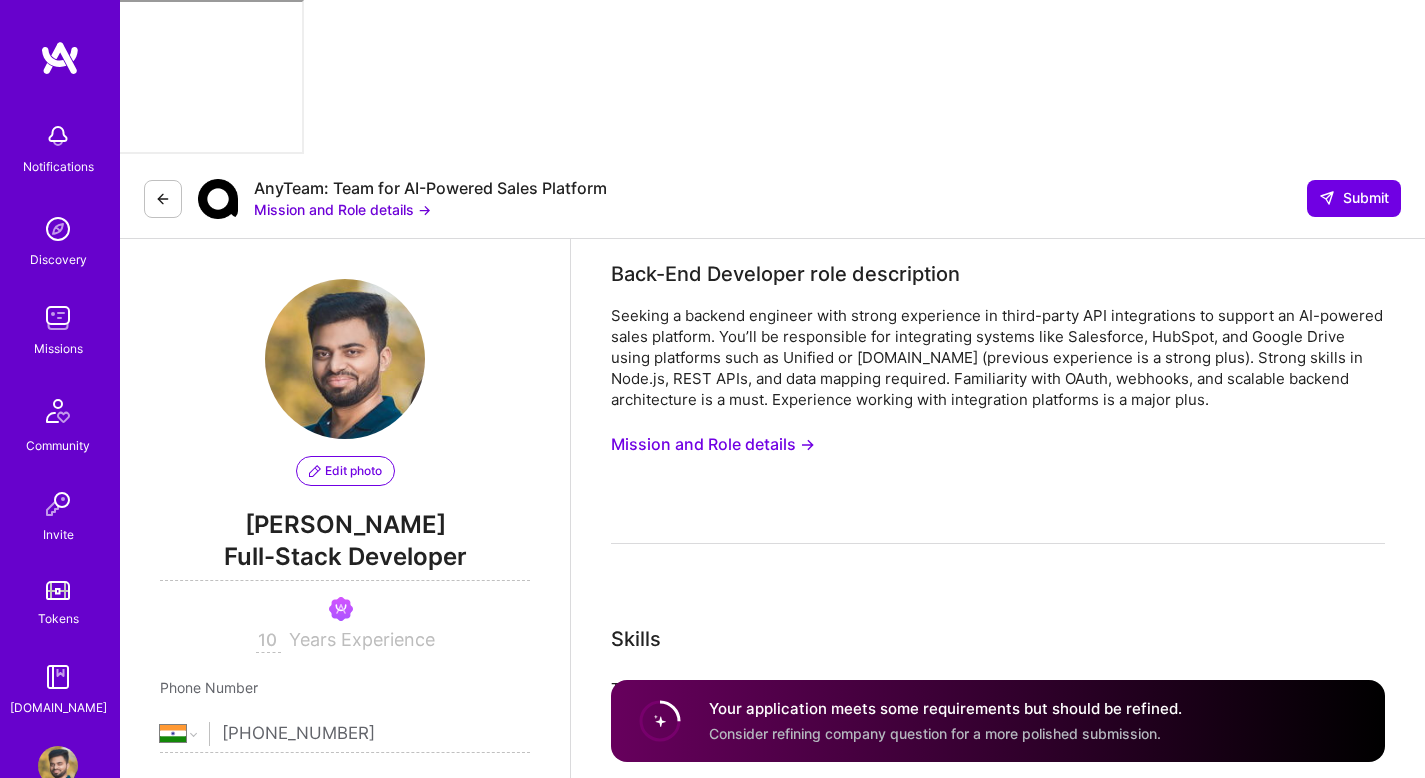 select on "IN" 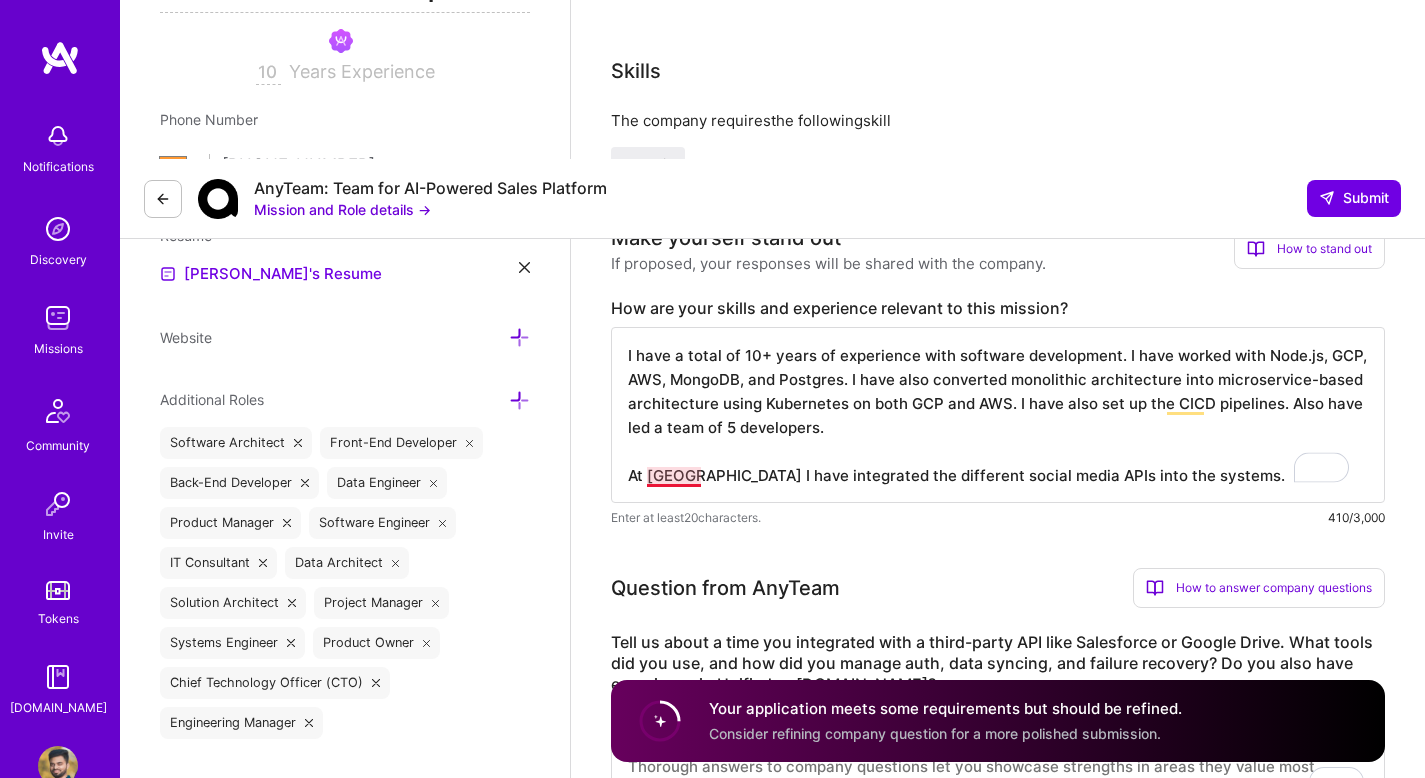 click on "I have a total of 10+ years of experience with software development. I have worked with Node.js, GCP, AWS, MongoDB, and Postgres. I have also converted monolithic architecture into microservice-based architecture using Kubernetes on both GCP and AWS. I have also set up the CICD pipelines. Also have led a team of 5 developers.
At Sprinklr I have integrated the different social media APIs into the systems." at bounding box center [998, 415] 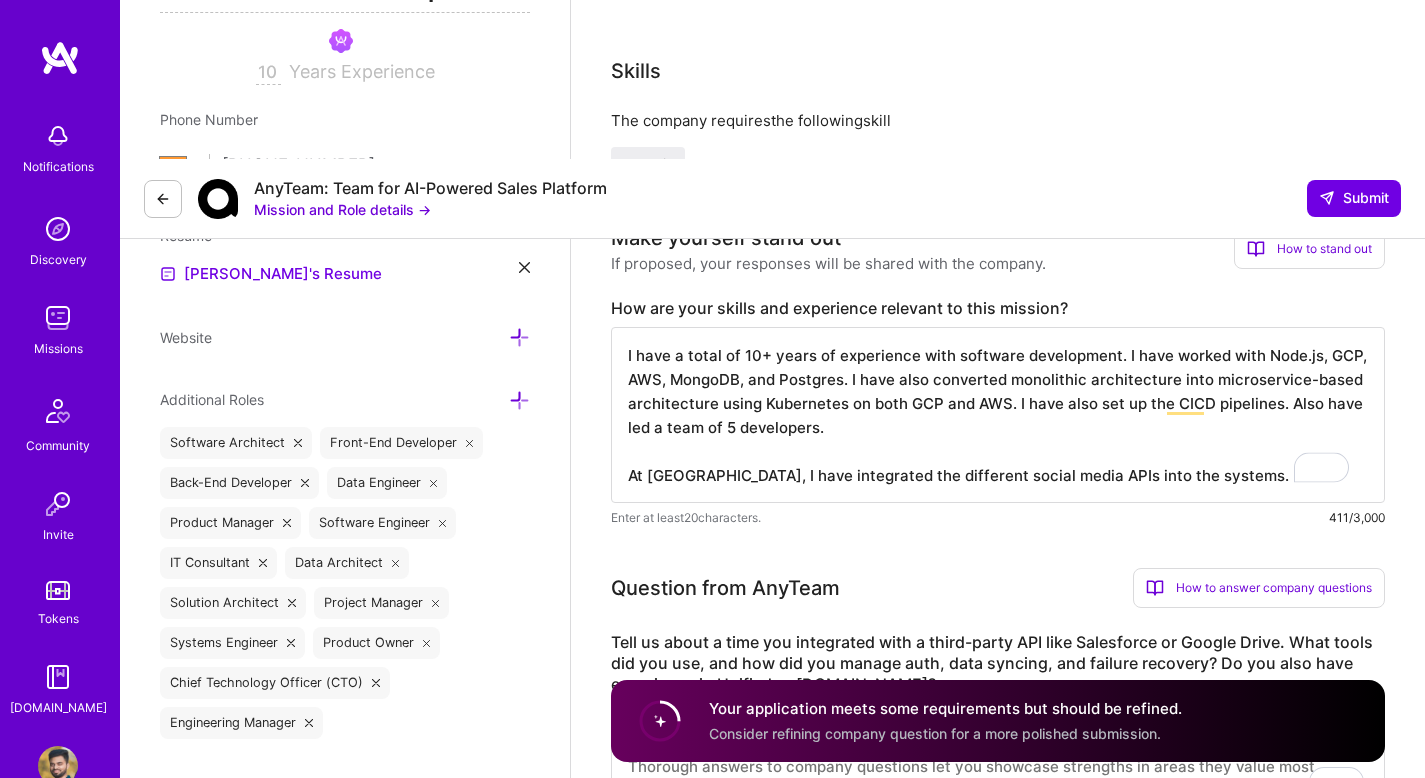 click on "I have a total of 10+ years of experience with software development. I have worked with Node.js, GCP, AWS, MongoDB, and Postgres. I have also converted monolithic architecture into microservice-based architecture using Kubernetes on both GCP and AWS. I have also set up the CICD pipelines. Also have led a team of 5 developers.
At Sprinklr, I have integrated the different social media APIs into the systems." at bounding box center (998, 415) 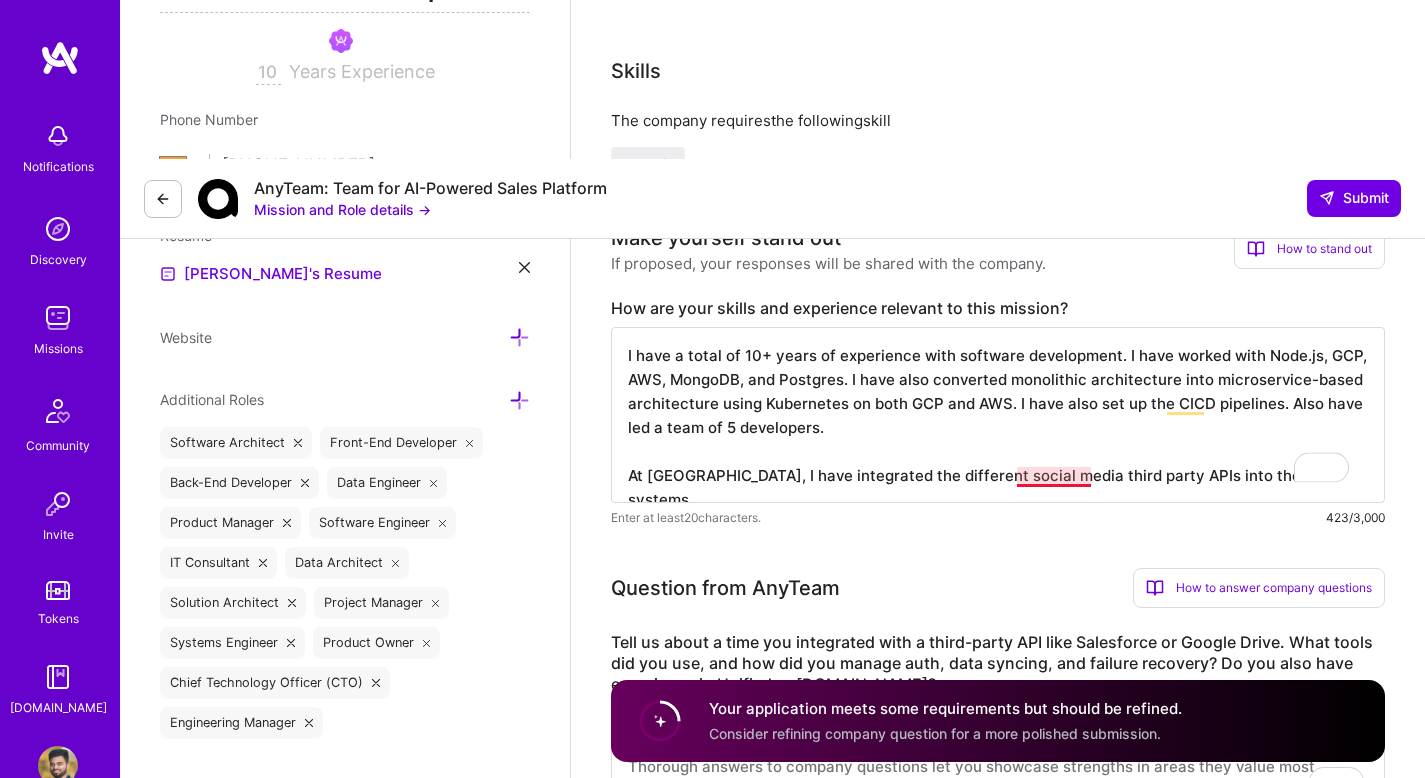 click on "I have a total of 10+ years of experience with software development. I have worked with Node.js, GCP, AWS, MongoDB, and Postgres. I have also converted monolithic architecture into microservice-based architecture using Kubernetes on both GCP and AWS. I have also set up the CICD pipelines. Also have led a team of 5 developers.
At Sprinklr, I have integrated the different social media third party APIs into the systems." at bounding box center [998, 415] 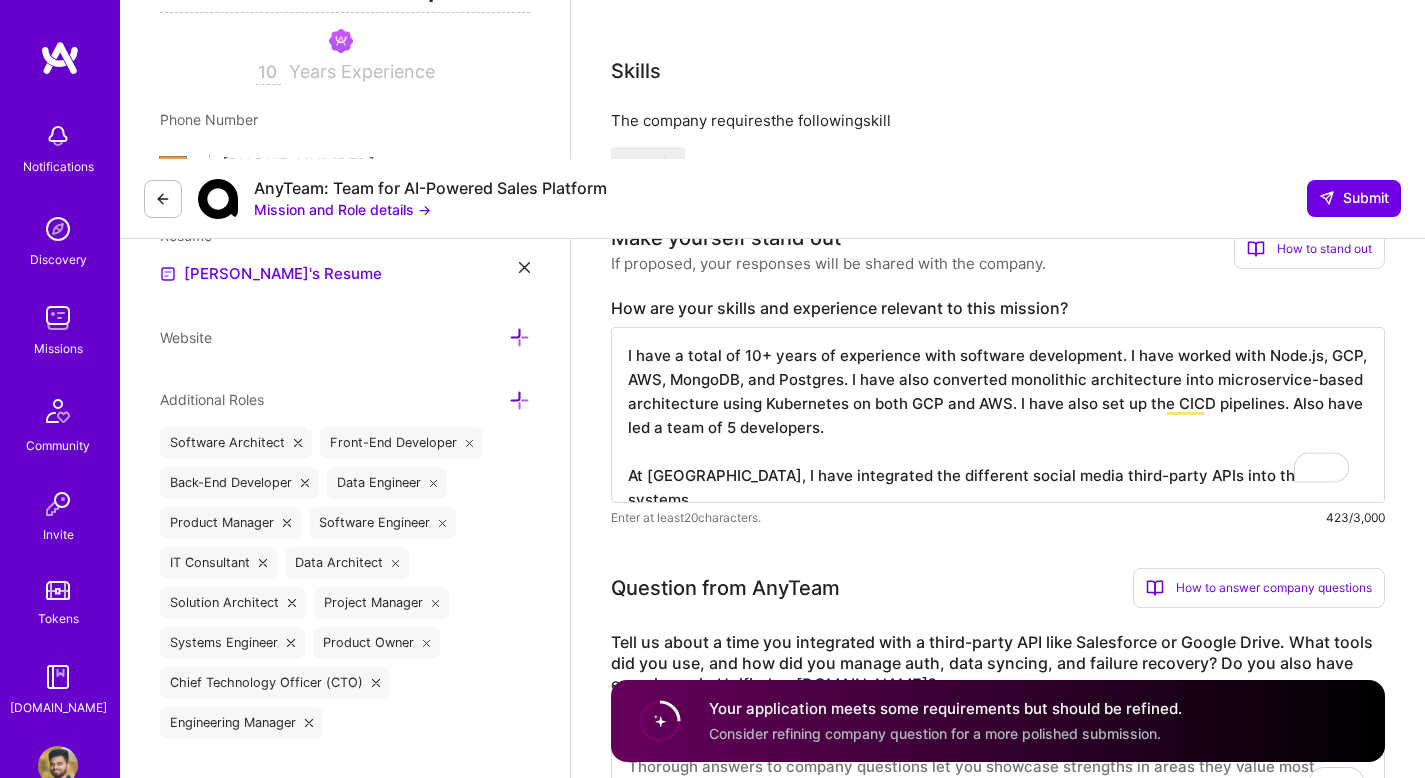 click on "I have a total of 10+ years of experience with software development. I have worked with Node.js, GCP, AWS, MongoDB, and Postgres. I have also converted monolithic architecture into microservice-based architecture using Kubernetes on both GCP and AWS. I have also set up the CICD pipelines. Also have led a team of 5 developers.
At Sprinklr, I have integrated the different social media third-party APIs into the systems." at bounding box center [998, 415] 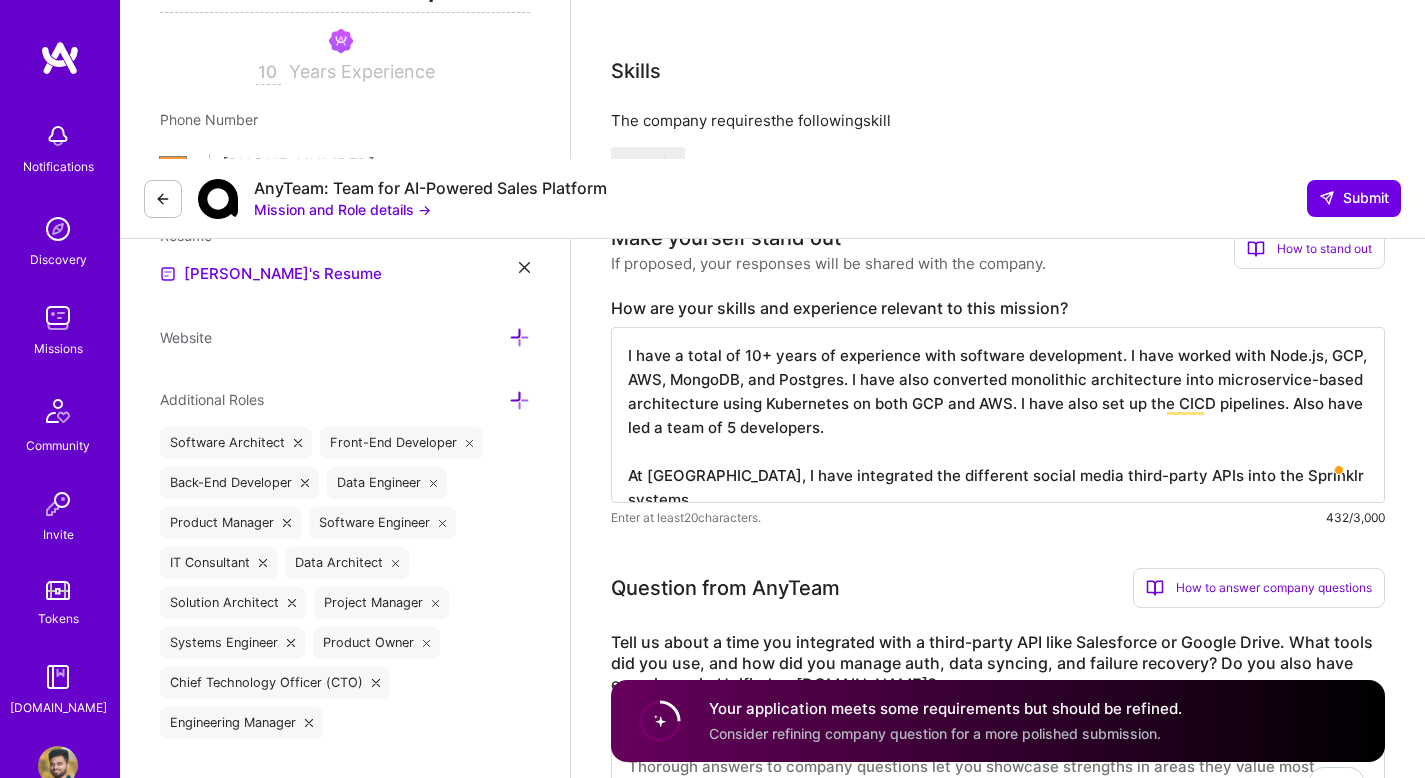 click on "I have a total of 10+ years of experience with software development. I have worked with Node.js, GCP, AWS, MongoDB, and Postgres. I have also converted monolithic architecture into microservice-based architecture using Kubernetes on both GCP and AWS. I have also set up the CICD pipelines. Also have led a team of 5 developers.
At Sprinklr, I have integrated the different social media third-party APIs into the Sprinklr systems." at bounding box center [998, 415] 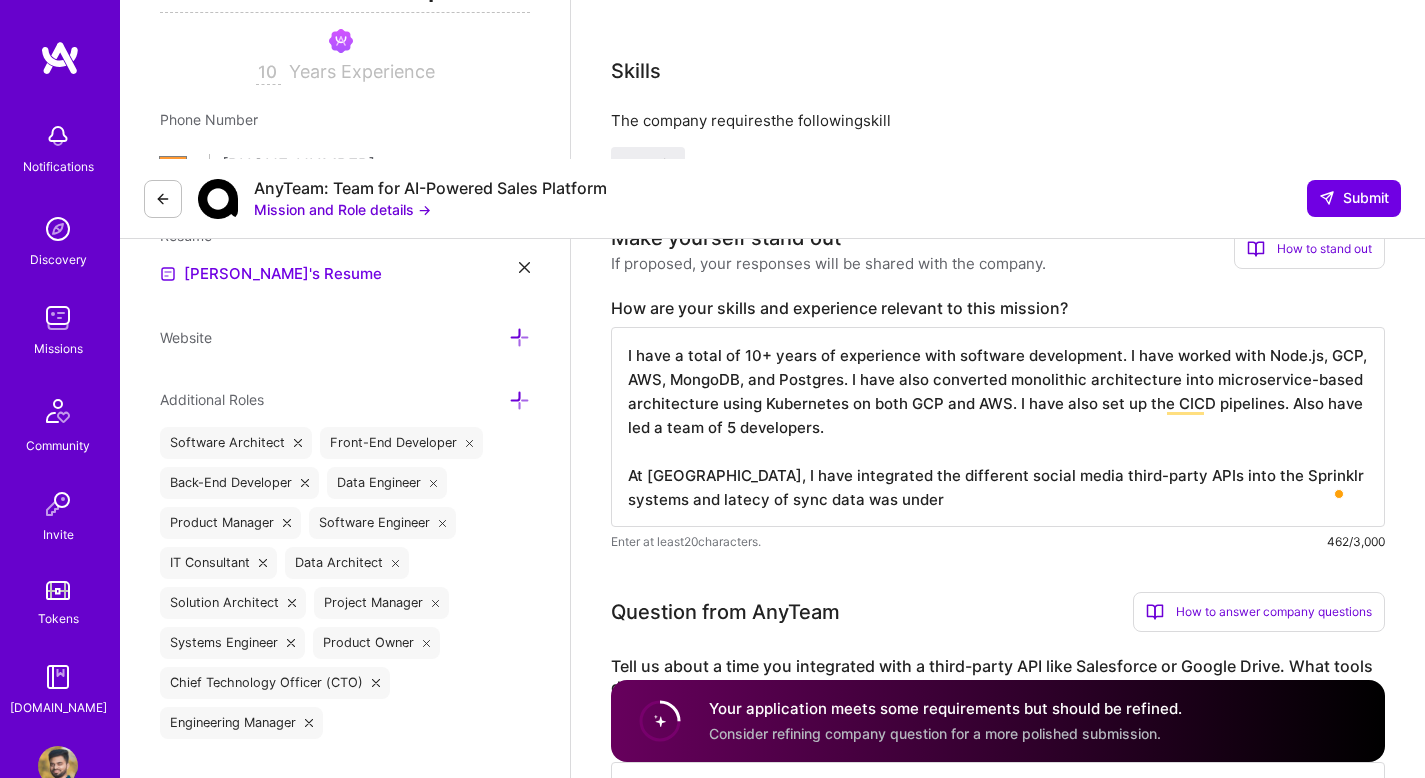 type on "I have a total of 10+ years of experience with software development. I have worked with Node.js, GCP, AWS, MongoDB, and Postgres. I have also converted monolithic architecture into microservice-based architecture using Kubernetes on both GCP and AWS. I have also set up the CICD pipelines. Also have led a team of 5 developers.
At Sprinklr, I have integrated the different social media third-party APIs into the Sprinklr systems and latecy of sync data was under" 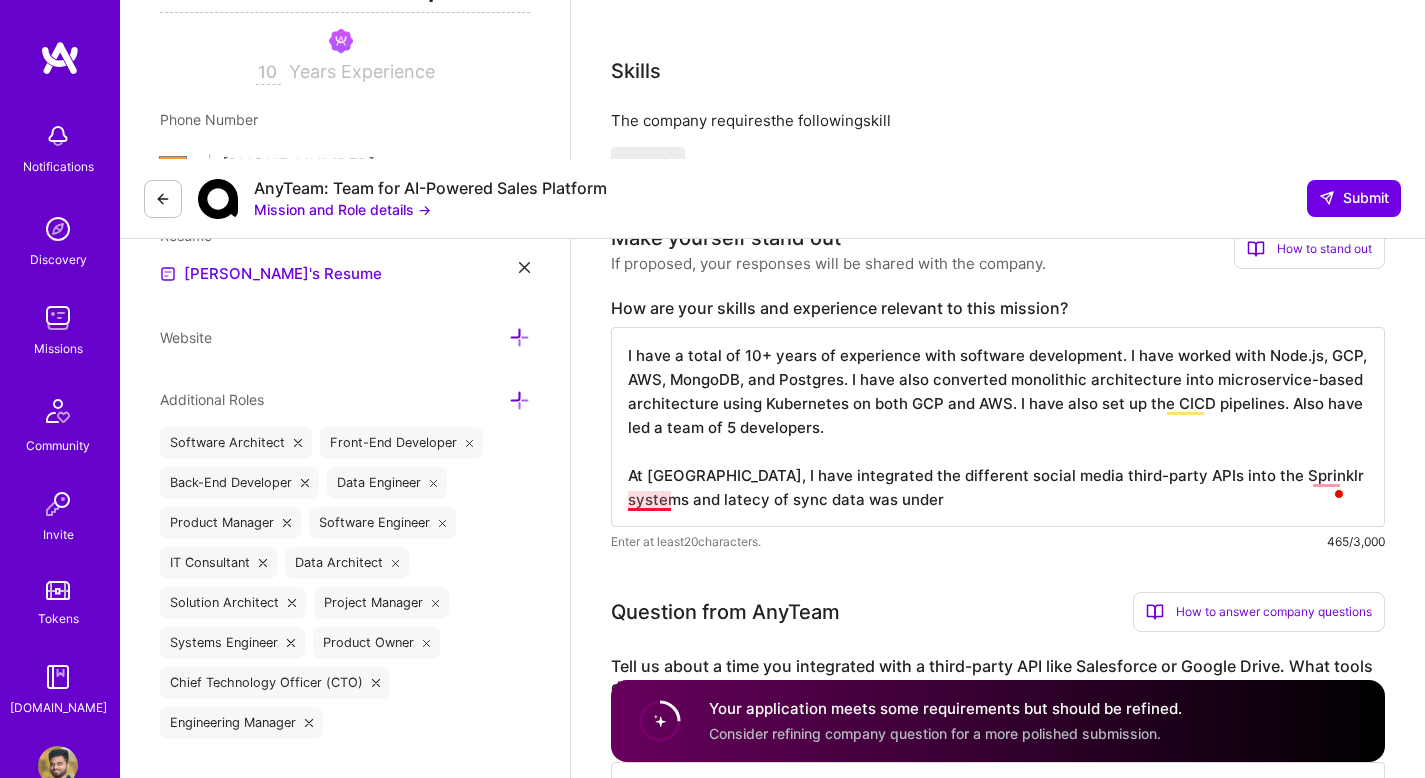 click on "I have a total of 10+ years of experience with software development. I have worked with Node.js, GCP, AWS, MongoDB, and Postgres. I have also converted monolithic architecture into microservice-based architecture using Kubernetes on both GCP and AWS. I have also set up the CICD pipelines. Also have led a team of 5 developers.
At Sprinklr, I have integrated the different social media third-party APIs into the Sprinklr systems and latecy of sync data was under" at bounding box center (998, 427) 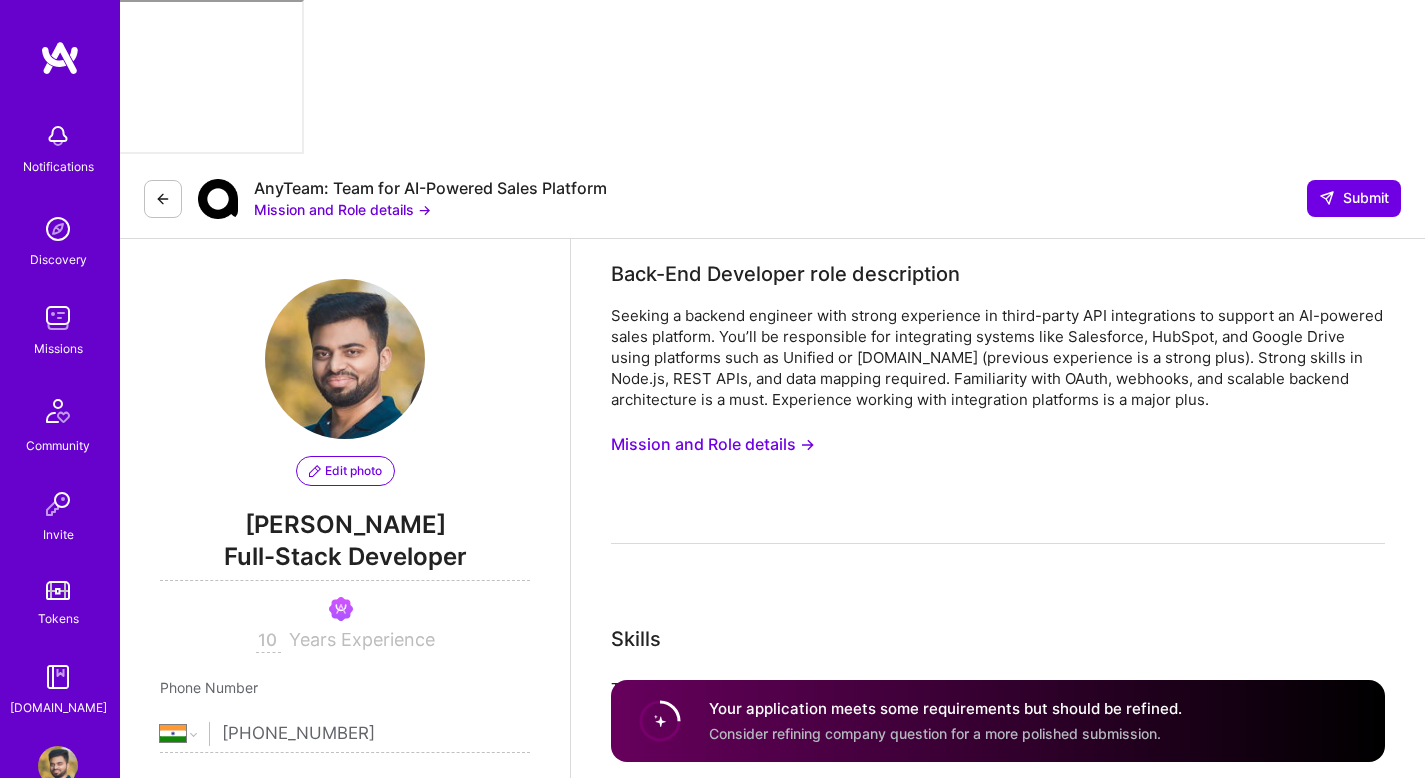 select on "IN" 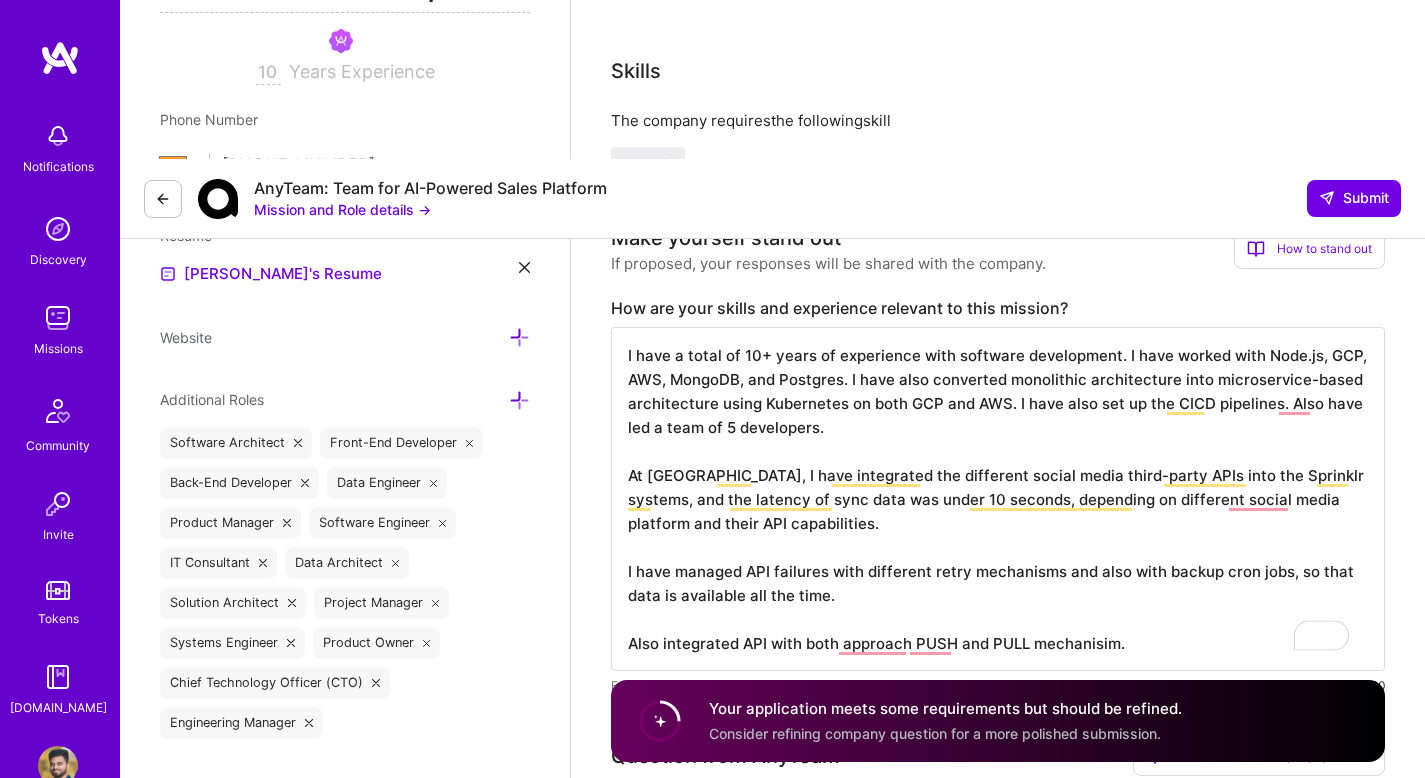 click on "I have a total of 10+ years of experience with software development. I have worked with Node.js, GCP, AWS, MongoDB, and Postgres. I have also converted monolithic architecture into microservice-based architecture using Kubernetes on both GCP and AWS. I have also set up the CICD pipelines. Also have led a team of 5 developers.
At [GEOGRAPHIC_DATA], I have integrated the different social media third-party APIs into the Sprinklr systems, and the latency of sync data was under 10 seconds, depending on different social media platform and their API capabilities.
I have managed API failures with different retry mechanisms and also with backup cron jobs, so that data is available all the time.
Also integrated API with both approach PUSH and PULL mechanisim." at bounding box center (998, 499) 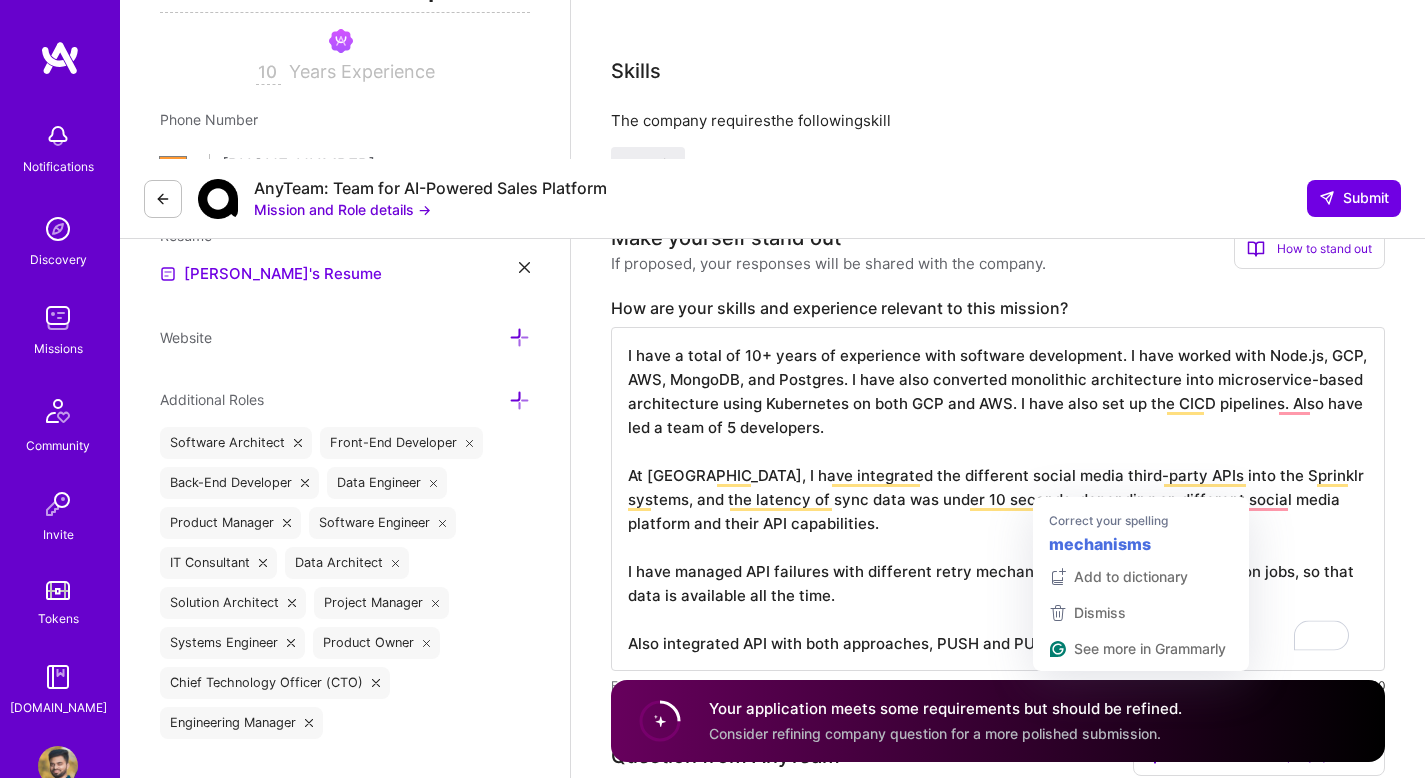 click on "I have a total of 10+ years of experience with software development. I have worked with Node.js, GCP, AWS, MongoDB, and Postgres. I have also converted monolithic architecture into microservice-based architecture using Kubernetes on both GCP and AWS. I have also set up the CICD pipelines. Also have led a team of 5 developers.
At [GEOGRAPHIC_DATA], I have integrated the different social media third-party APIs into the Sprinklr systems, and the latency of sync data was under 10 seconds, depending on different social media platform and their API capabilities.
I have managed API failures with different retry mechanisms and also with backup cron jobs, so that data is available all the time.
Also integrated API with both approaches, PUSH and PULL mechanisim." at bounding box center (998, 499) 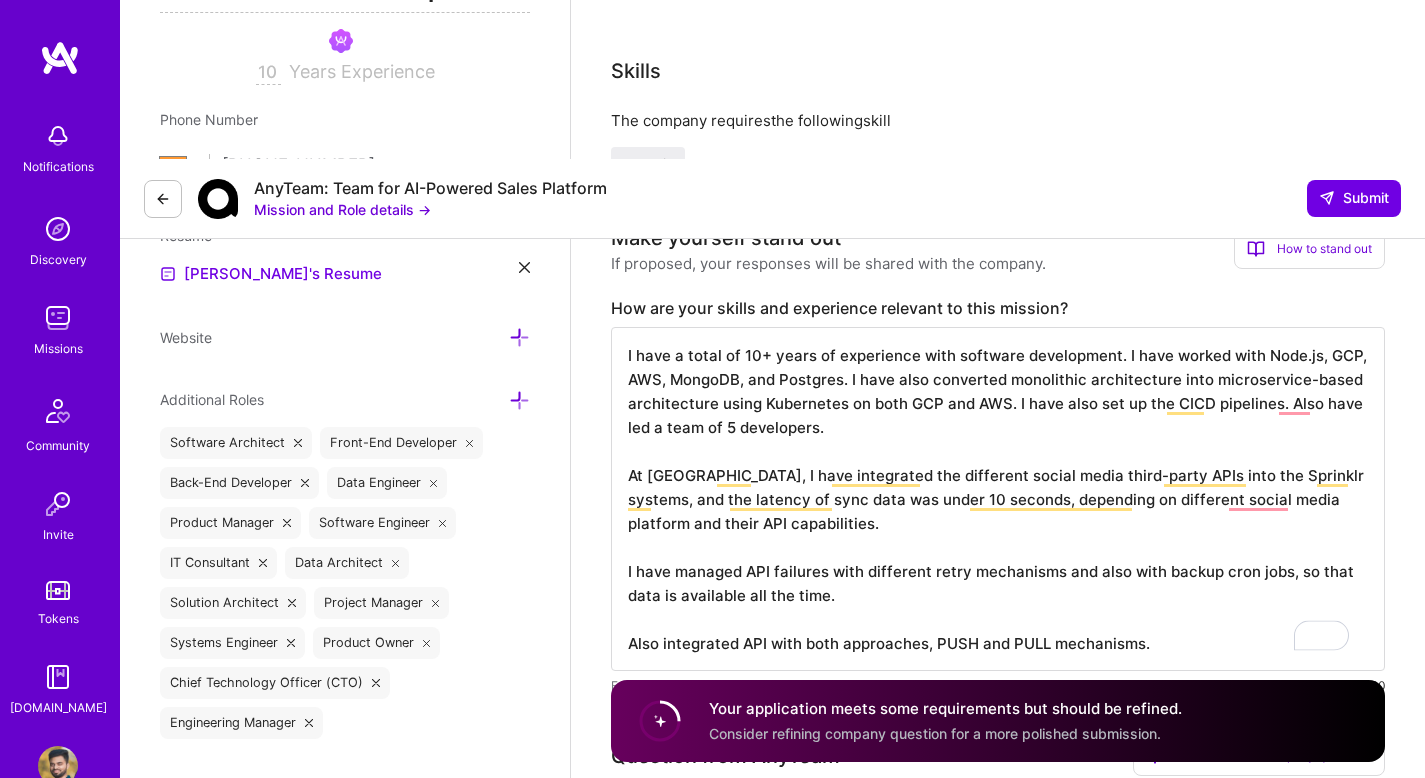 click on "I have a total of 10+ years of experience with software development. I have worked with Node.js, GCP, AWS, MongoDB, and Postgres. I have also converted monolithic architecture into microservice-based architecture using Kubernetes on both GCP and AWS. I have also set up the CICD pipelines. Also have led a team of 5 developers.
At Sprinklr, I have integrated the different social media third-party APIs into the Sprinklr systems, and the latency of sync data was under 10 seconds, depending on different social media platform and their API capabilities.
I have managed API failures with different retry mechanisms and also with backup cron jobs, so that data is available all the time.
Also integrated API with both approaches, PUSH and PULL mechanisms." at bounding box center [998, 499] 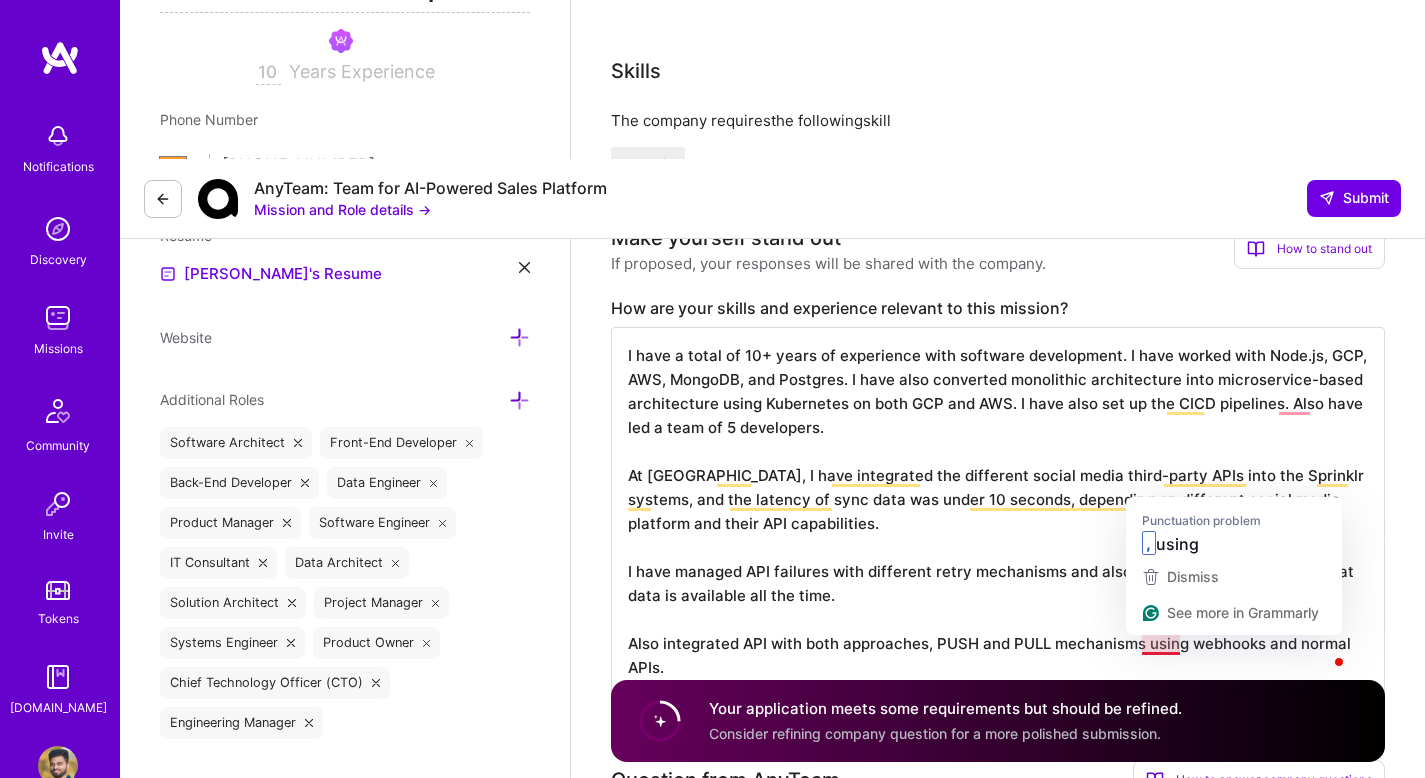 click on "I have a total of 10+ years of experience with software development. I have worked with Node.js, GCP, AWS, MongoDB, and Postgres. I have also converted monolithic architecture into microservice-based architecture using Kubernetes on both GCP and AWS. I have also set up the CICD pipelines. Also have led a team of 5 developers.
At Sprinklr, I have integrated the different social media third-party APIs into the Sprinklr systems, and the latency of sync data was under 10 seconds, depending on different social media platform and their API capabilities.
I have managed API failures with different retry mechanisms and also with backup cron jobs, so that data is available all the time.
Also integrated API with both approaches, PUSH and PULL mechanisms using webhooks and normal APIs." at bounding box center (998, 511) 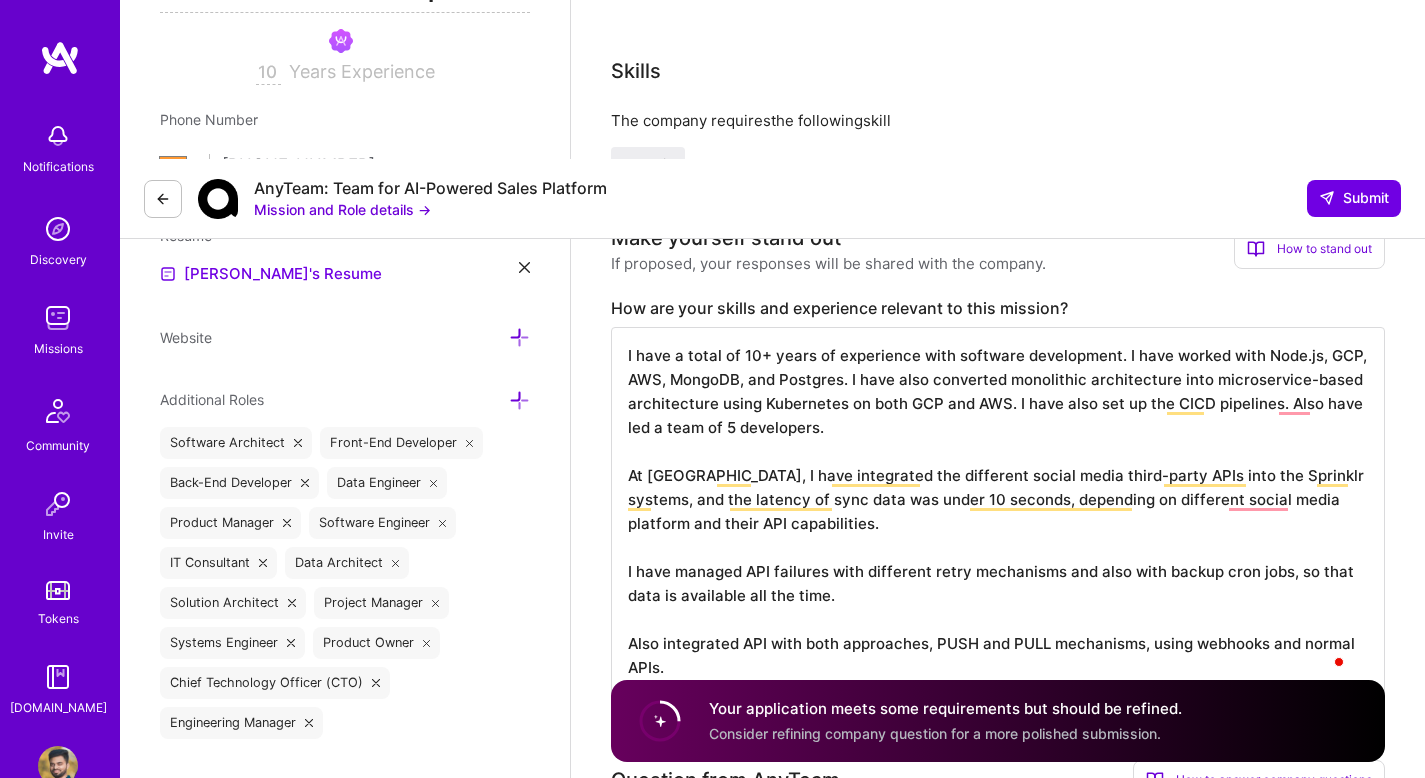 click on "I have a total of 10+ years of experience with software development. I have worked with Node.js, GCP, AWS, MongoDB, and Postgres. I have also converted monolithic architecture into microservice-based architecture using Kubernetes on both GCP and AWS. I have also set up the CICD pipelines. Also have led a team of 5 developers.
At Sprinklr, I have integrated the different social media third-party APIs into the Sprinklr systems, and the latency of sync data was under 10 seconds, depending on different social media platform and their API capabilities.
I have managed API failures with different retry mechanisms and also with backup cron jobs, so that data is available all the time.
Also integrated API with both approaches, PUSH and PULL mechanisms, using webhooks and normal APIs." at bounding box center (998, 511) 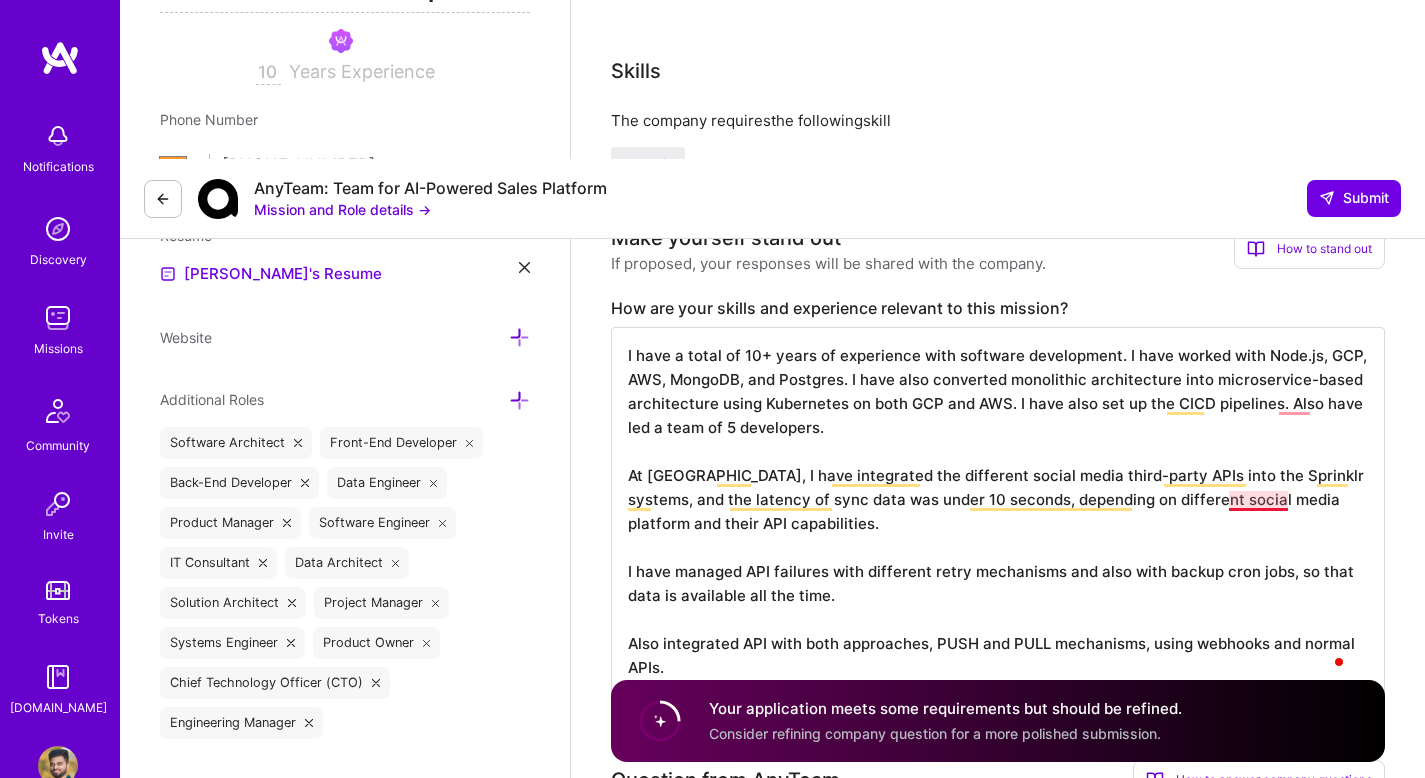click on "I have a total of 10+ years of experience with software development. I have worked with Node.js, GCP, AWS, MongoDB, and Postgres. I have also converted monolithic architecture into microservice-based architecture using Kubernetes on both GCP and AWS. I have also set up the CICD pipelines. Also have led a team of 5 developers.
At Sprinklr, I have integrated the different social media third-party APIs into the Sprinklr systems, and the latency of sync data was under 10 seconds, depending on different social media platform and their API capabilities.
I have managed API failures with different retry mechanisms and also with backup cron jobs, so that data is available all the time.
Also integrated API with both approaches, PUSH and PULL mechanisms, using webhooks and normal APIs." at bounding box center [998, 511] 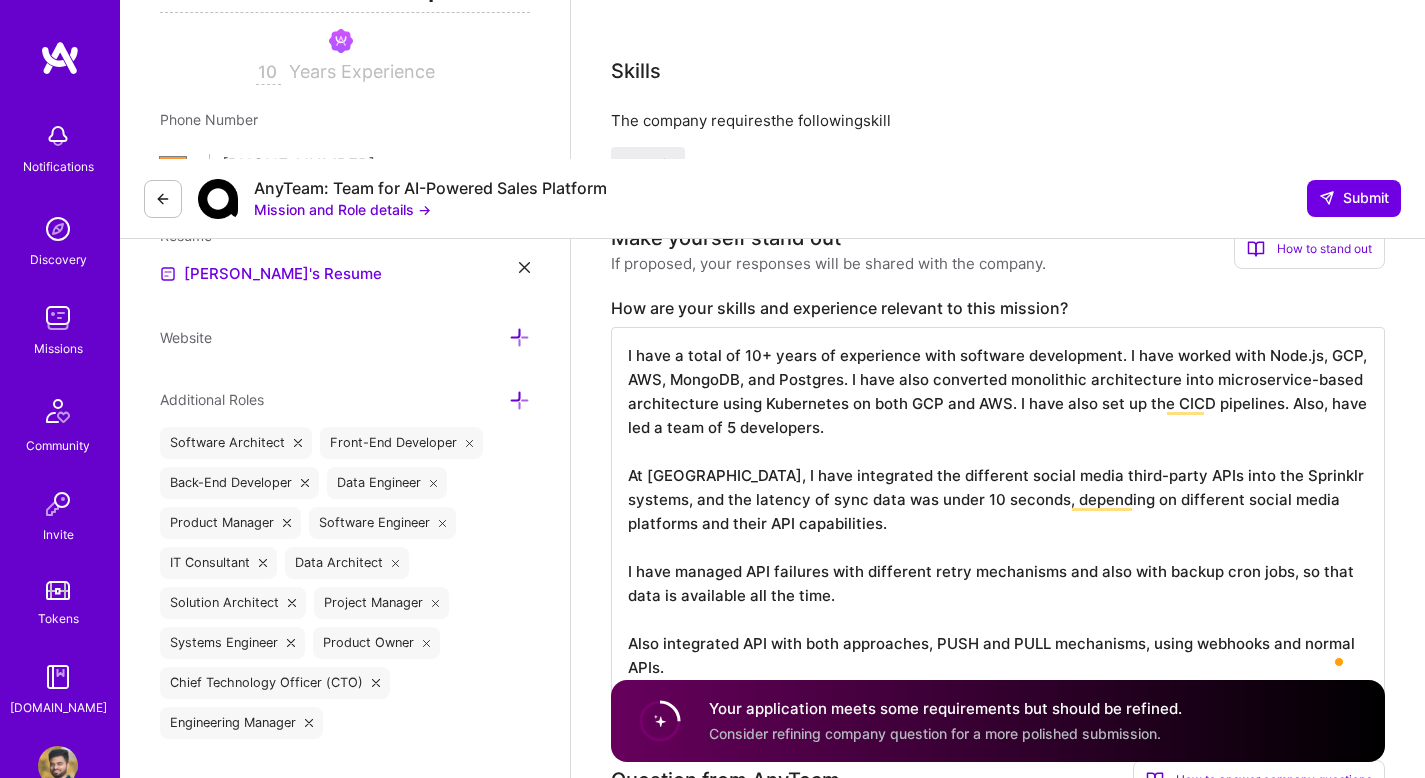 click on "I have a total of 10+ years of experience with software development. I have worked with Node.js, GCP, AWS, MongoDB, and Postgres. I have also converted monolithic architecture into microservice-based architecture using Kubernetes on both GCP and AWS. I have also set up the CICD pipelines. Also, have led a team of 5 developers.
At Sprinklr, I have integrated the different social media third-party APIs into the Sprinklr systems, and the latency of sync data was under 10 seconds, depending on different social media platforms and their API capabilities.
I have managed API failures with different retry mechanisms and also with backup cron jobs, so that data is available all the time.
Also integrated API with both approaches, PUSH and PULL mechanisms, using webhooks and normal APIs." at bounding box center (998, 511) 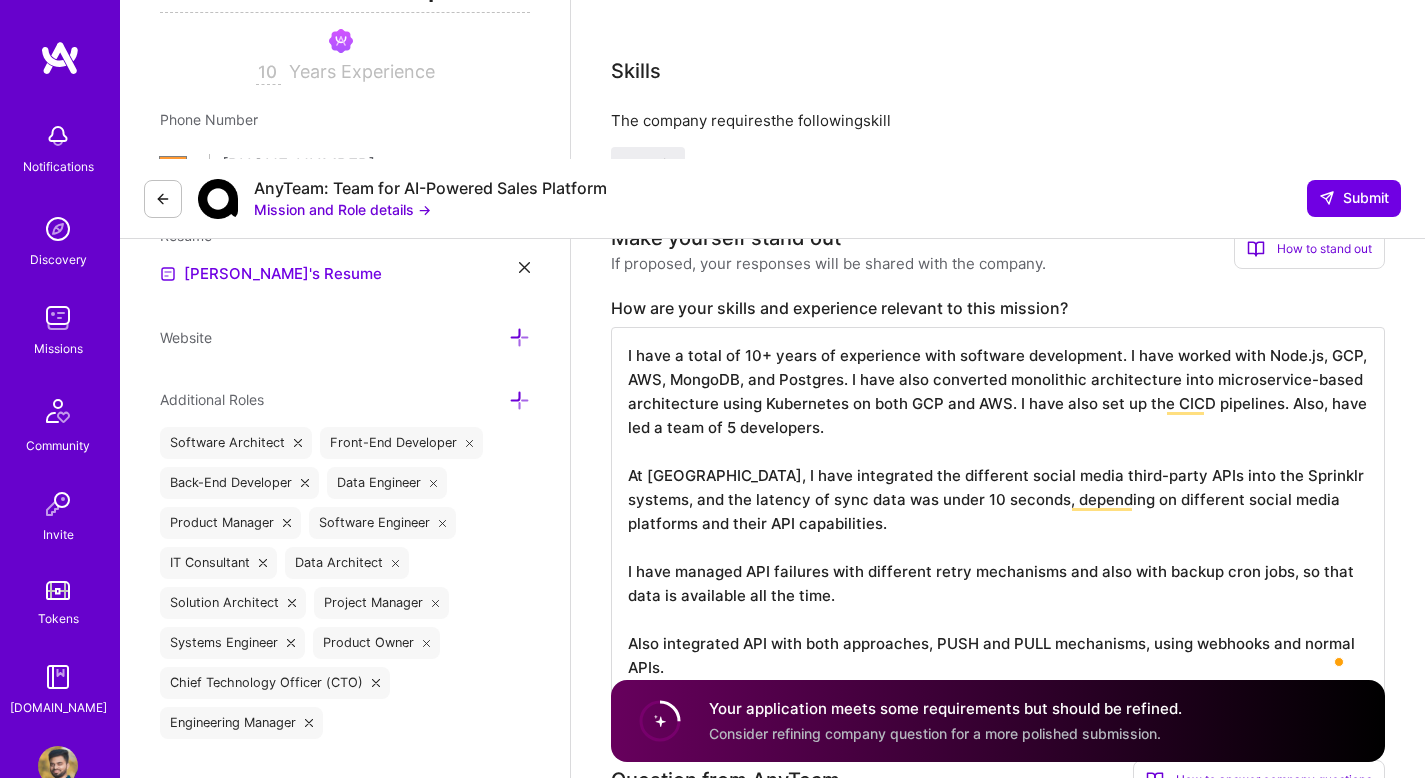click on "I have a total of 10+ years of experience with software development. I have worked with Node.js, GCP, AWS, MongoDB, and Postgres. I have also converted monolithic architecture into microservice-based architecture using Kubernetes on both GCP and AWS. I have also set up the CICD pipelines. Also, have led a team of 5 developers.
At Sprinklr, I have integrated the different social media third-party APIs into the Sprinklr systems, and the latency of sync data was under 10 seconds, depending on different social media platforms and their API capabilities.
I have managed API failures with different retry mechanisms and also with backup cron jobs, so that data is available all the time.
Also integrated API with both approaches, PUSH and PULL mechanisms, using webhooks and normal APIs." at bounding box center [998, 511] 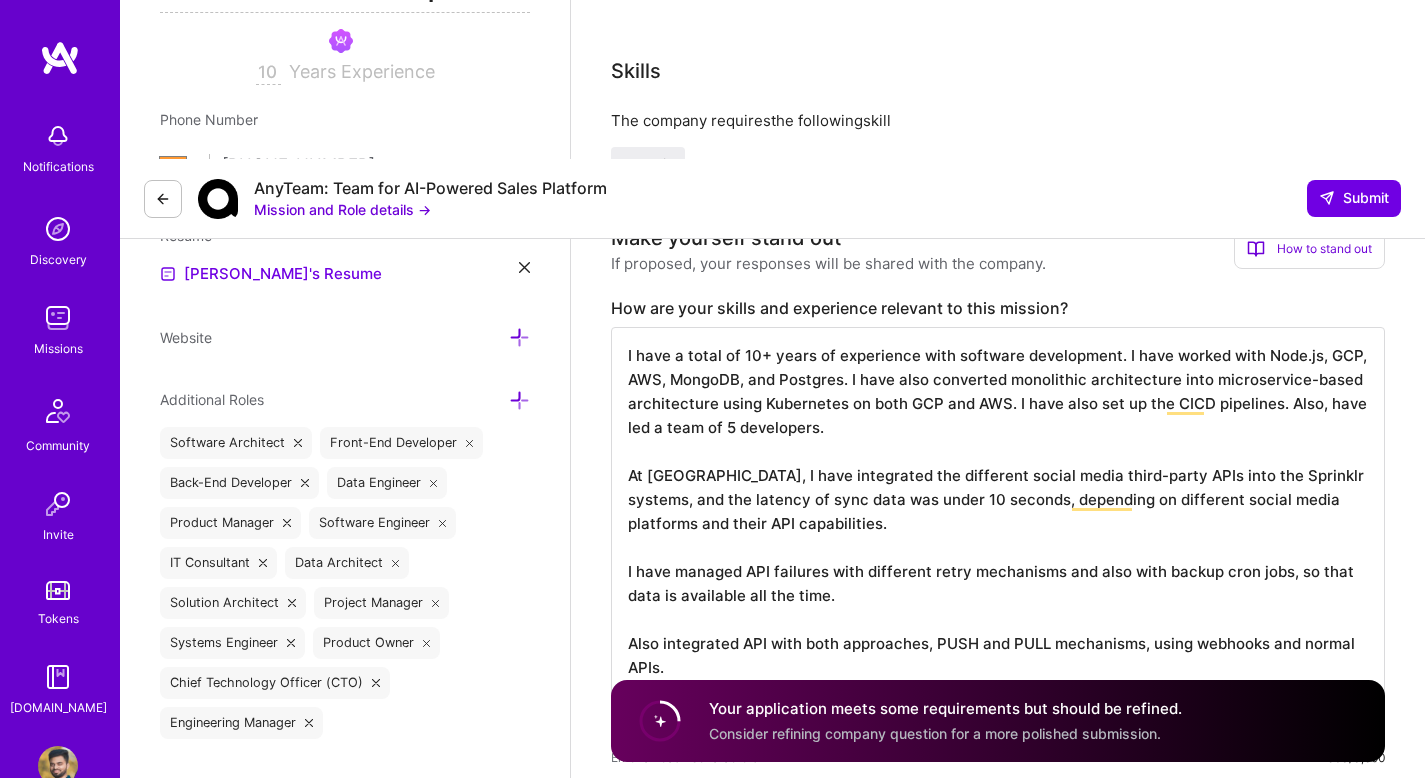 click on "I have a total of 10+ years of experience with software development. I have worked with Node.js, GCP, AWS, MongoDB, and Postgres. I have also converted monolithic architecture into microservice-based architecture using Kubernetes on both GCP and AWS. I have also set up the CICD pipelines. Also, have led a team of 5 developers.
At Sprinklr, I have integrated the different social media third-party APIs into the Sprinklr systems, and the latency of sync data was under 10 seconds, depending on different social media platforms and their API capabilities.
I have managed API failures with different retry mechanisms and also with backup cron jobs, so that data is available all the time.
Also integrated API with both approaches, PUSH and PULL mechanisms, using webhooks and normal APIs.
So based on the experience I have with third party API integrations" at bounding box center (998, 535) 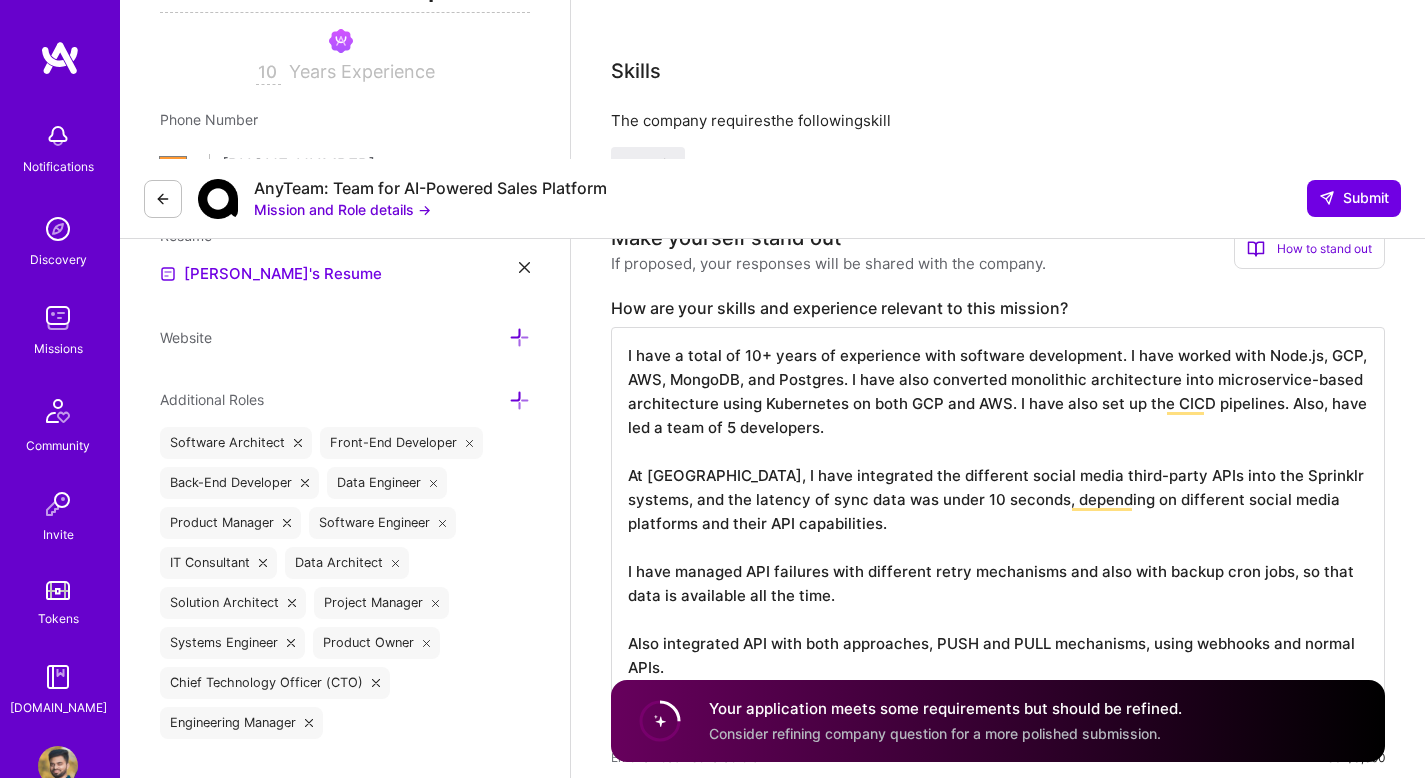 click on "I have a total of 10+ years of experience with software development. I have worked with Node.js, GCP, AWS, MongoDB, and Postgres. I have also converted monolithic architecture into microservice-based architecture using Kubernetes on both GCP and AWS. I have also set up the CICD pipelines. Also, have led a team of 5 developers.
At Sprinklr, I have integrated the different social media third-party APIs into the Sprinklr systems, and the latency of sync data was under 10 seconds, depending on different social media platforms and their API capabilities.
I have managed API failures with different retry mechanisms and also with backup cron jobs, so that data is available all the time.
Also integrated API with both approaches, PUSH and PULL mechanisms, using webhooks and normal APIs.
So, based on the experience I have with third-party API integrations" at bounding box center (998, 535) 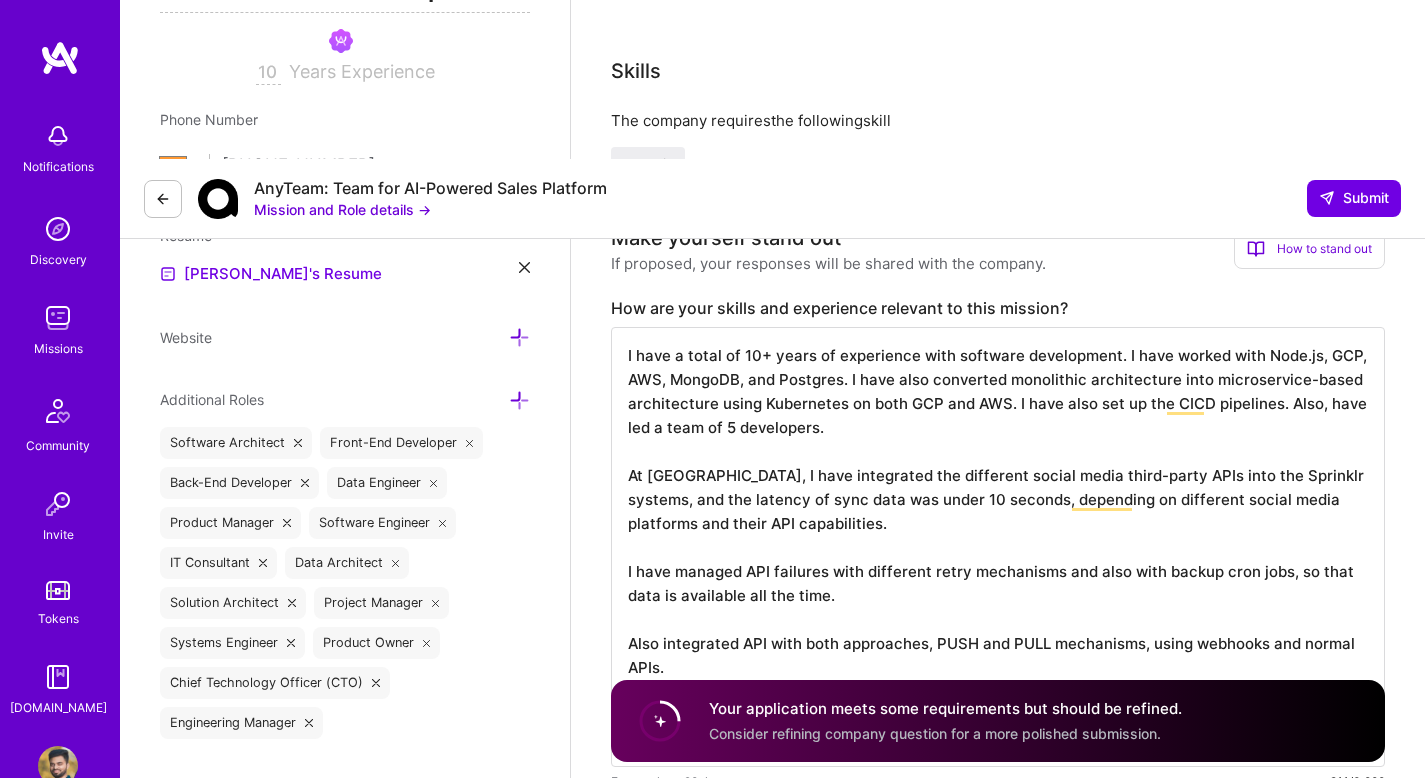 click on "I have a total of 10+ years of experience with software development. I have worked with Node.js, GCP, AWS, MongoDB, and Postgres. I have also converted monolithic architecture into microservice-based architecture using Kubernetes on both GCP and AWS. I have also set up the CICD pipelines. Also, have led a team of 5 developers.
At Sprinklr, I have integrated the different social media third-party APIs into the Sprinklr systems, and the latency of sync data was under 10 seconds, depending on different social media platforms and their API capabilities.
I have managed API failures with different retry mechanisms and also with backup cron jobs, so that data is available all the time.
Also integrated API with both approaches, PUSH and PULL mechanisms, using webhooks and normal APIs.
So, based on the experience I have with third-party API integrations I feel that I can be great fit for this role." at bounding box center [998, 547] 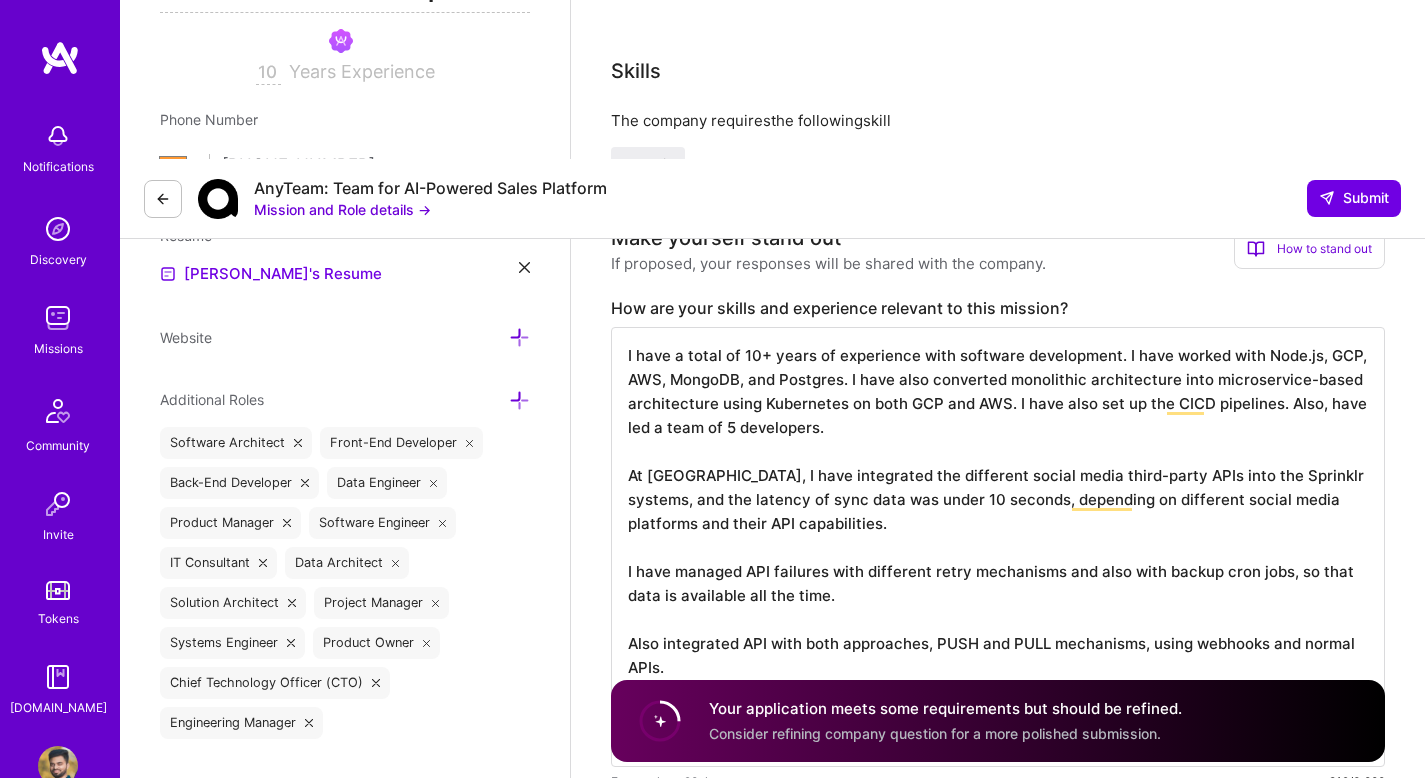 click on "I have a total of 10+ years of experience with software development. I have worked with Node.js, GCP, AWS, MongoDB, and Postgres. I have also converted monolithic architecture into microservice-based architecture using Kubernetes on both GCP and AWS. I have also set up the CICD pipelines. Also, have led a team of 5 developers.
At Sprinklr, I have integrated the different social media third-party APIs into the Sprinklr systems, and the latency of sync data was under 10 seconds, depending on different social media platforms and their API capabilities.
I have managed API failures with different retry mechanisms and also with backup cron jobs, so that data is available all the time.
Also integrated API with both approaches, PUSH and PULL mechanisms, using webhooks and normal APIs.
So, based on the experience I have with third-party API integrations, I feel that I can be great fit for this role." at bounding box center [998, 547] 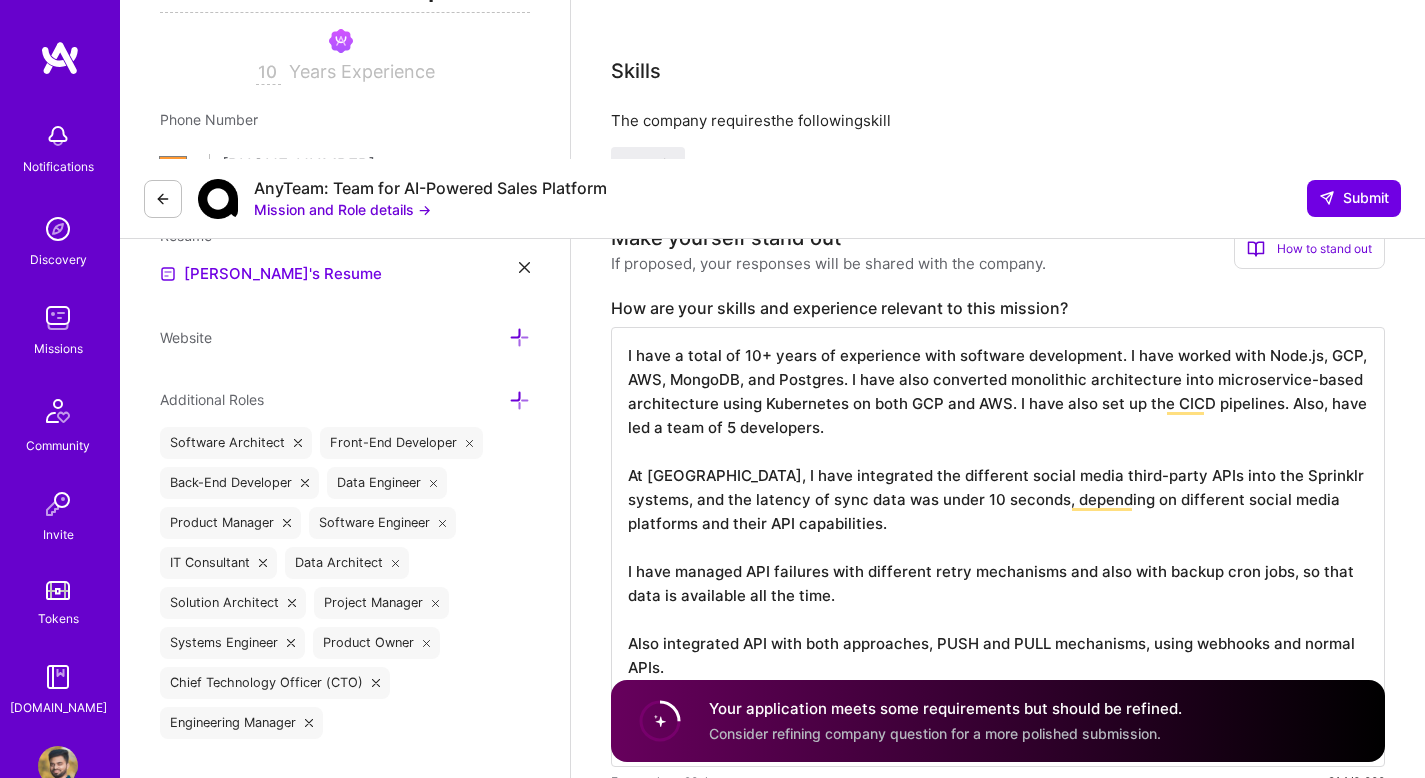 scroll, scrollTop: 2, scrollLeft: 0, axis: vertical 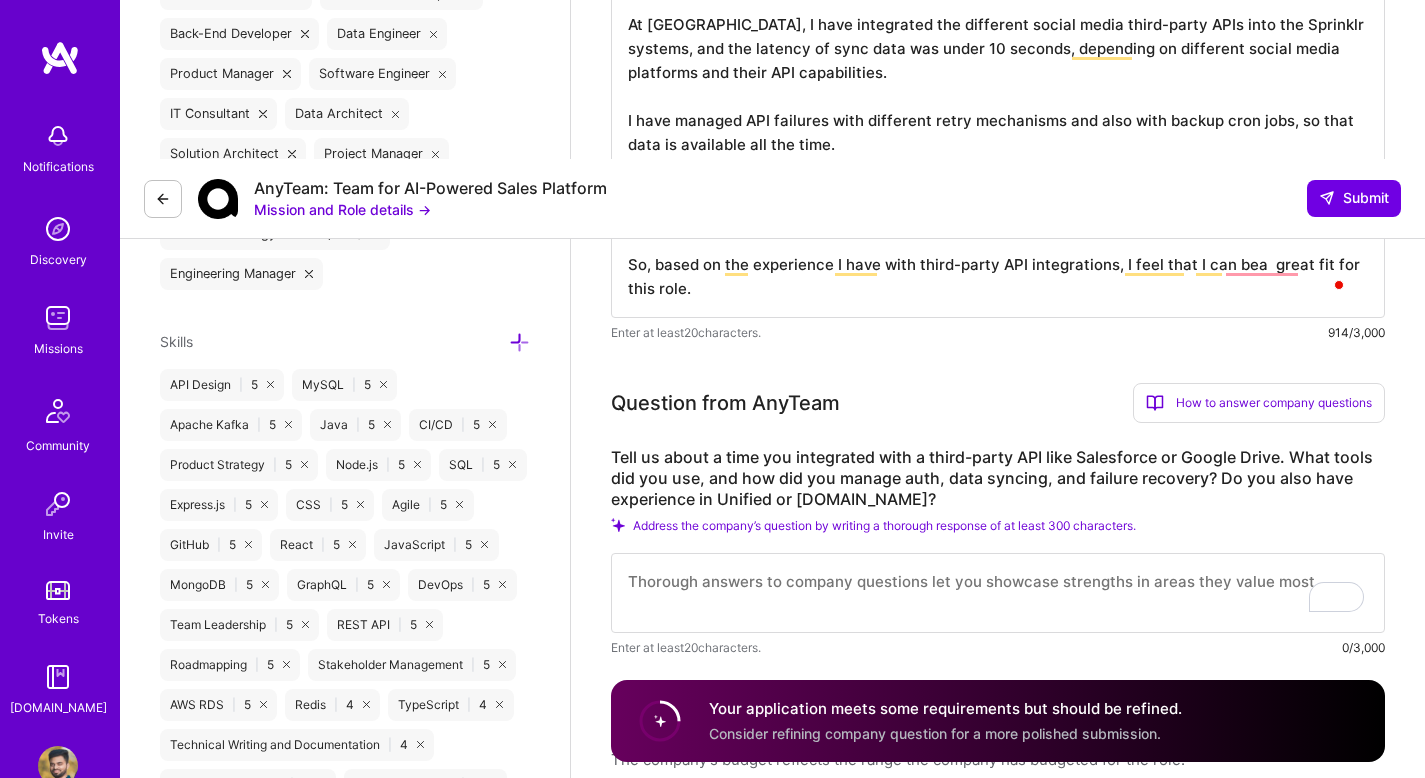 type on "I have a total of 10+ years of experience with software development. I have worked with Node.js, GCP, AWS, MongoDB, and Postgres. I have also converted monolithic architecture into microservice-based architecture using Kubernetes on both GCP and AWS. I have also set up the CICD pipelines. Also, have led a team of 5 developers.
At Sprinklr, I have integrated the different social media third-party APIs into the Sprinklr systems, and the latency of sync data was under 10 seconds, depending on different social media platforms and their API capabilities.
I have managed API failures with different retry mechanisms and also with backup cron jobs, so that data is available all the time.
Also integrated API with both approaches, PUSH and PULL mechanisms, using webhooks and normal APIs.
So, based on the experience I have with third-party API integrations, I feel that I can bea  great fit for this role." 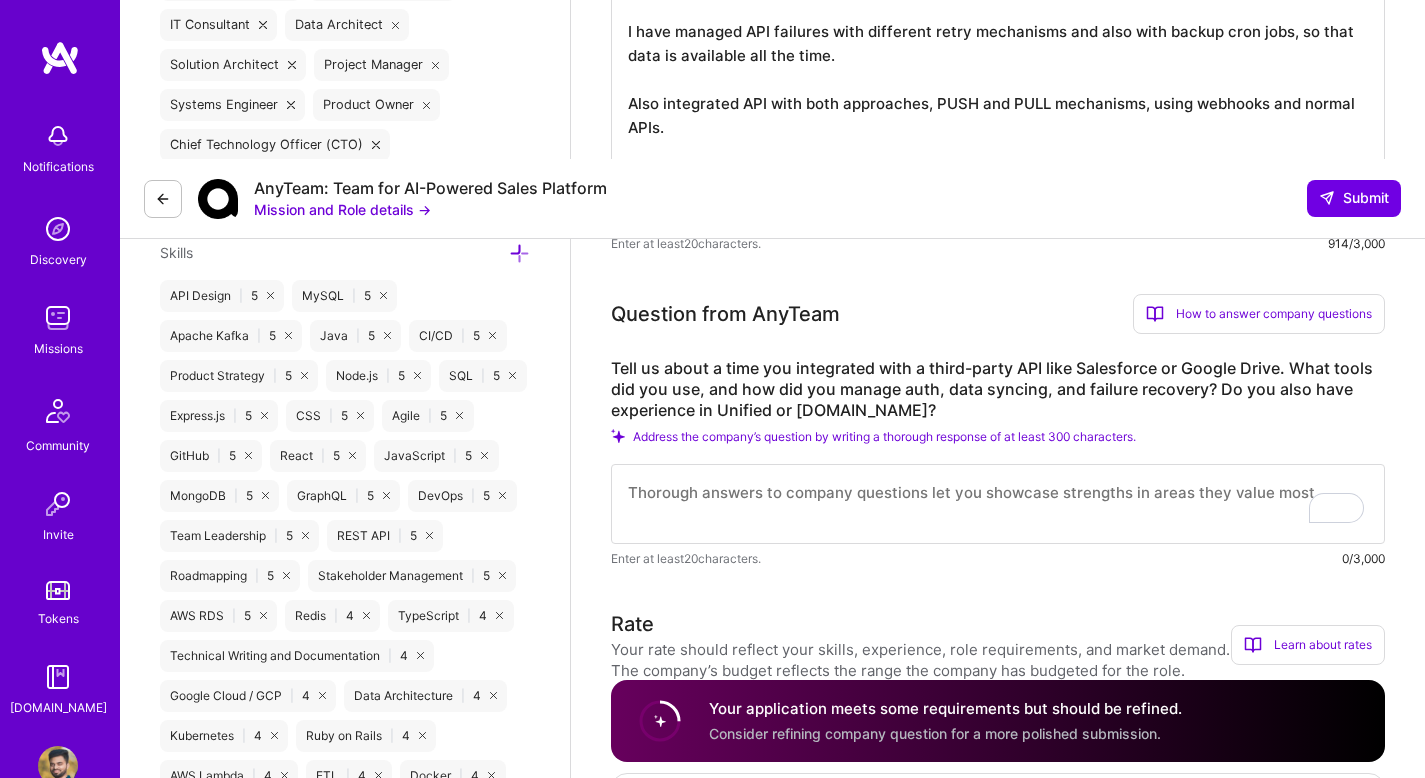 scroll, scrollTop: 1111, scrollLeft: 0, axis: vertical 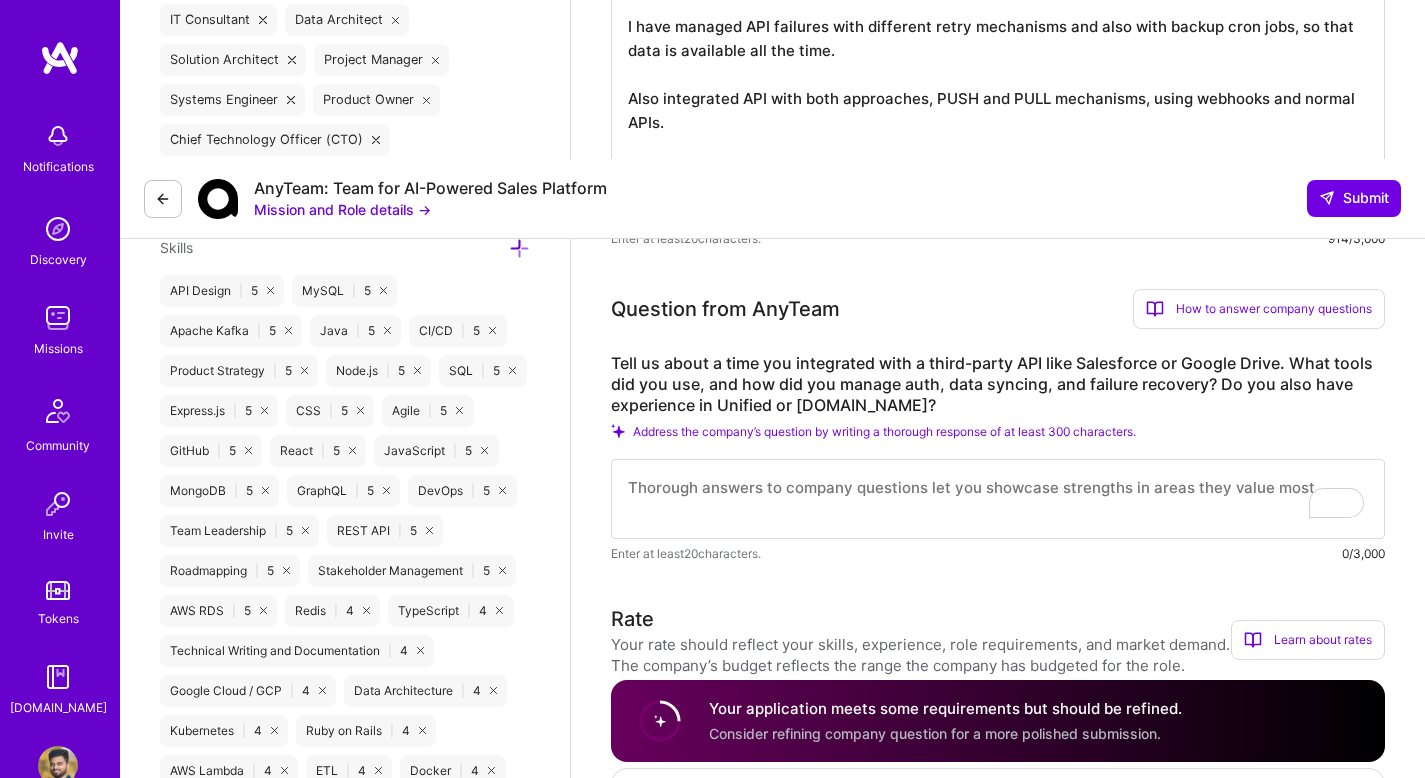 click at bounding box center (998, 499) 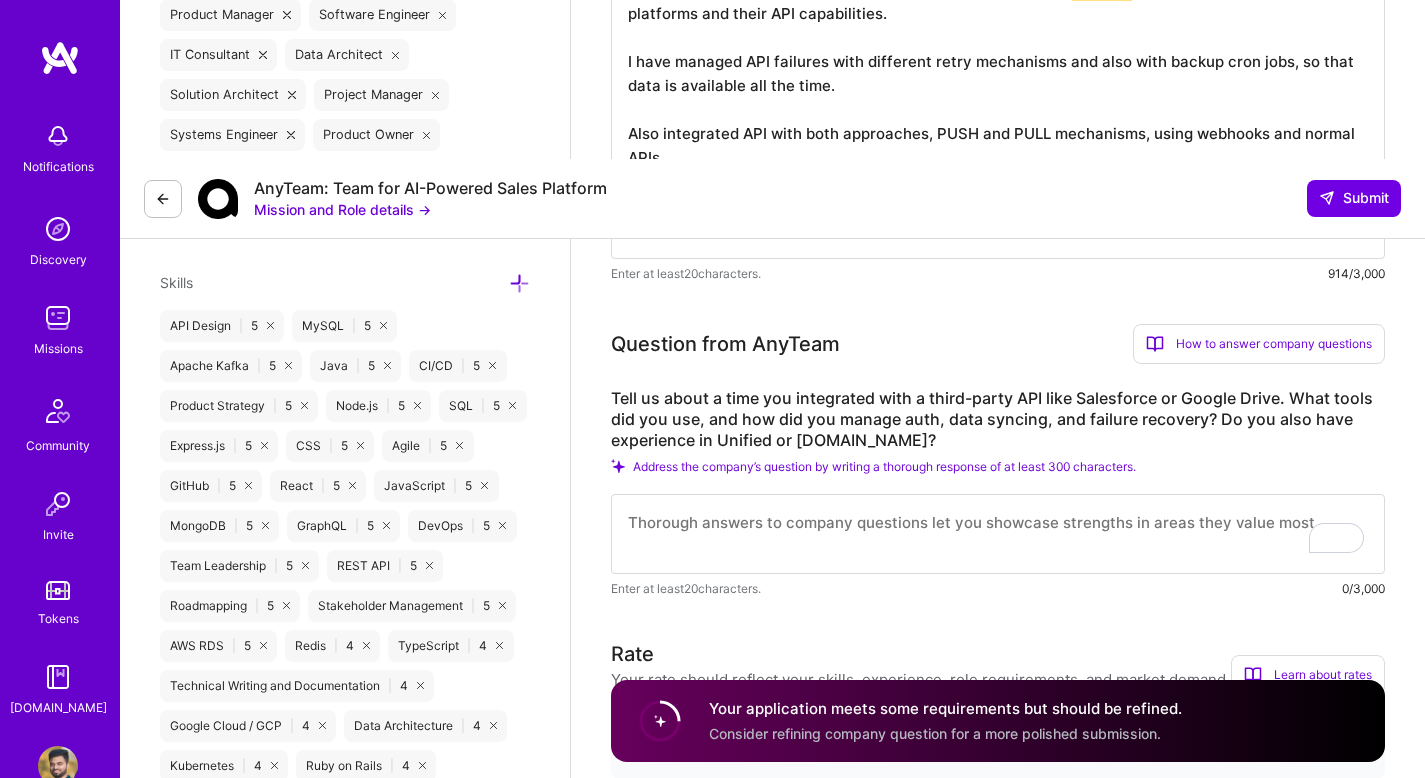 scroll, scrollTop: 1073, scrollLeft: 0, axis: vertical 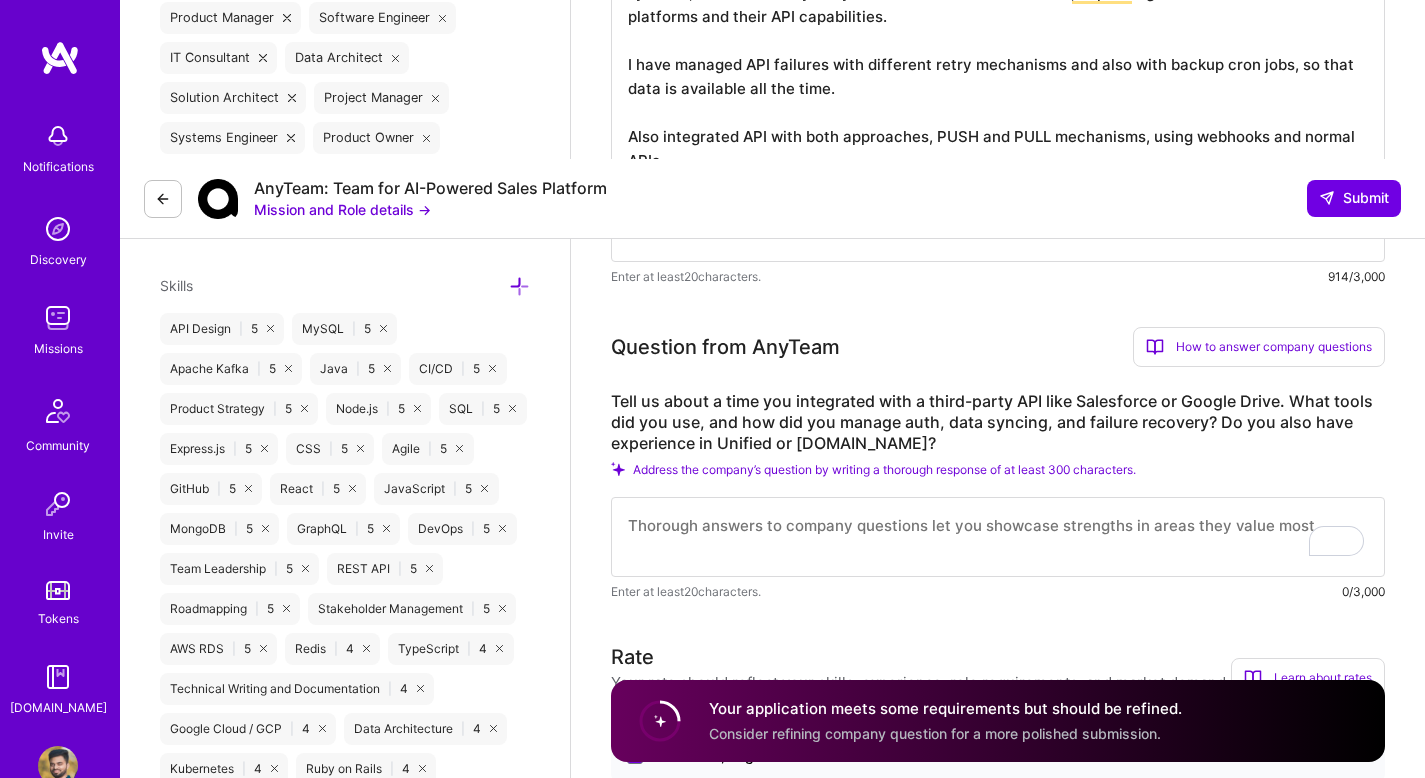 click at bounding box center (998, 537) 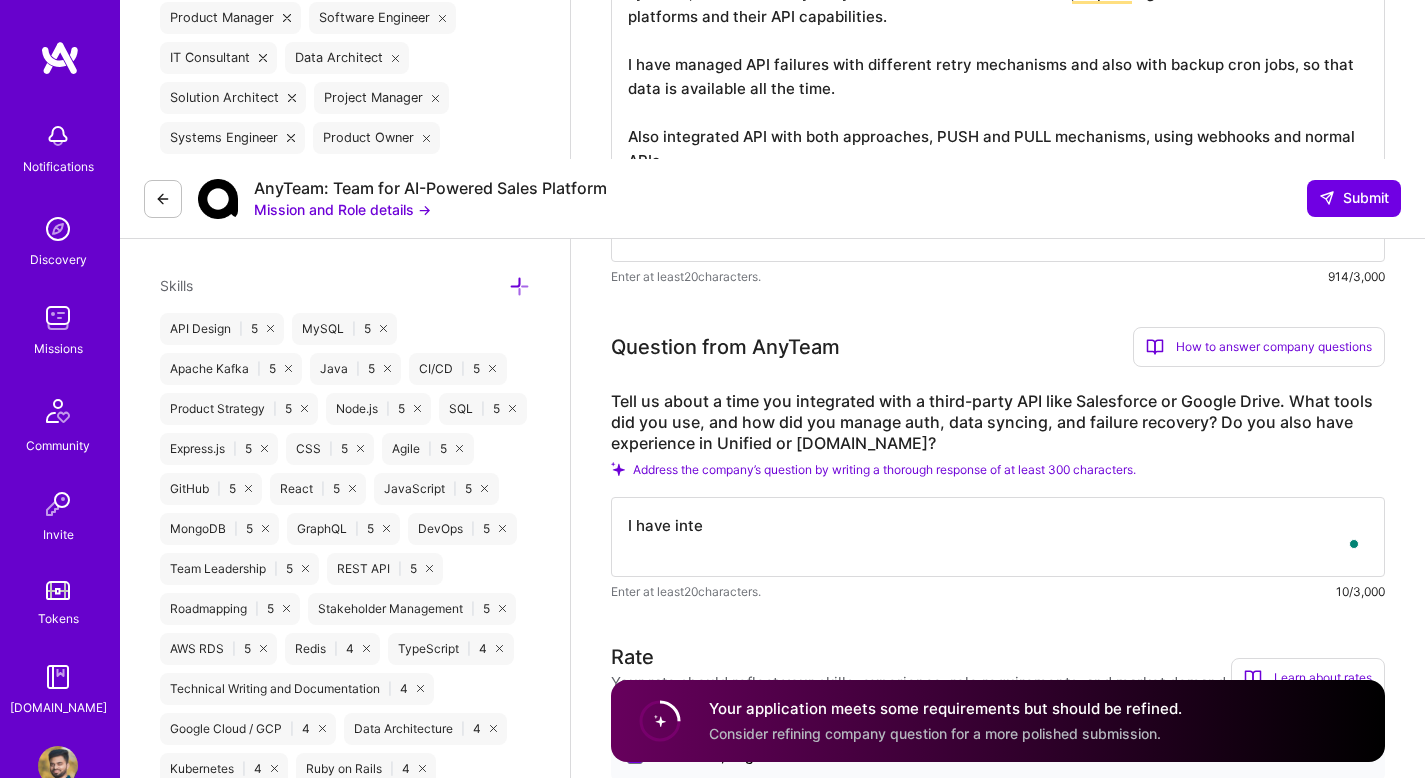 type on "I have inteh" 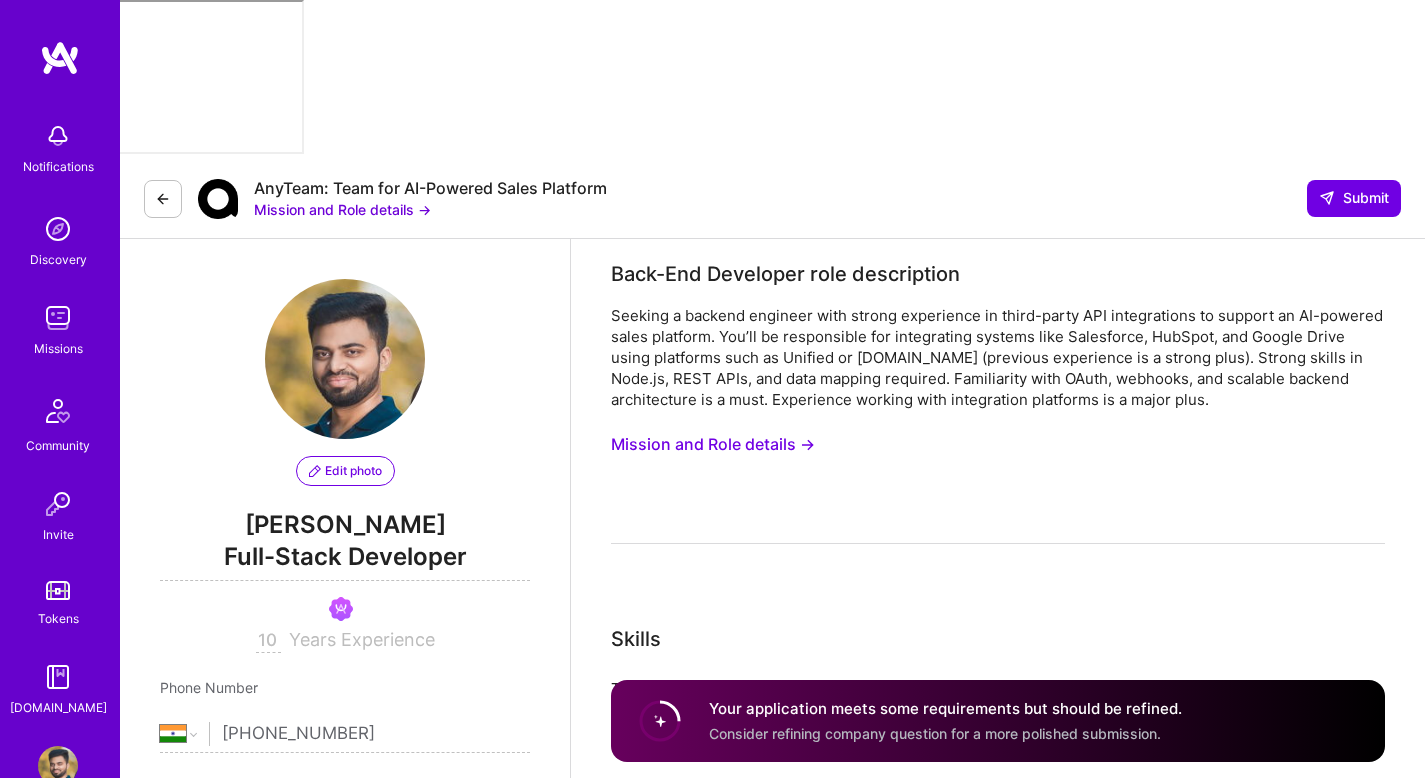 select on "IN" 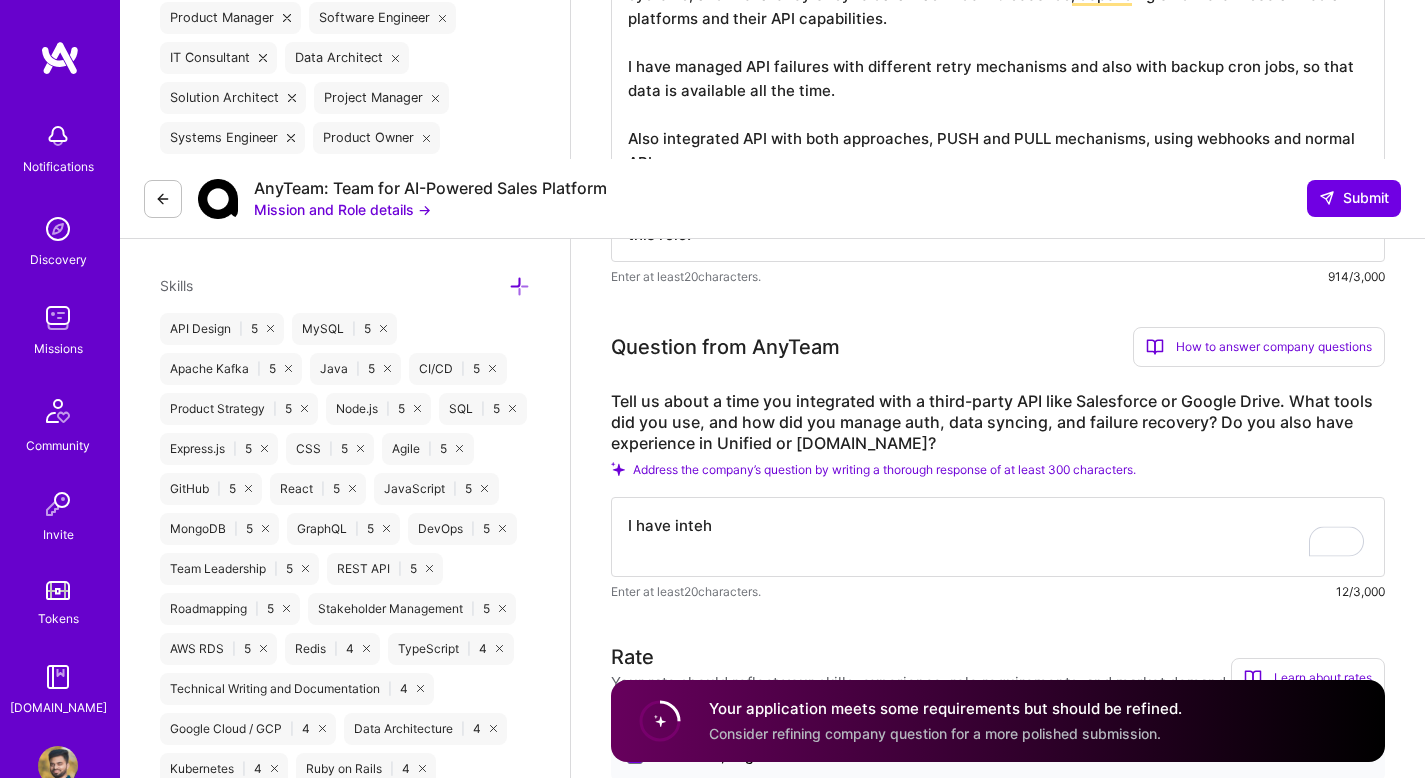 scroll, scrollTop: 2, scrollLeft: 0, axis: vertical 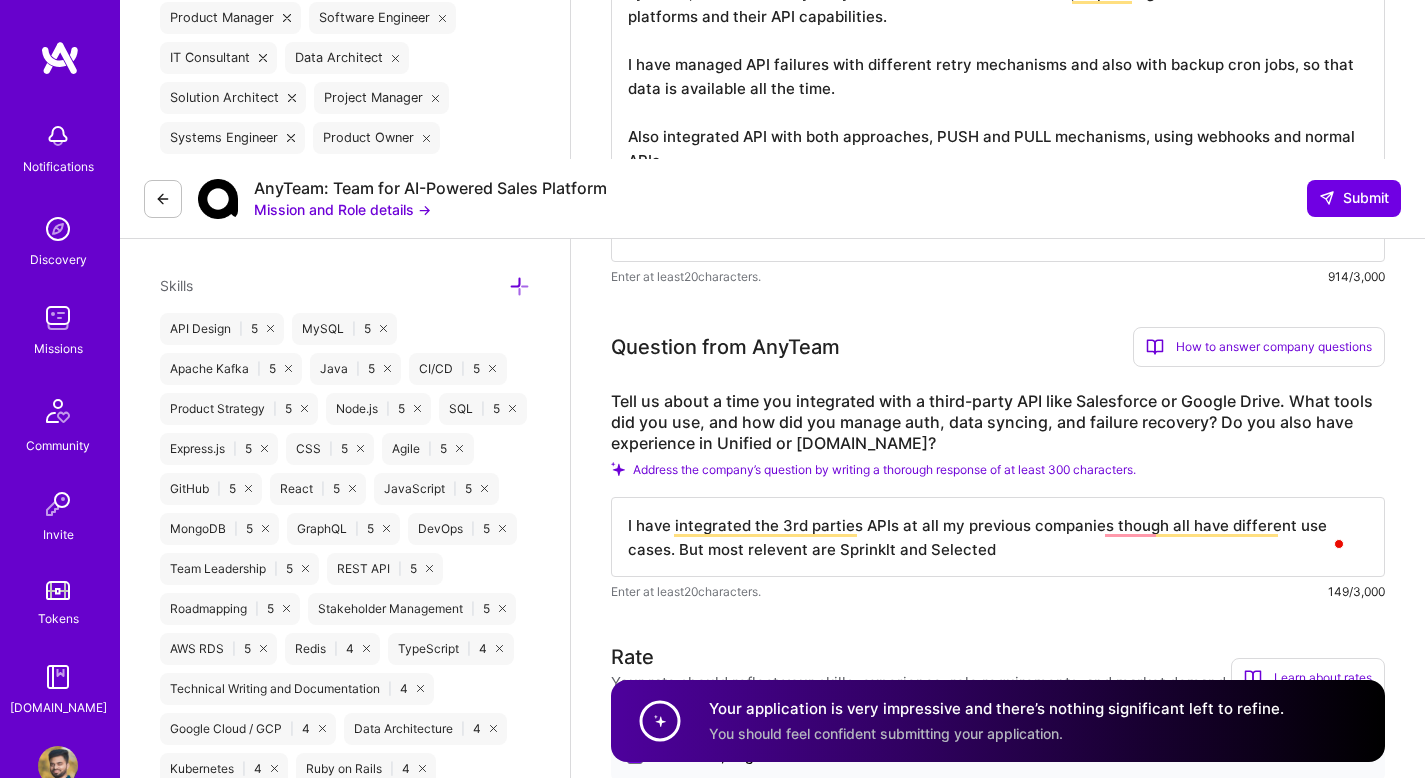 click on "I have integrated the 3rd parties APIs at all my previous companies though all have different use cases. But most relevent are Sprinklt and Selected" at bounding box center [998, 537] 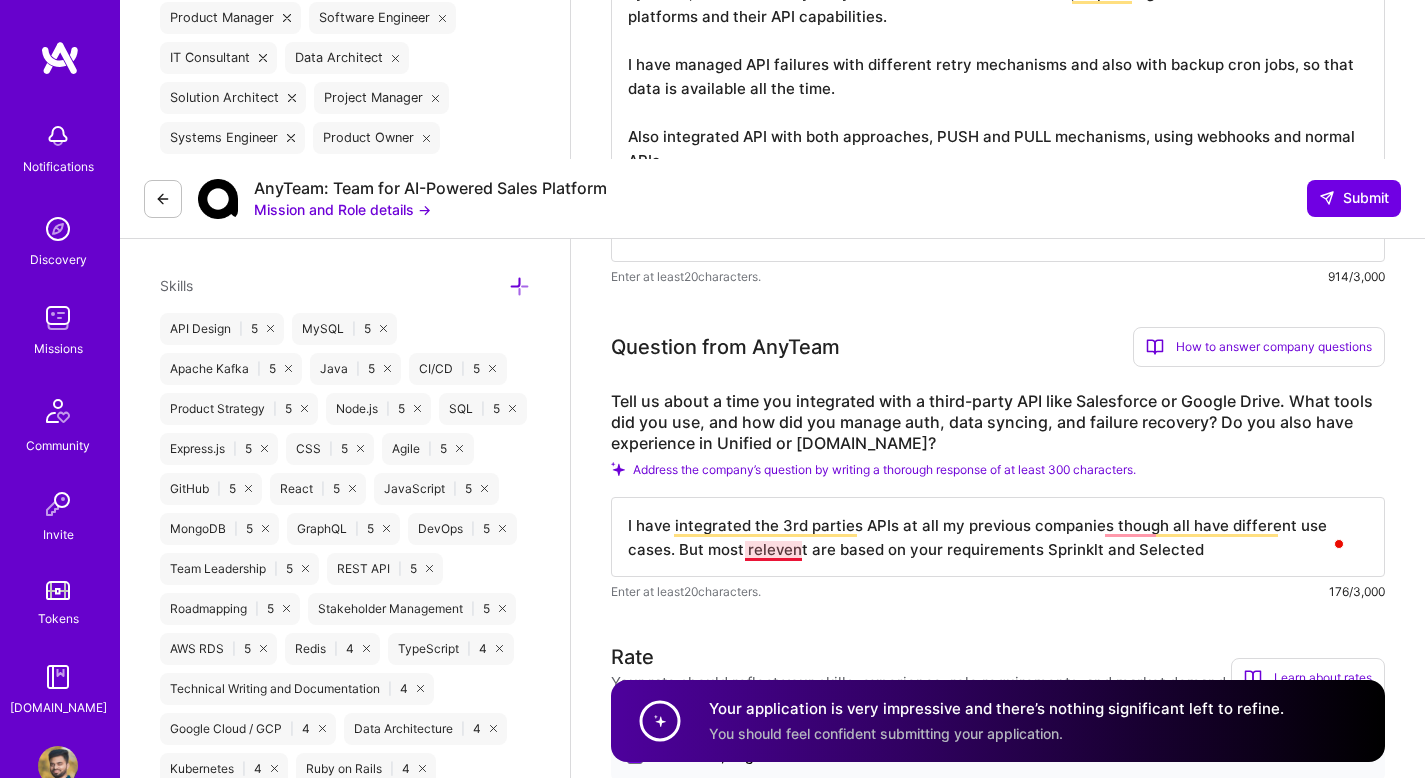 click on "I have integrated the 3rd parties APIs at all my previous companies though all have different use cases. But most relevent are based on your requirements Sprinklt and Selected" at bounding box center [998, 537] 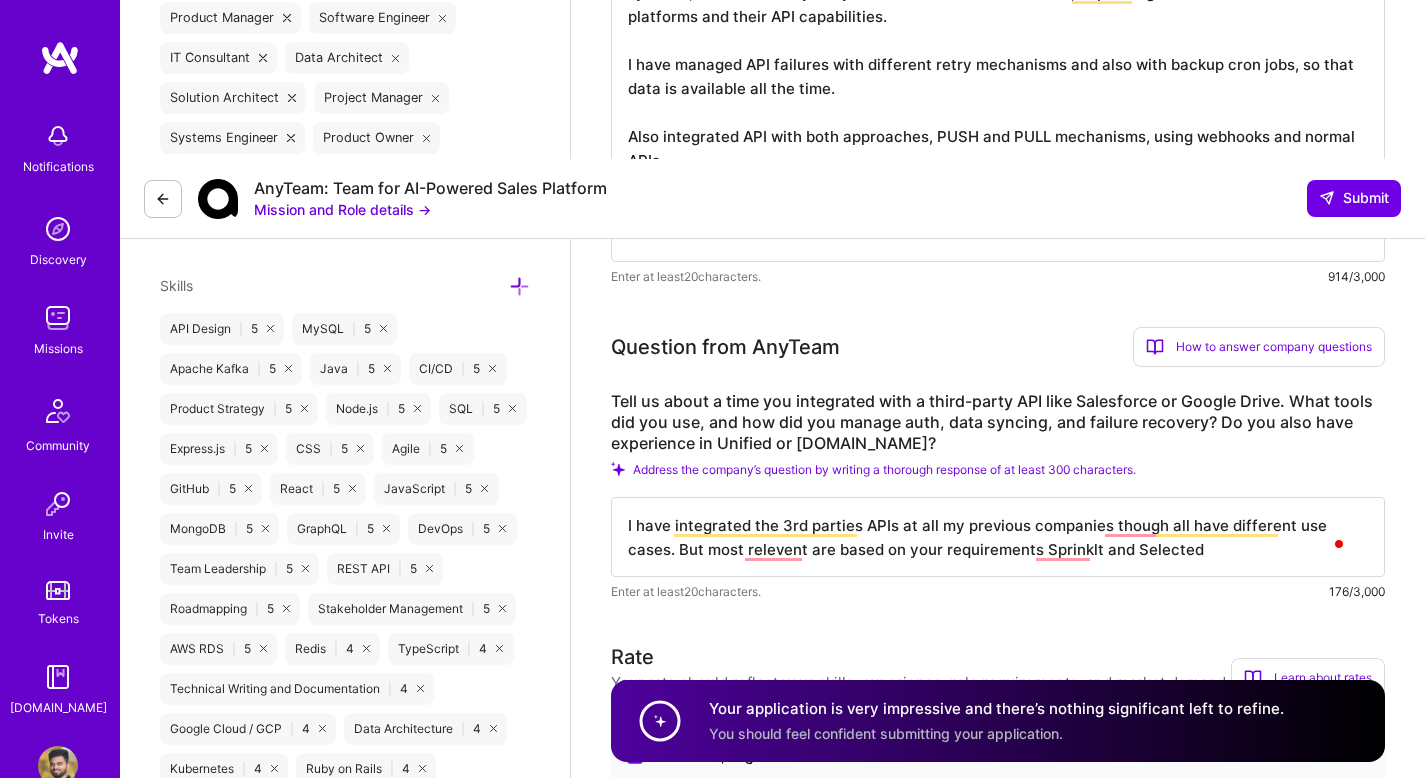click on "Enter at least  20  characters. 176/3,000" at bounding box center (998, 591) 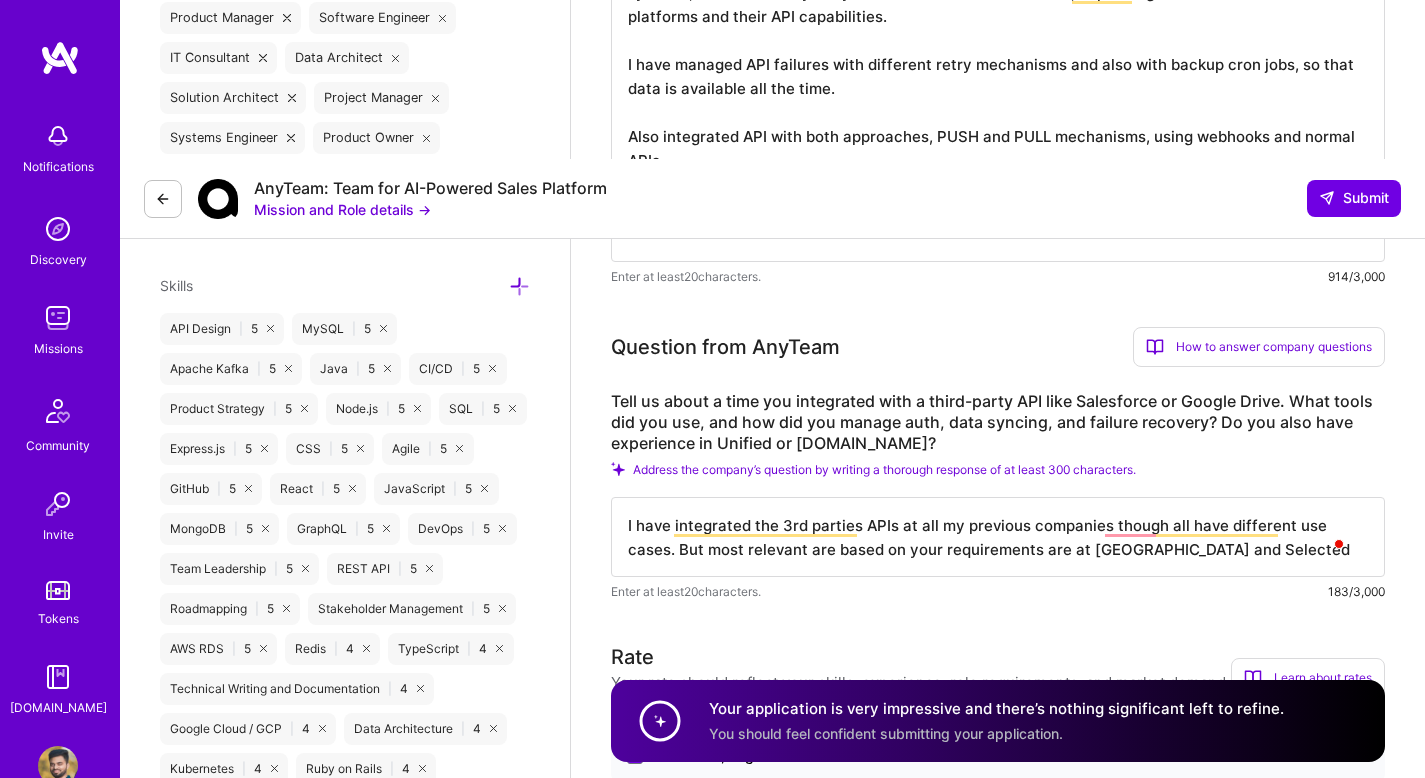 click on "I have integrated the 3rd parties APIs at all my previous companies though all have different use cases. But most relevant are based on your requirements are at [GEOGRAPHIC_DATA] and Selected" at bounding box center [998, 537] 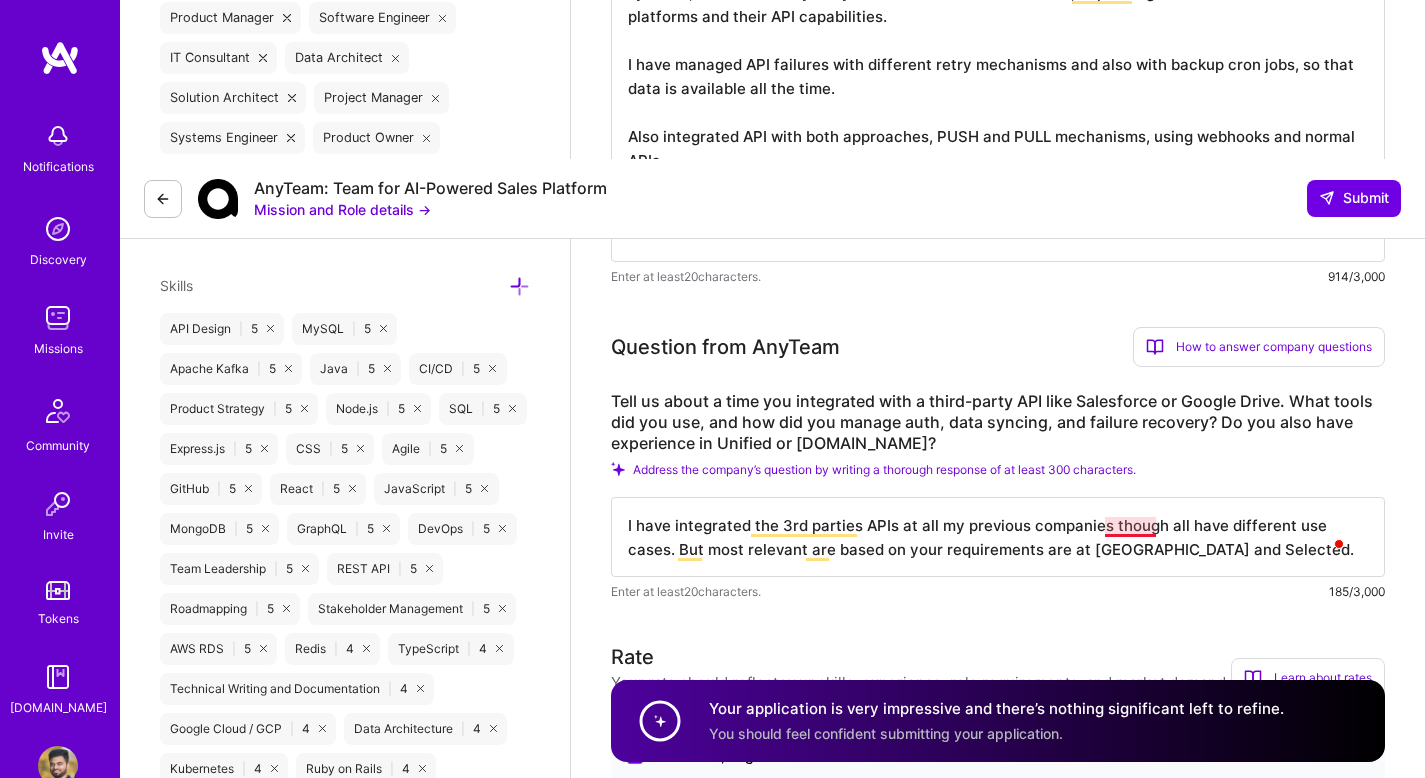 click on "I have integrated the 3rd parties APIs at all my previous companies though all have different use cases. But most relevant are based on your requirements are at Sprinklt and Selected." at bounding box center (998, 537) 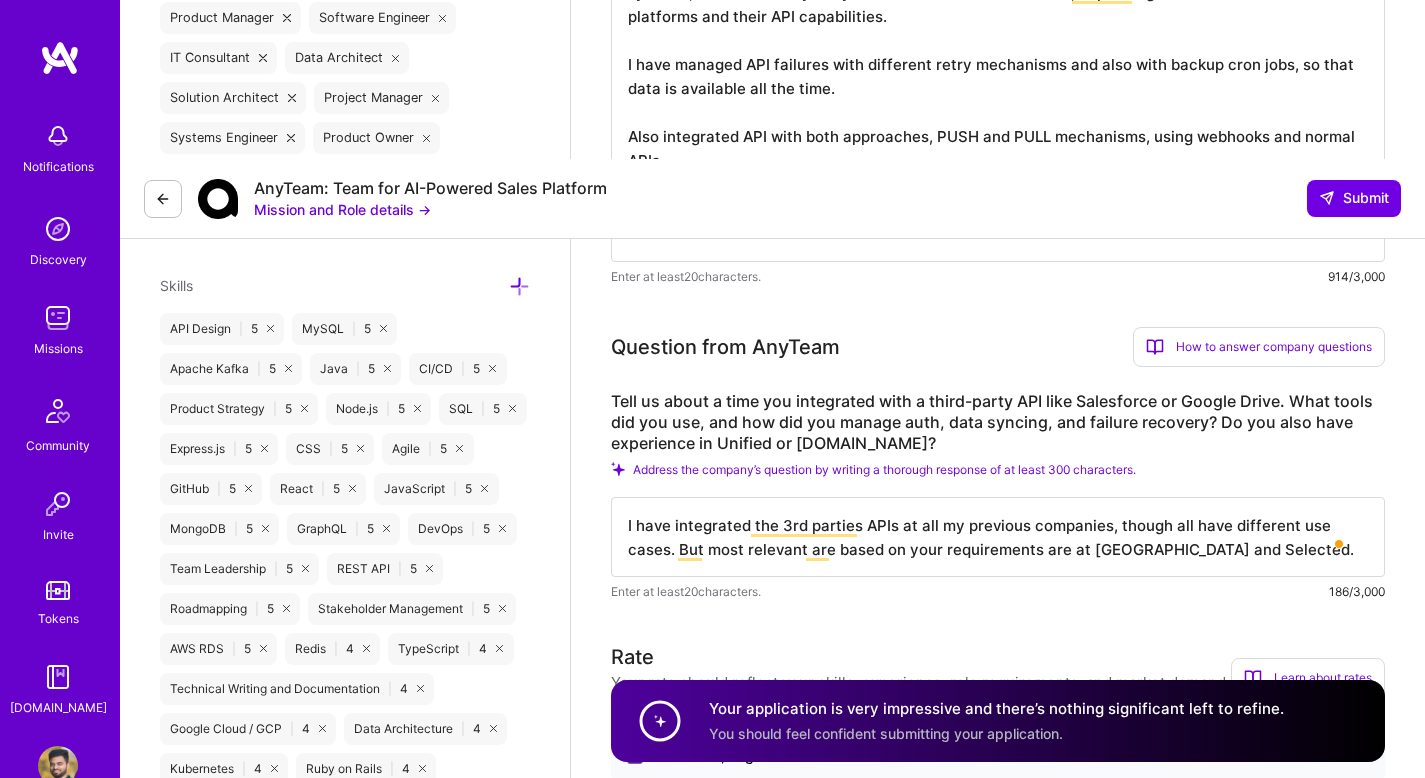 click on "I have integrated the 3rd parties APIs at all my previous companies, though all have different use cases. But most relevant are based on your requirements are at Sprinklt and Selected." at bounding box center (998, 537) 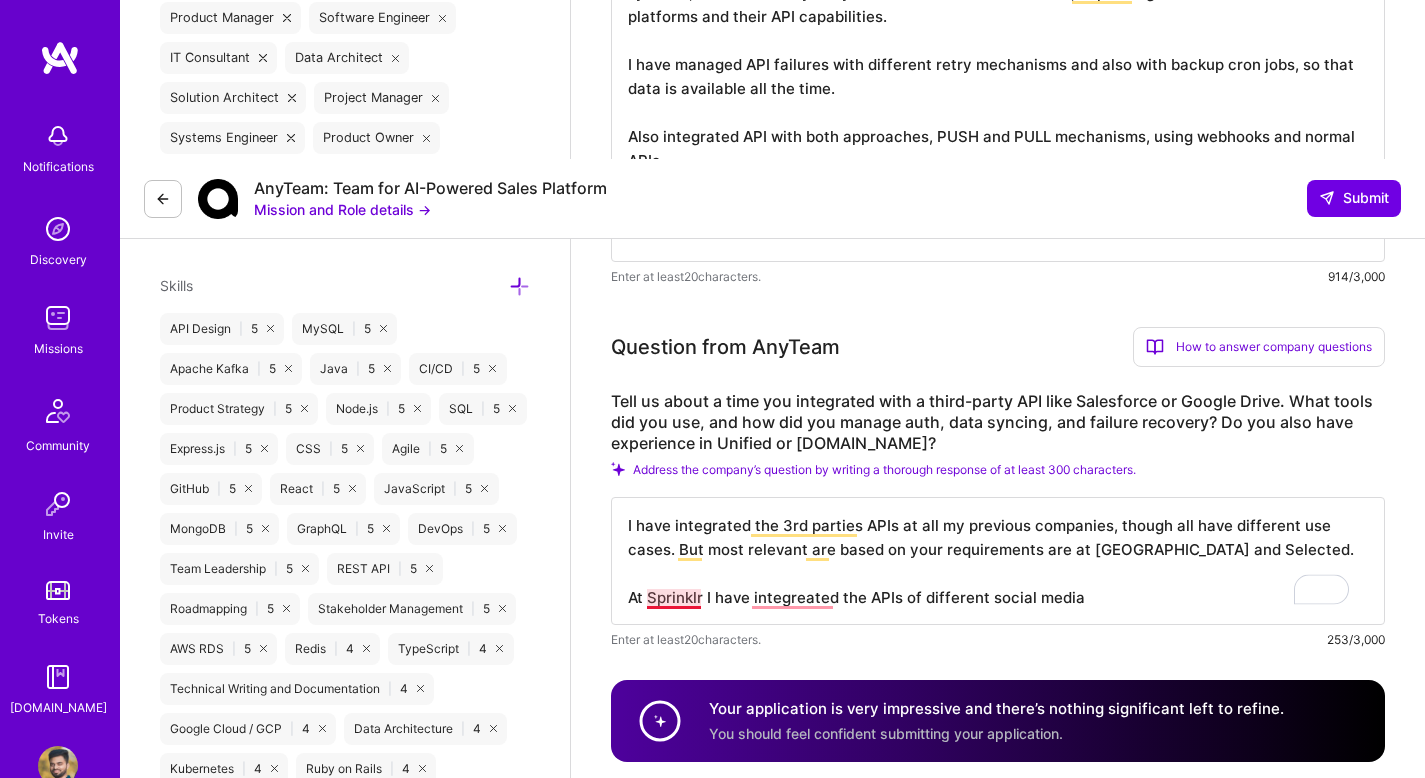 click on "I have integrated the 3rd parties APIs at all my previous companies, though all have different use cases. But most relevant are based on your requirements are at Sprinklt and Selected.
At Sprinklr I have integreated the APIs of different social media" at bounding box center (998, 561) 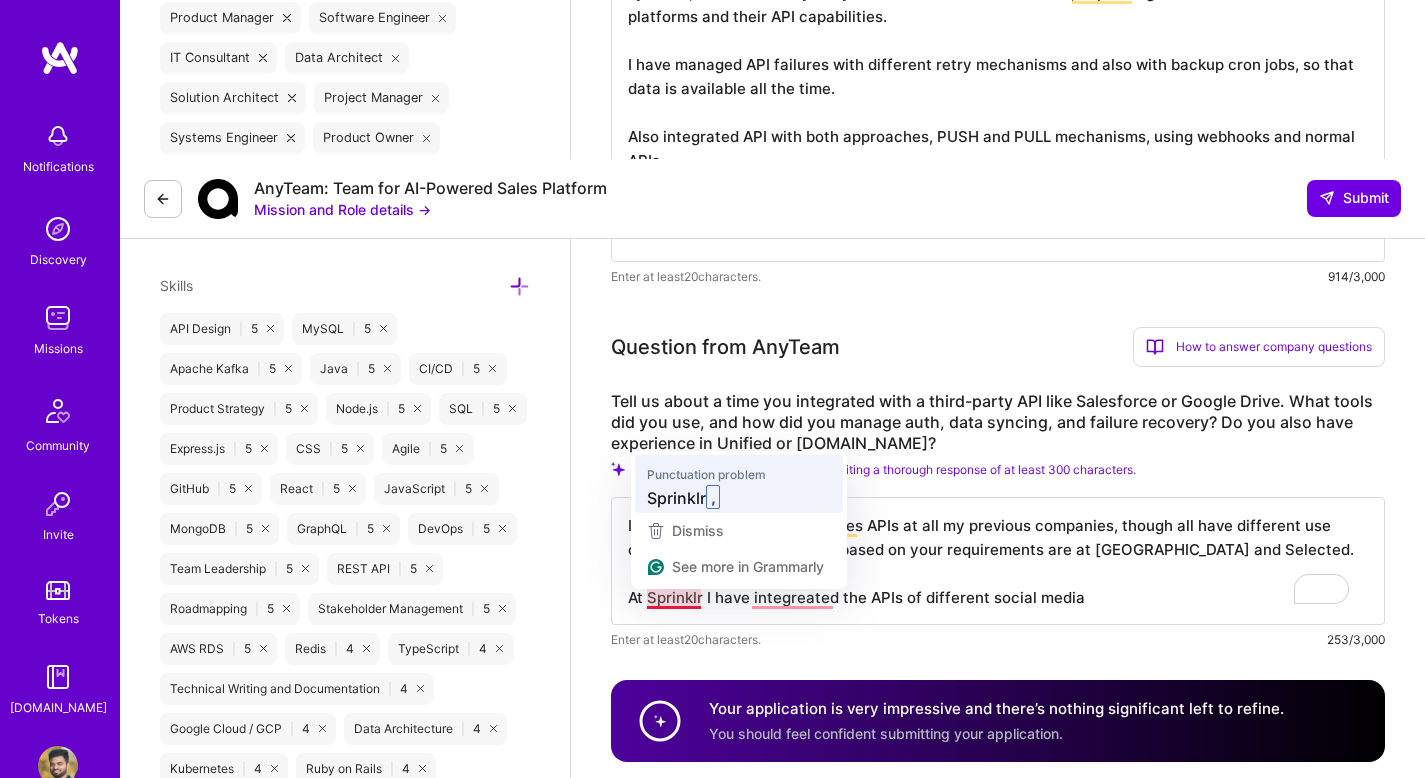 type on "I have integrated the 3rd parties APIs at all my previous companies, though all have different use cases. But most relevant are based on your requirements are at Sprinklt and Selected.
At Sprinklr, I have integreated the APIs of different social media" 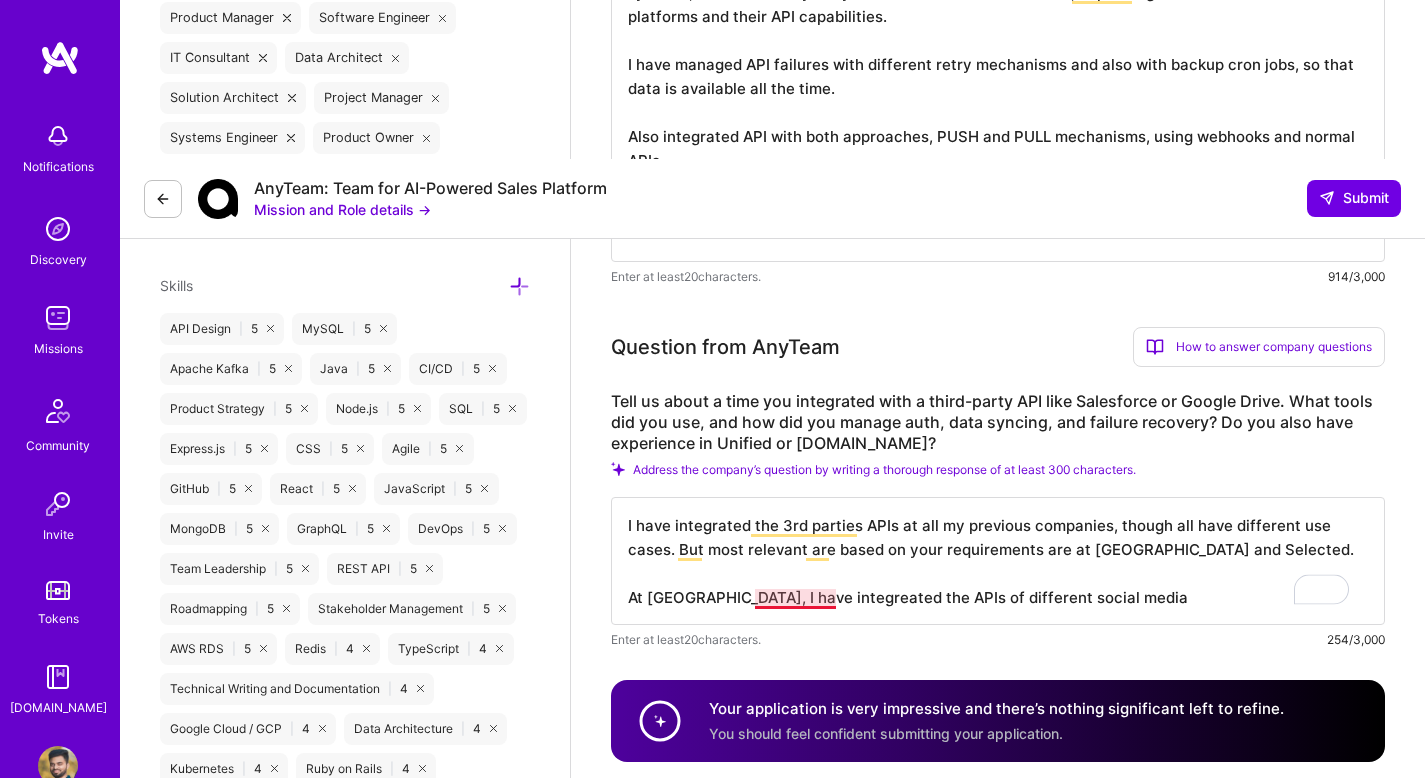 click on "I have integrated the 3rd parties APIs at all my previous companies, though all have different use cases. But most relevant are based on your requirements are at Sprinklt and Selected.
At Sprinklr, I have integreated the APIs of different social media" at bounding box center (998, 561) 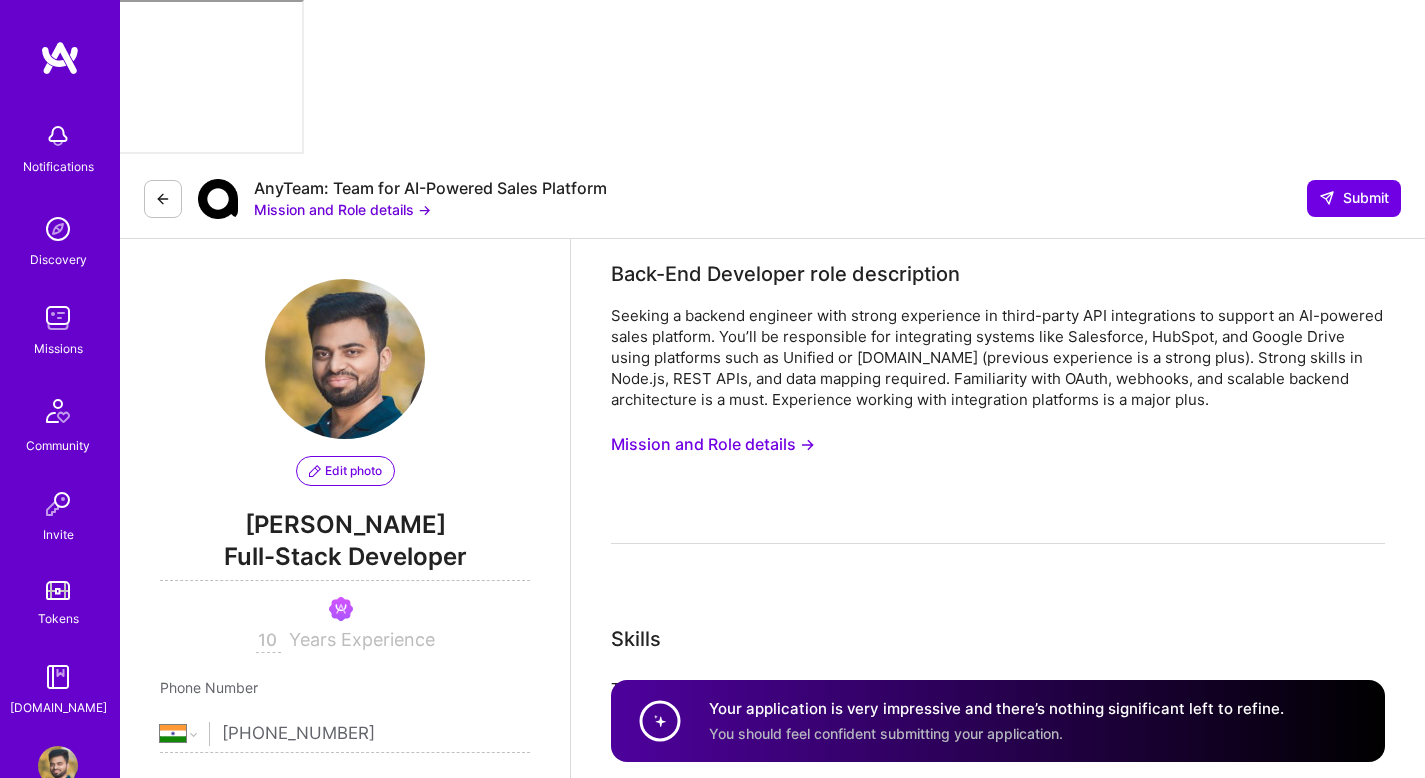 select on "IN" 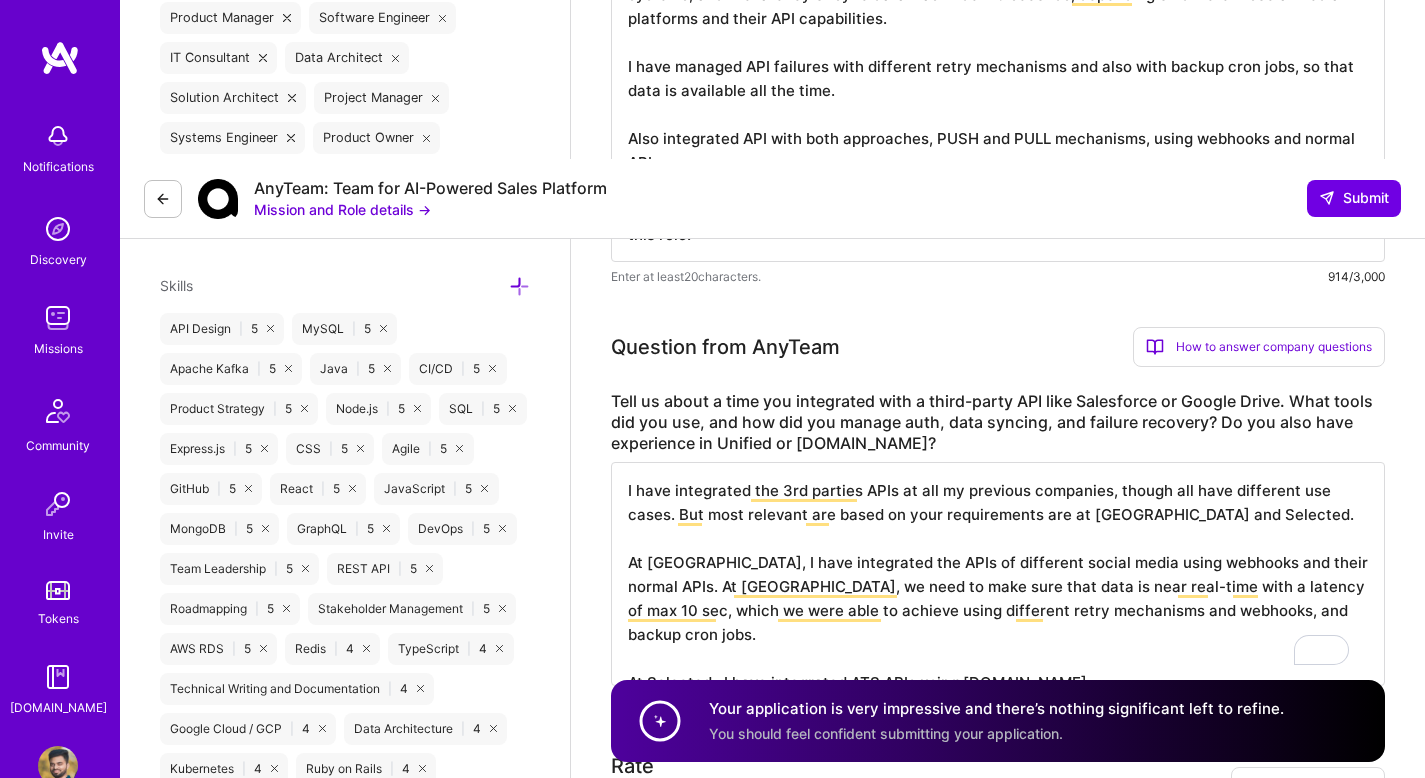 scroll, scrollTop: 2, scrollLeft: 0, axis: vertical 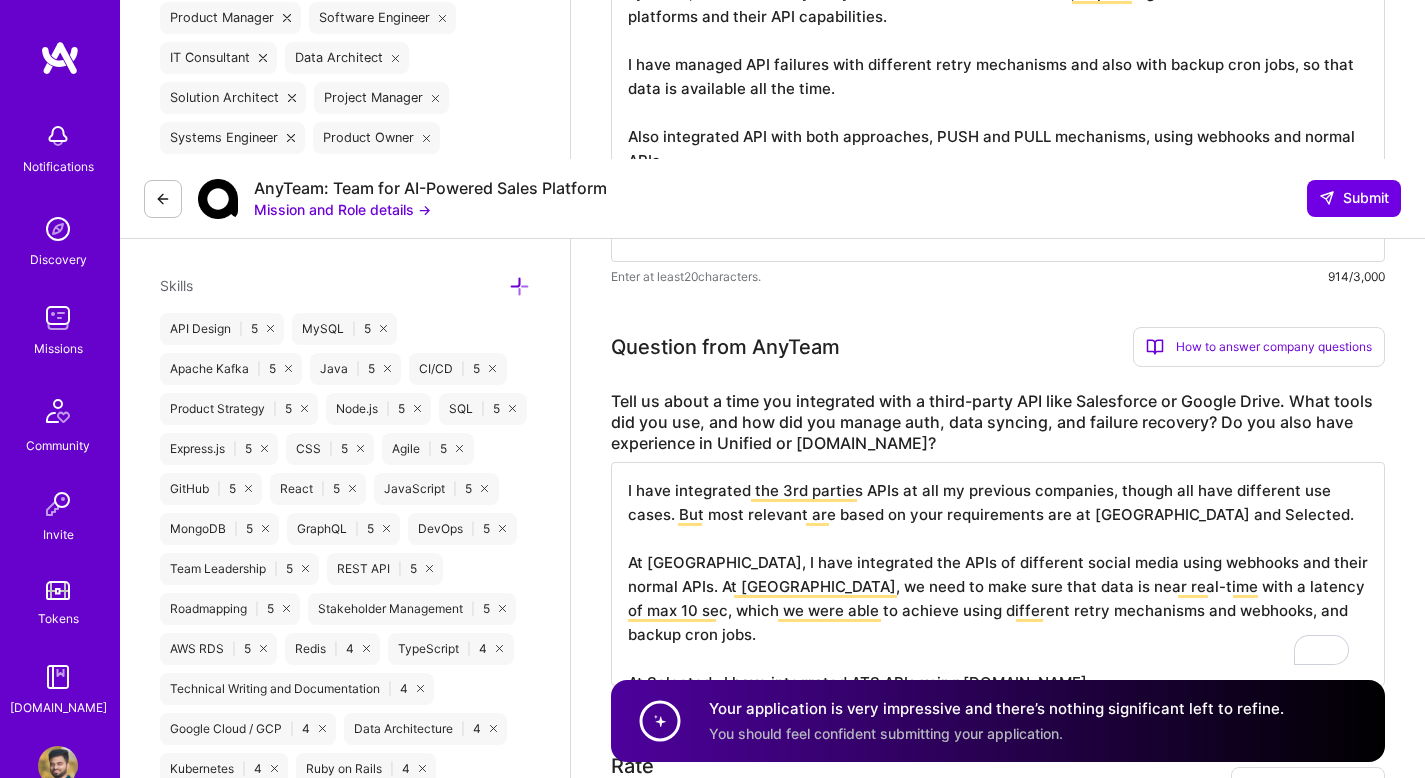 click on "I have integrated the 3rd parties APIs at all my previous companies, though all have different use cases. But most relevant are based on your requirements are at [GEOGRAPHIC_DATA] and Selected.
At [GEOGRAPHIC_DATA], I have integrated the APIs of different social media using webhooks and their normal APIs. At [GEOGRAPHIC_DATA], we need to make sure that data is near real-time with a latency of max 10 sec, which we were able to achieve using different retry mechanisms and webhooks, and backup cron jobs.
At Selected,  I have integrated ATS APIs using [DOMAIN_NAME]." at bounding box center (998, 574) 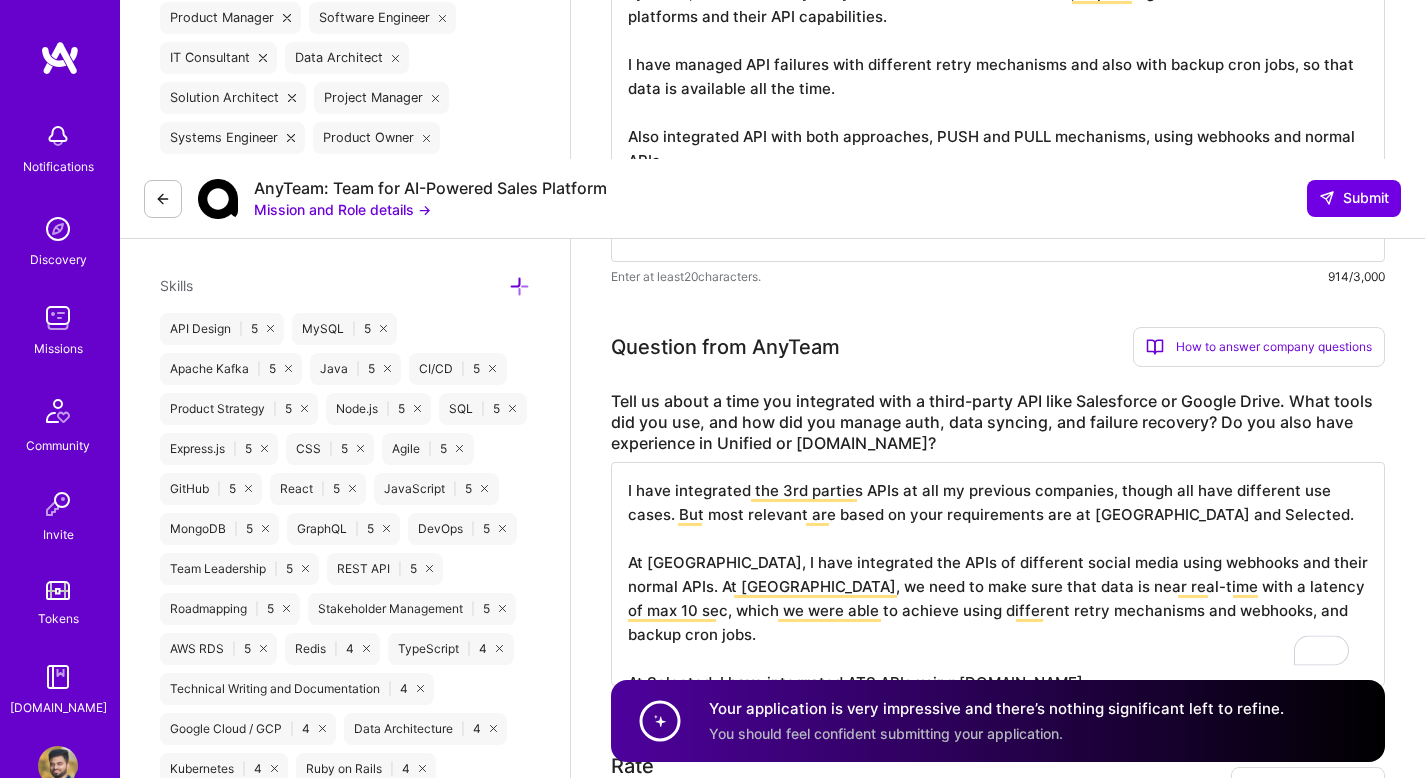click on "I have integrated the 3rd parties APIs at all my previous companies, though all have different use cases. But most relevant are based on your requirements are at [GEOGRAPHIC_DATA] and Selected.
At [GEOGRAPHIC_DATA], I have integrated the APIs of different social media using webhooks and their normal APIs. At [GEOGRAPHIC_DATA], we need to make sure that data is near real-time with a latency of max 10 sec, which we were able to achieve using different retry mechanisms and webhooks, and backup cron jobs.
At Selected, I have integrated ATS APIs using [DOMAIN_NAME]." at bounding box center [998, 574] 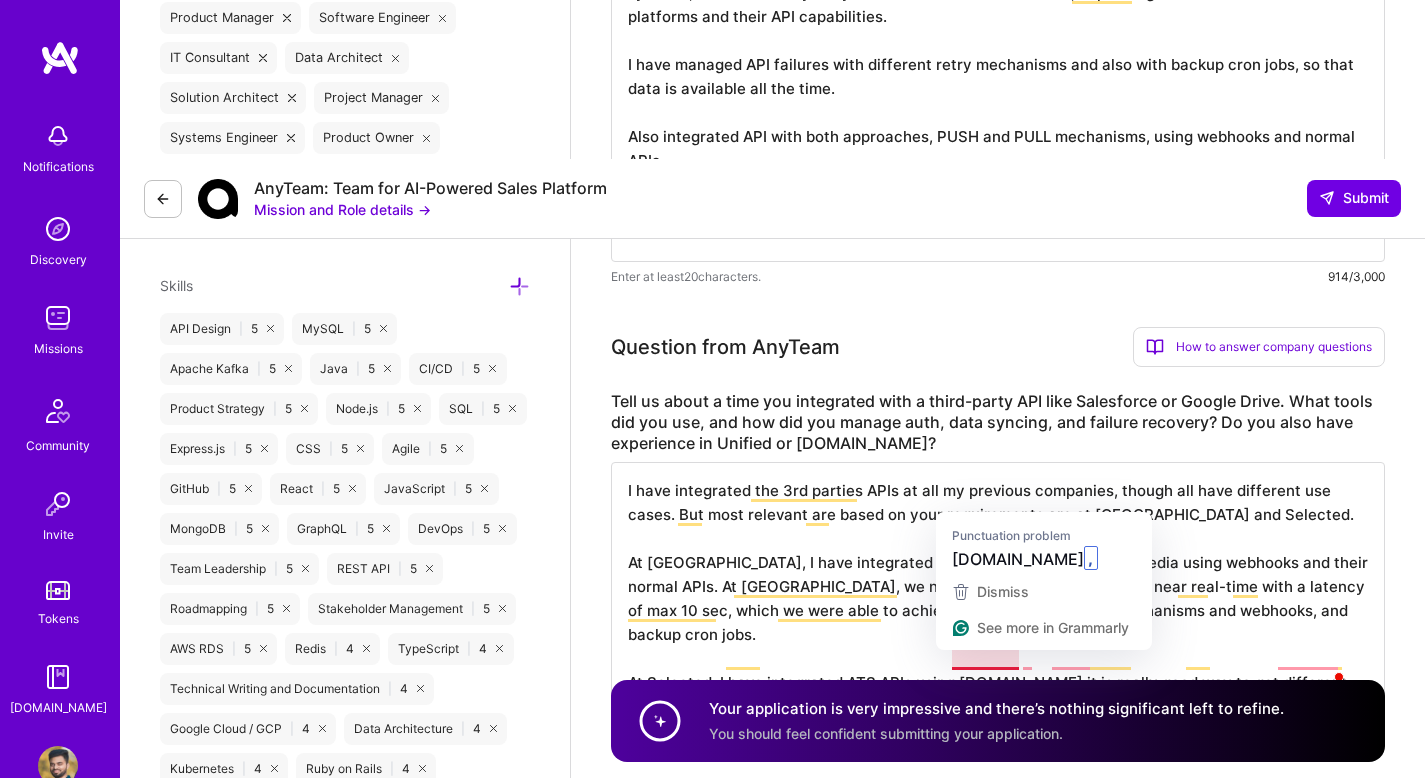 click on "I have integrated the 3rd parties APIs at all my previous companies, though all have different use cases. But most relevant are based on your requirements are at Sprinklt and Selected.
At Sprinklr, I have integrated the APIs of different social media using webhooks and their normal APIs. At Sprinklr, we need to make sure that data is near real-time with a latency of max 10 sec, which we were able to achieve using different retry mechanisms and webhooks, and backup cron jobs.
At Selected, I have integrated ATS APIs using merge.de it is really good way to get different platform in unfied way and that saves a lot of development effort and time." at bounding box center [998, 586] 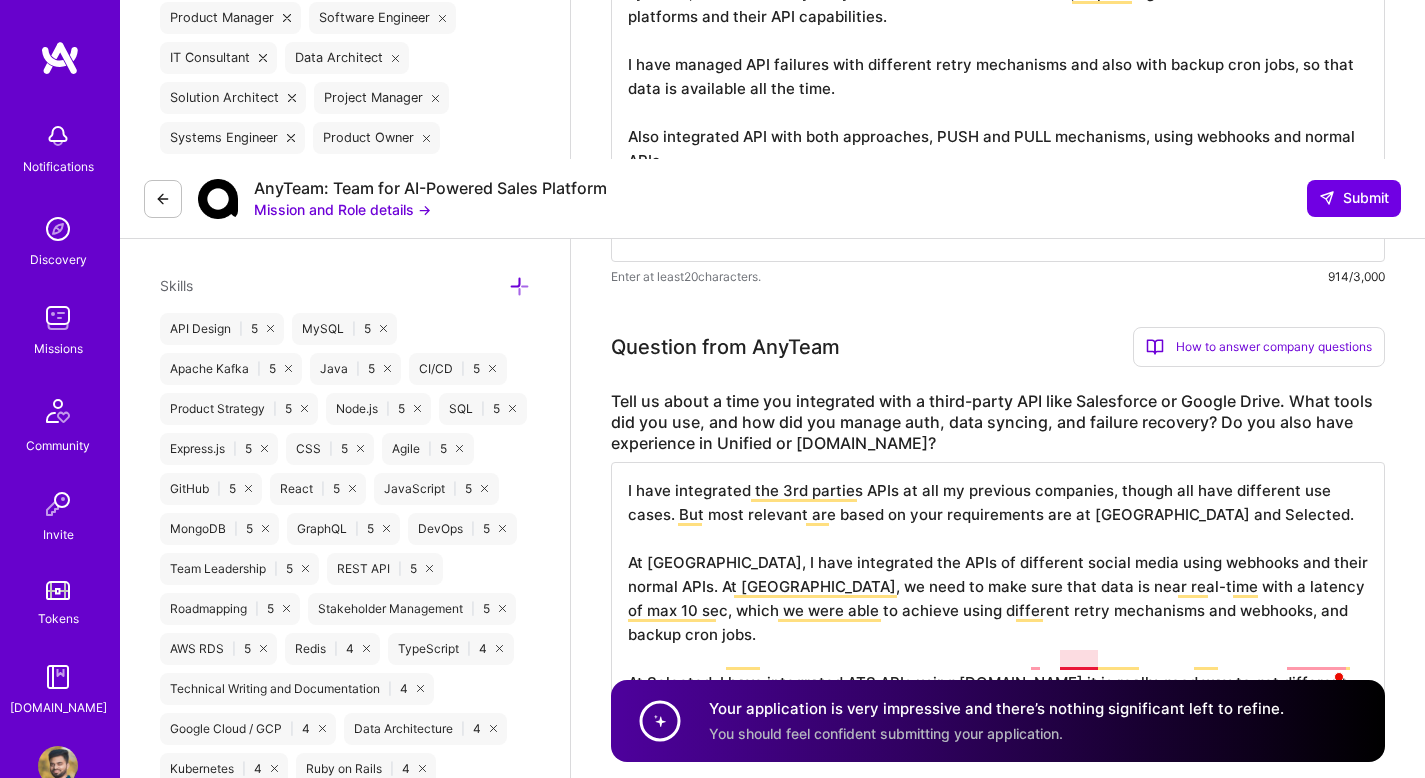click on "I have integrated the 3rd parties APIs at all my previous companies, though all have different use cases. But most relevant are based on your requirements are at Sprinklt and Selected.
At Sprinklr, I have integrated the APIs of different social media using webhooks and their normal APIs. At Sprinklr, we need to make sure that data is near real-time with a latency of max 10 sec, which we were able to achieve using different retry mechanisms and webhooks, and backup cron jobs.
At Selected, I have integrated ATS APIs using merge.dev it is really good way to get different platform in unfied way and that saves a lot of development effort and time." at bounding box center [998, 586] 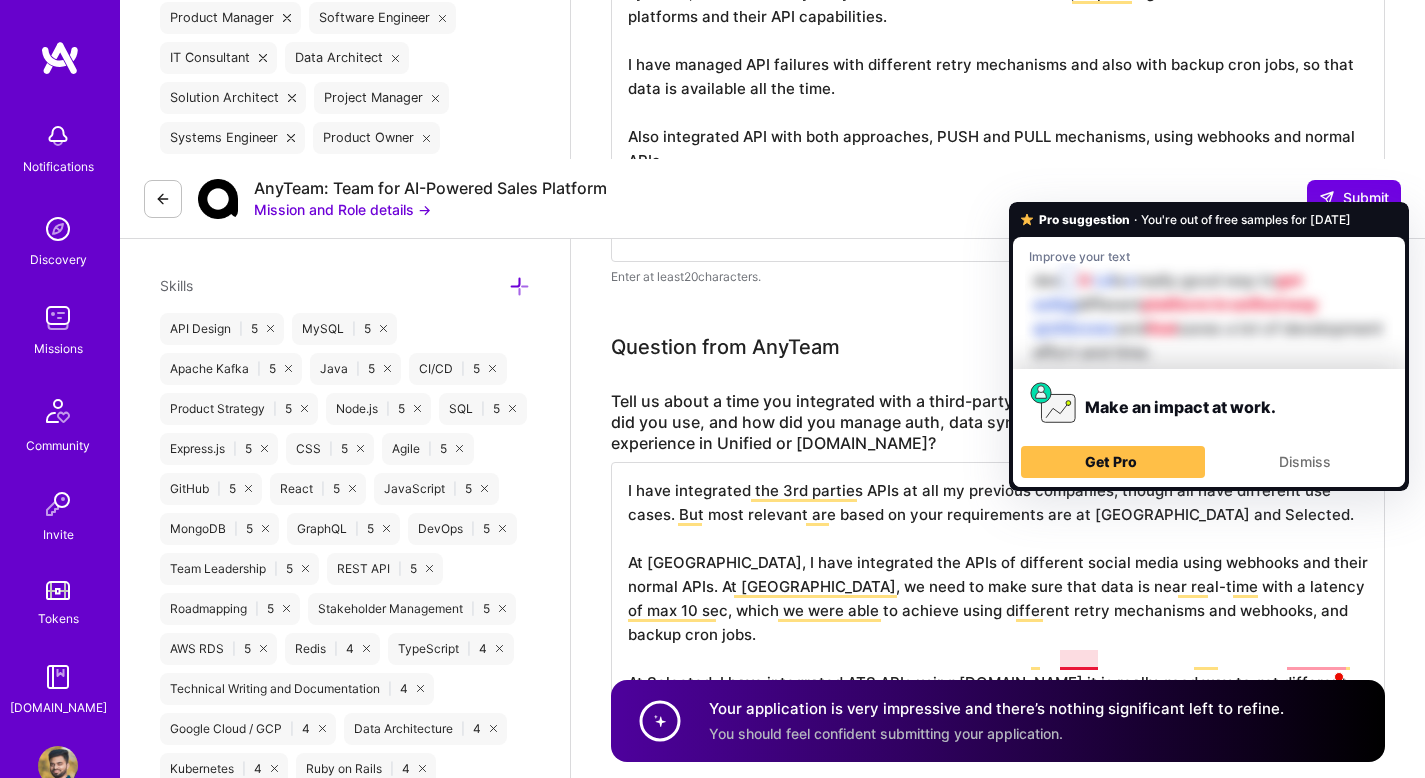 click on "I have integrated the 3rd parties APIs at all my previous companies, though all have different use cases. But most relevant are based on your requirements are at Sprinklt and Selected.
At Sprinklr, I have integrated the APIs of different social media using webhooks and their normal APIs. At Sprinklr, we need to make sure that data is near real-time with a latency of max 10 sec, which we were able to achieve using different retry mechanisms and webhooks, and backup cron jobs.
At Selected, I have integrated ATS APIs using merge.dev it is really good way to get different platform in unfied way and that saves a lot of development effort and time." at bounding box center (998, 586) 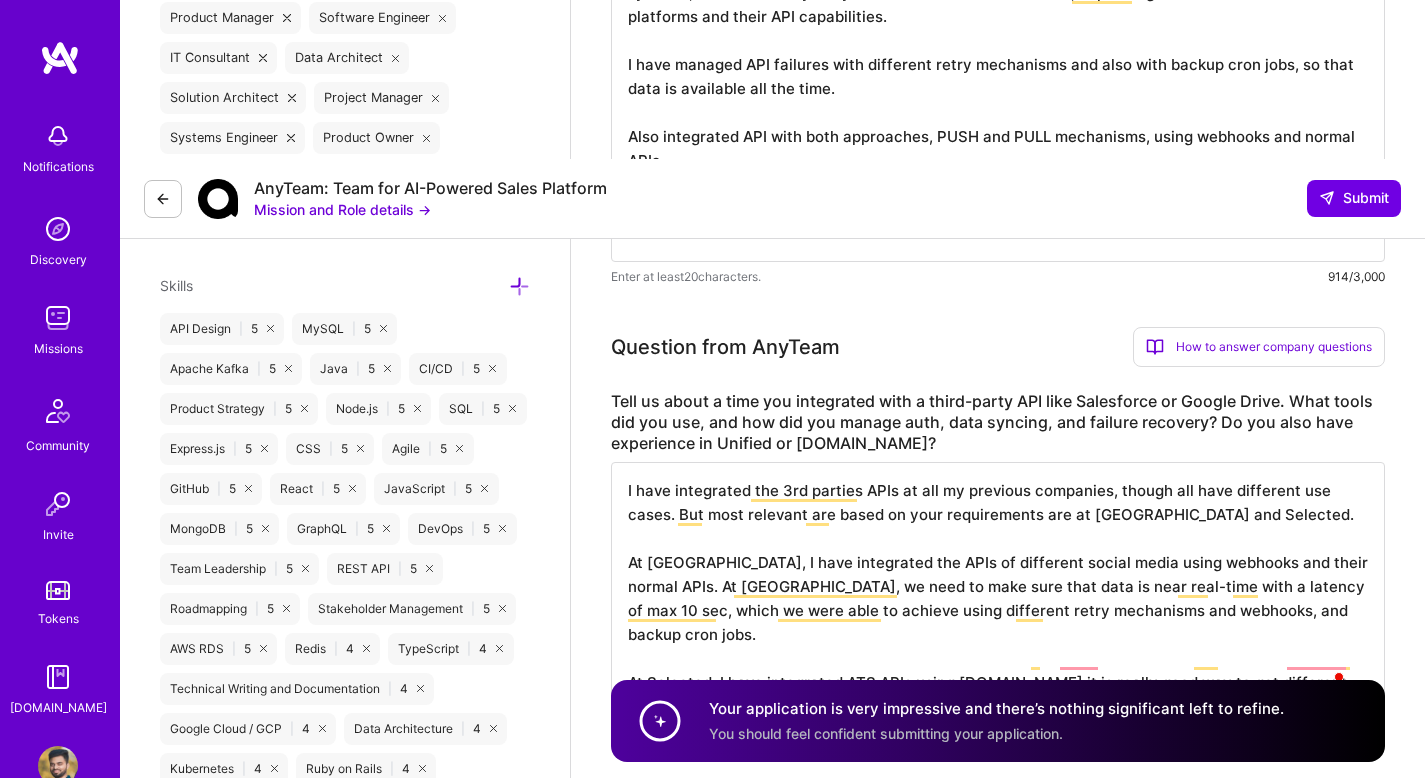 click on "I have integrated the 3rd parties APIs at all my previous companies, though all have different use cases. But most relevant are based on your requirements are at Sprinklt and Selected.
At Sprinklr, I have integrated the APIs of different social media using webhooks and their normal APIs. At Sprinklr, we need to make sure that data is near real-time with a latency of max 10 sec, which we were able to achieve using different retry mechanisms and webhooks, and backup cron jobs.
At Selected, I have integrated ATS APIs using merge.dev it is really good way to get different platform in unfied way and that saves a lot of development effort and time." at bounding box center (998, 586) 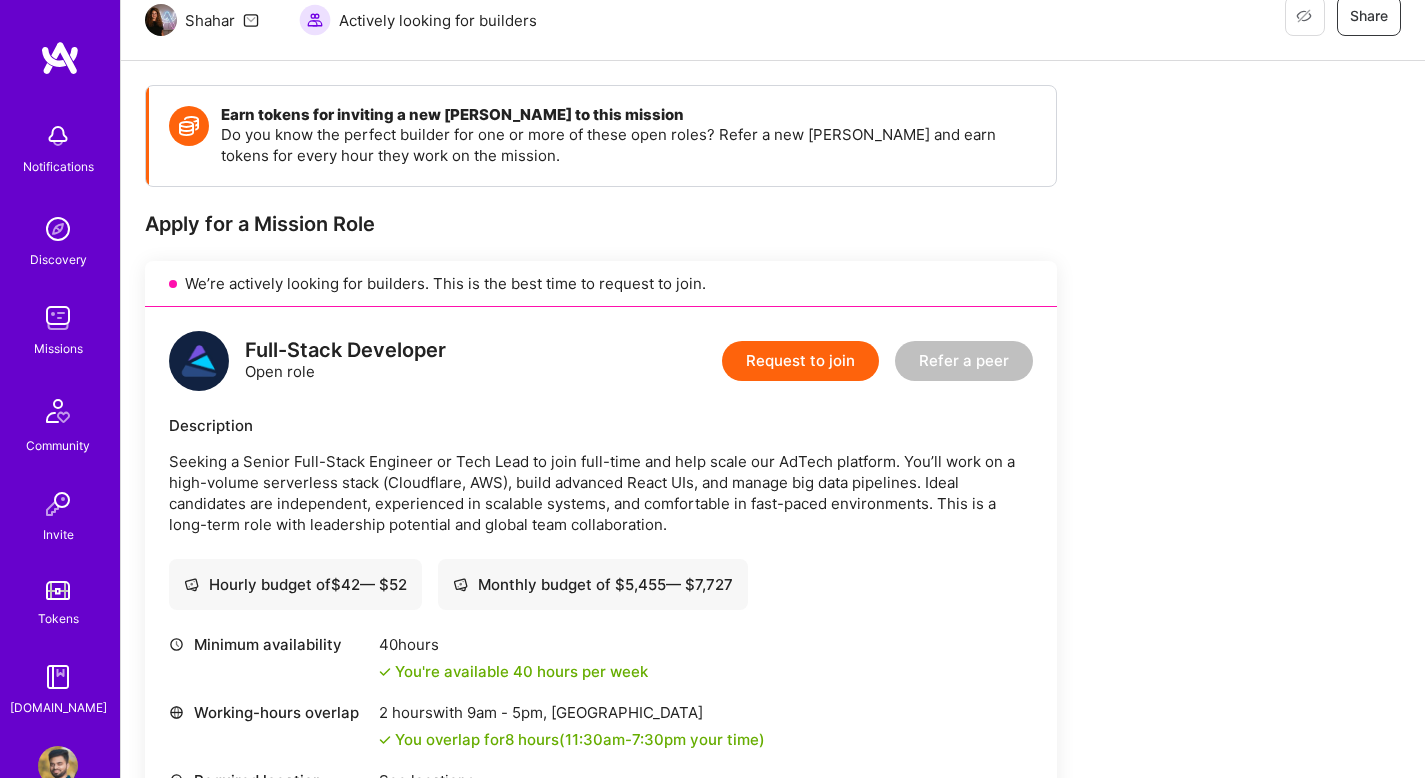 scroll, scrollTop: 415, scrollLeft: 0, axis: vertical 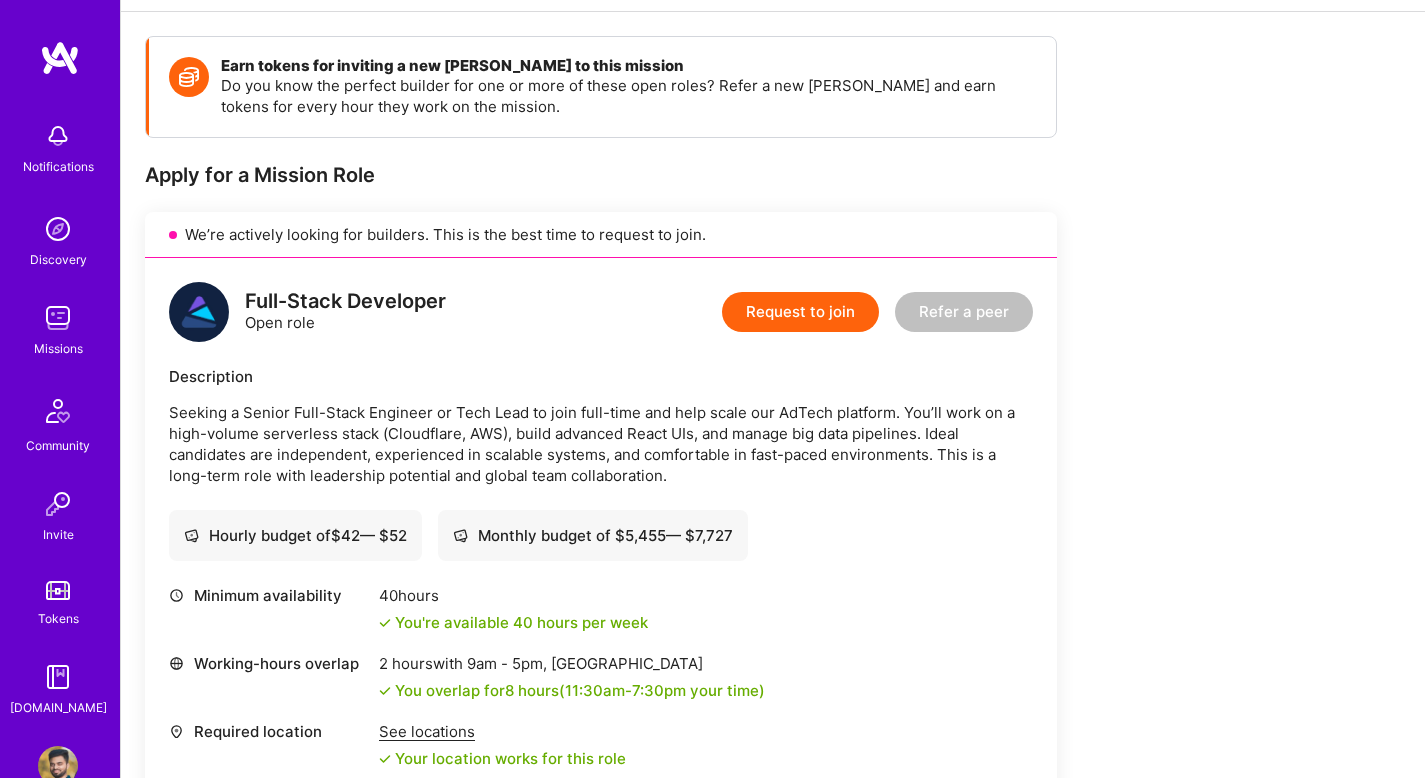 click on "Request to join" at bounding box center [800, 312] 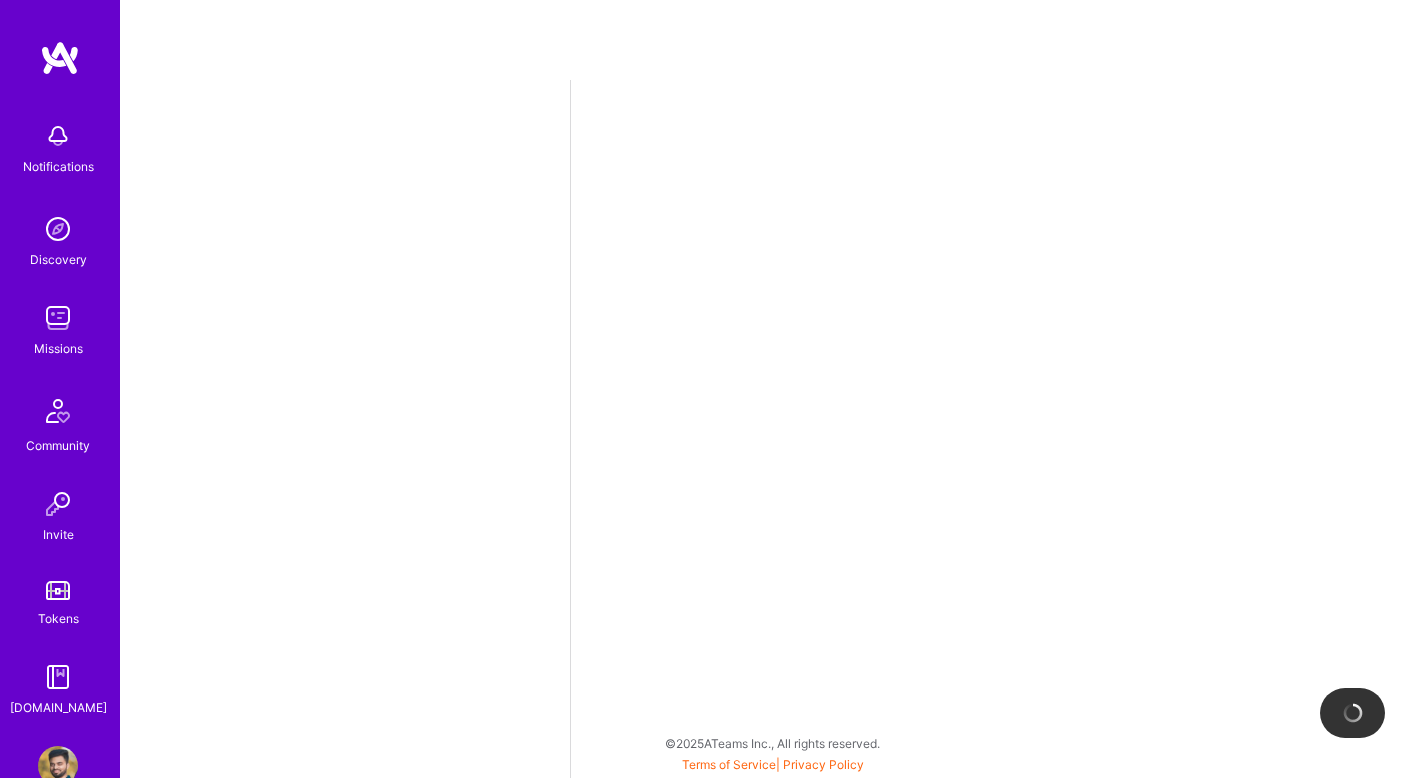 scroll, scrollTop: 0, scrollLeft: 0, axis: both 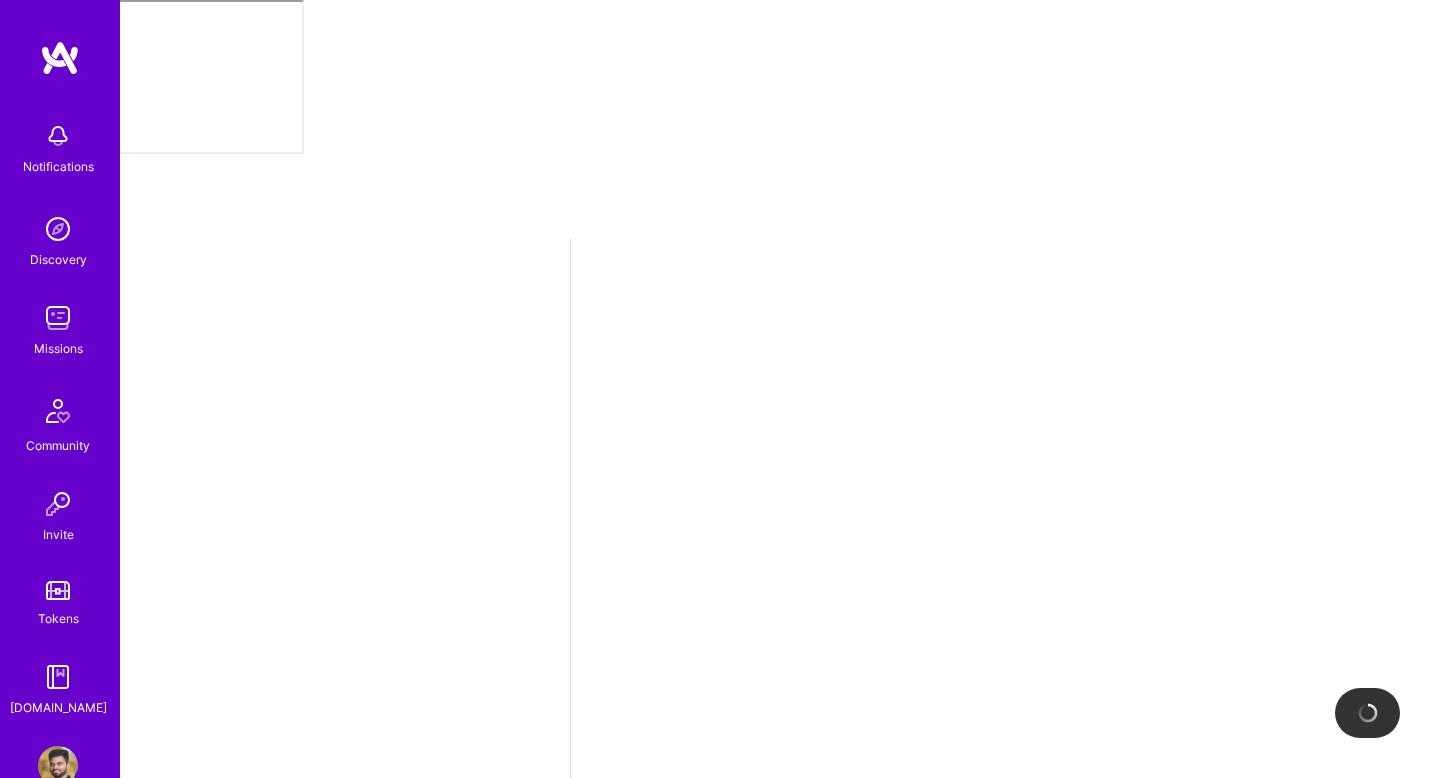 select on "IN" 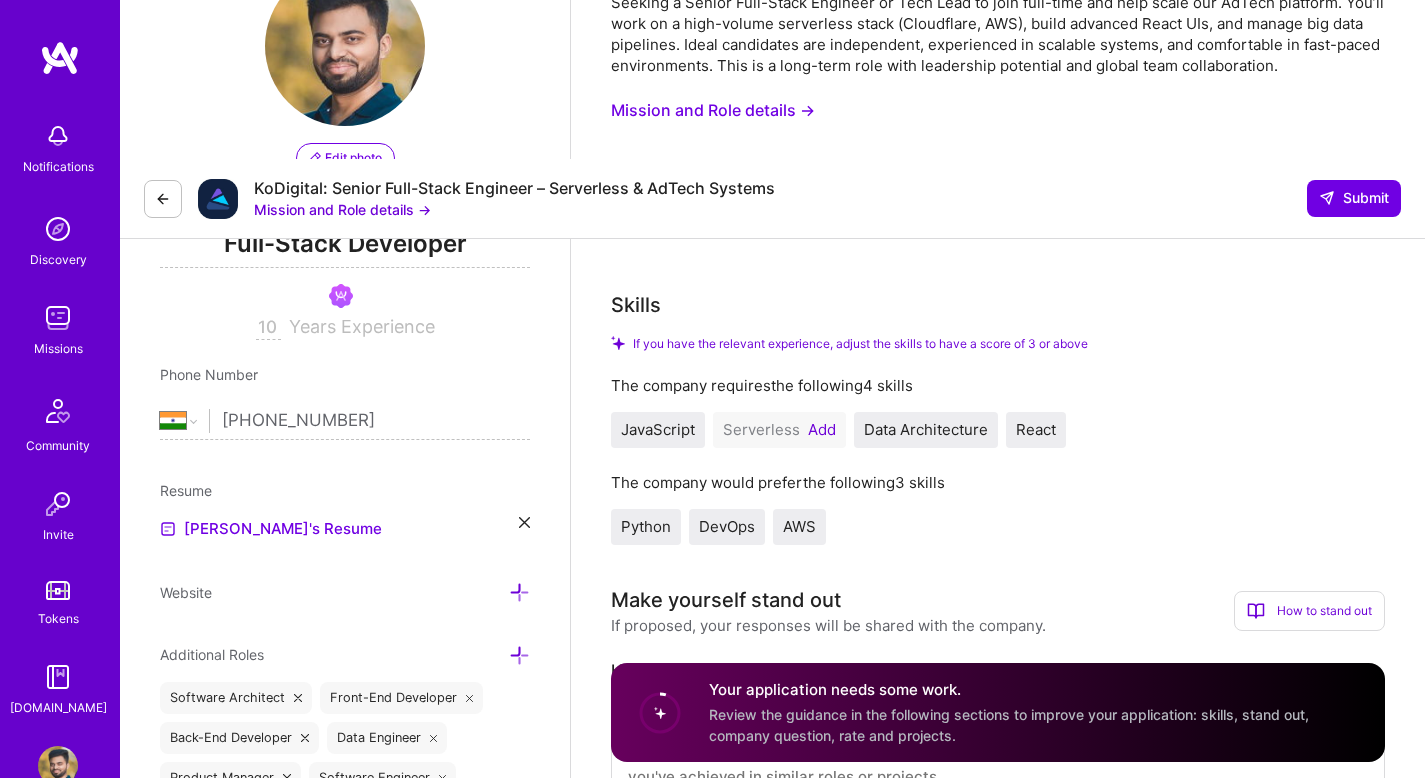 scroll, scrollTop: 315, scrollLeft: 0, axis: vertical 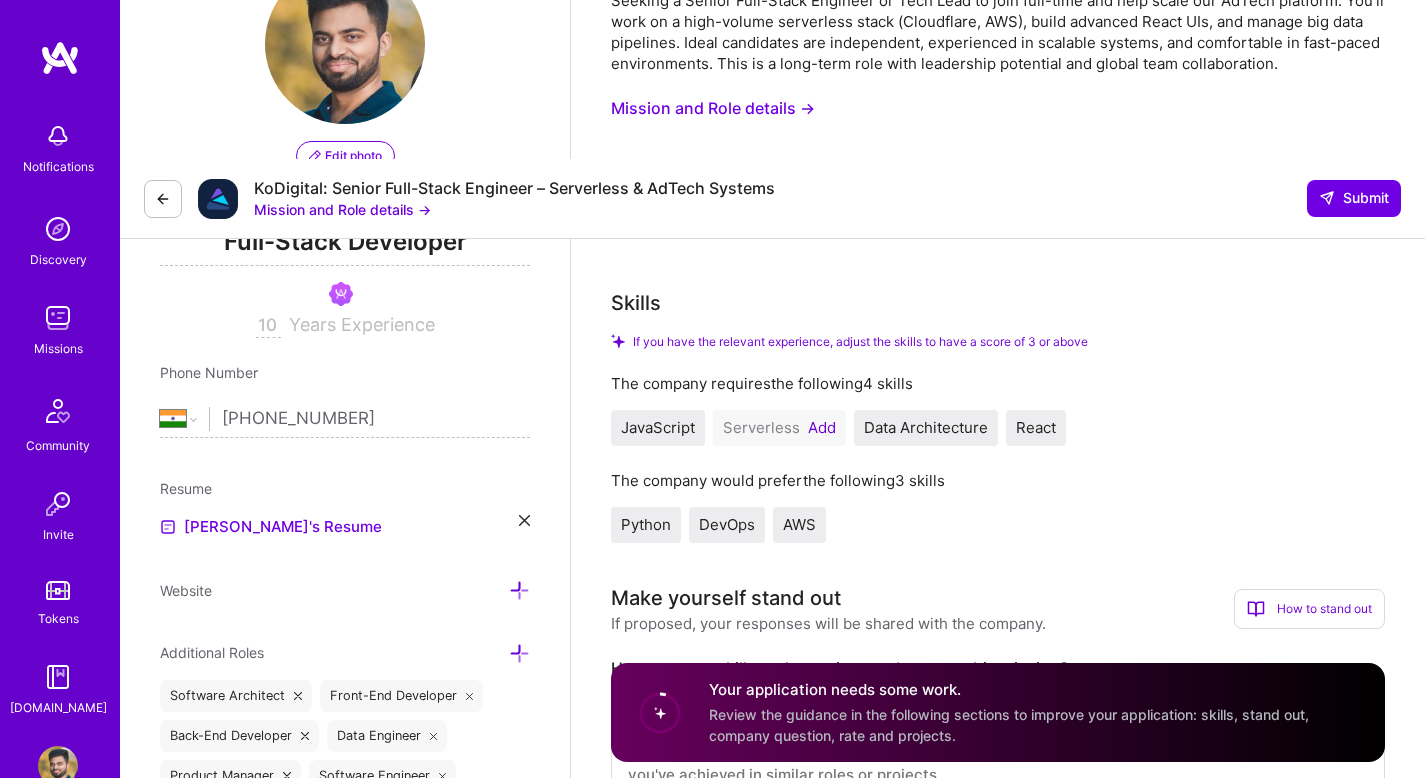click on "Add" at bounding box center (822, 428) 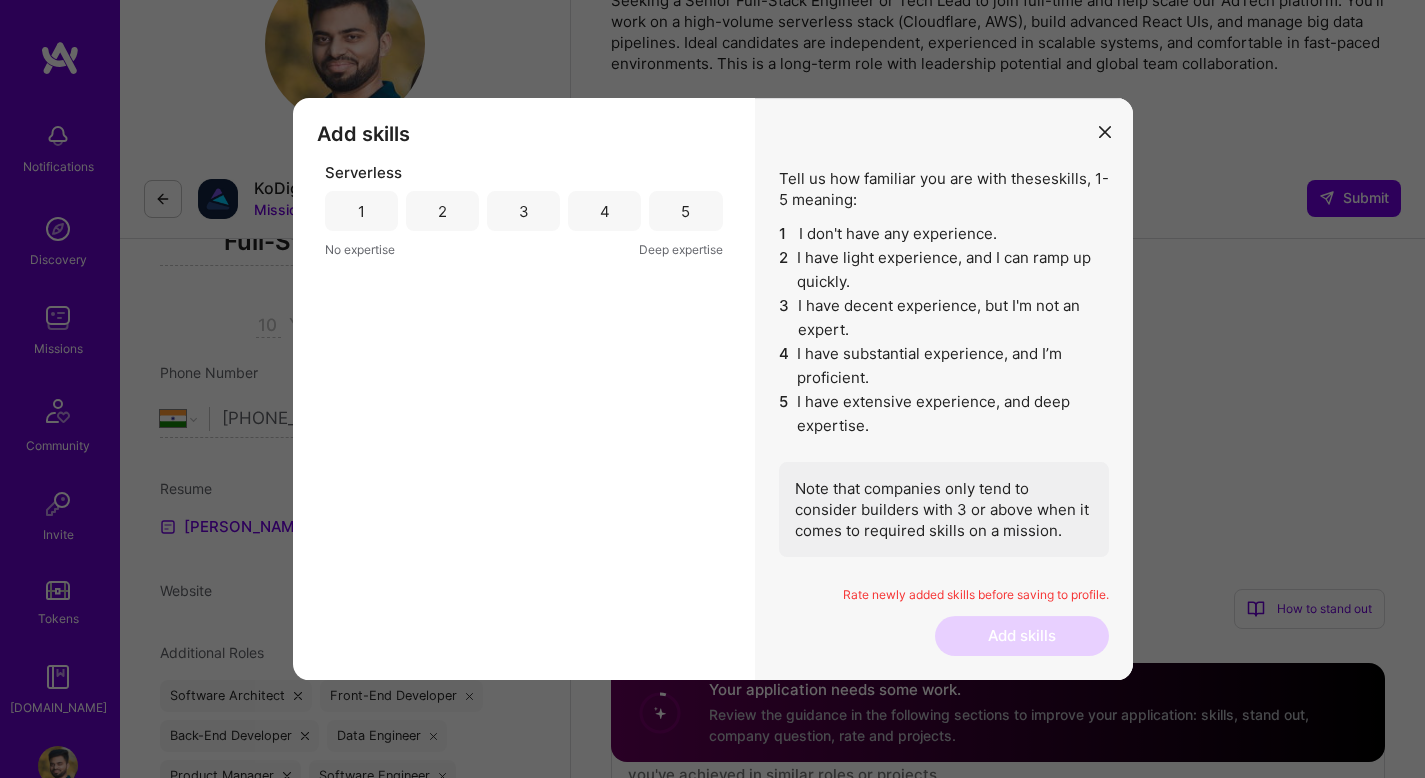 click on "5" at bounding box center [685, 211] 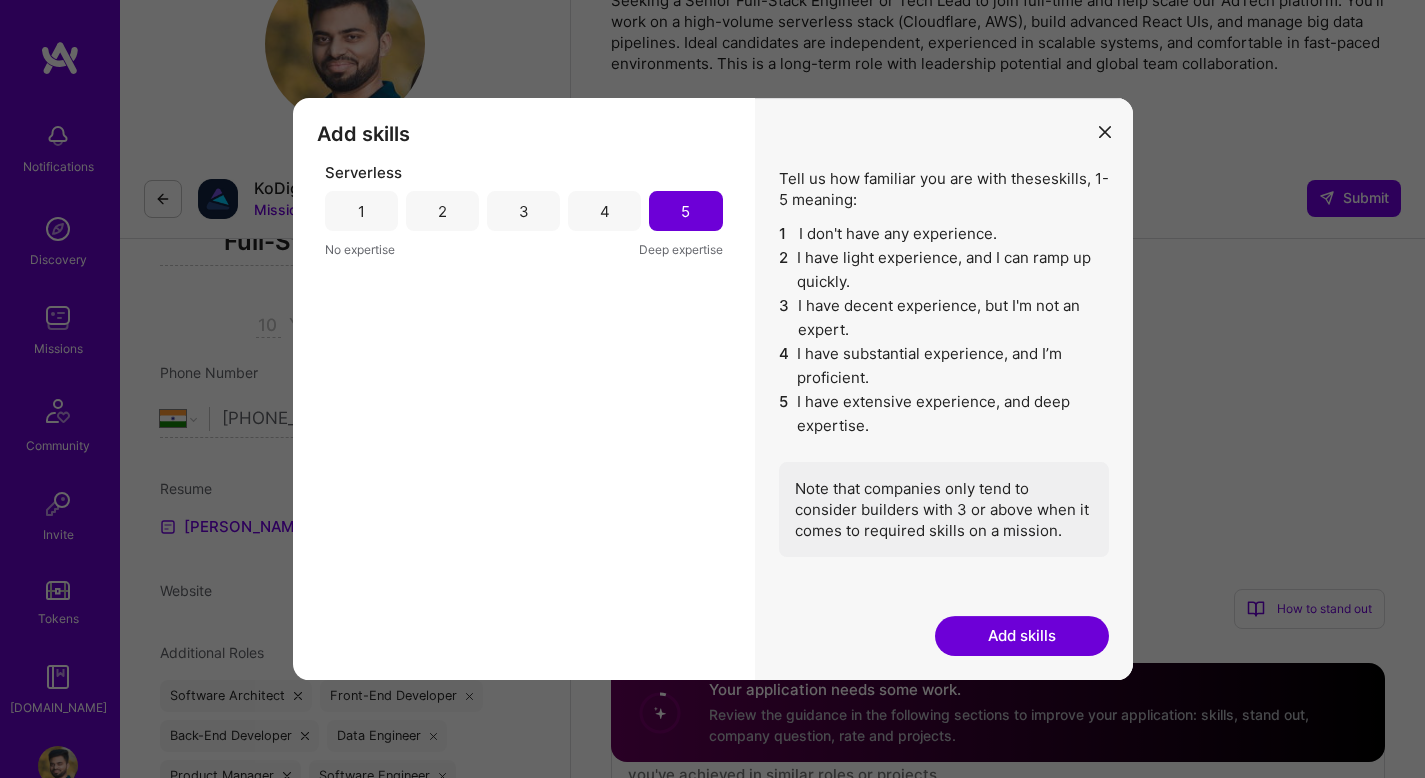 click on "Add skills" at bounding box center [1022, 636] 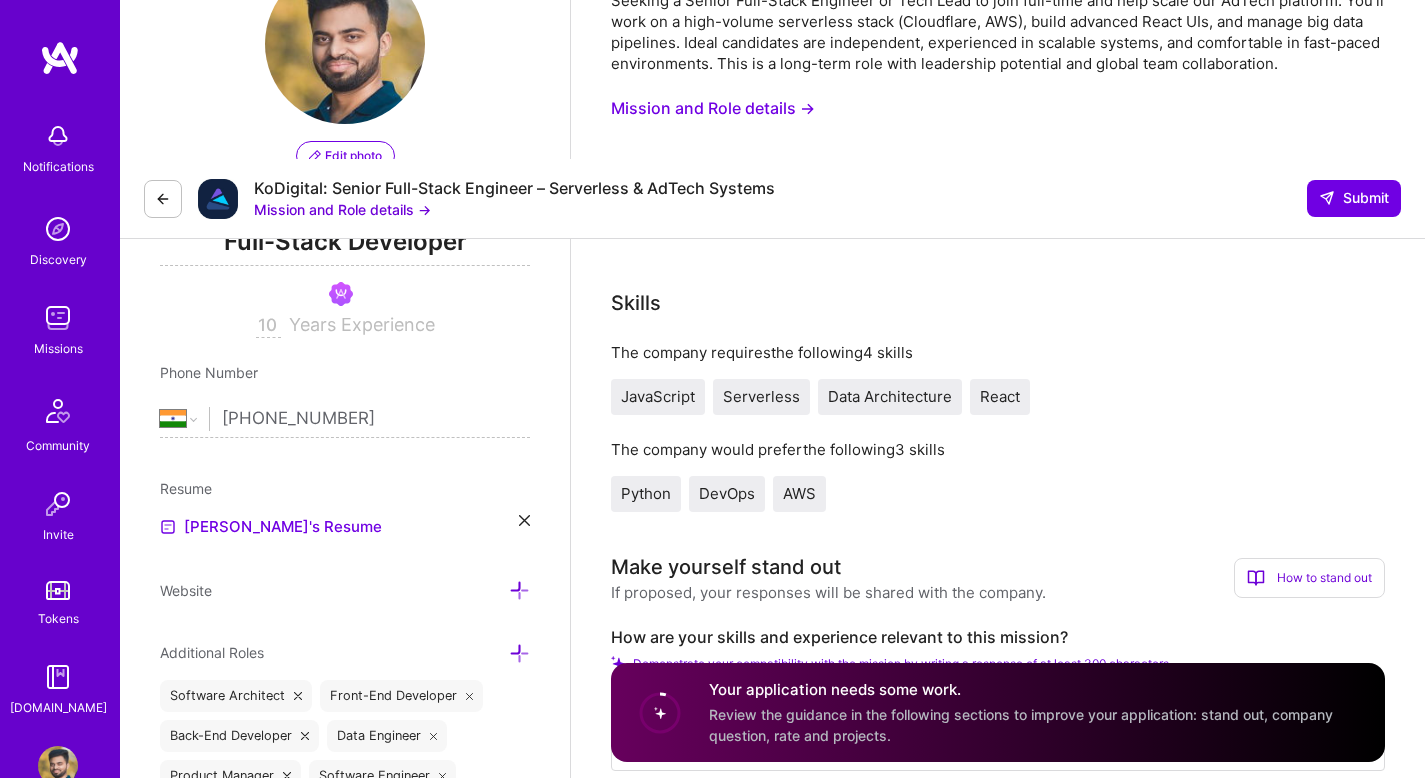 scroll, scrollTop: 347, scrollLeft: 0, axis: vertical 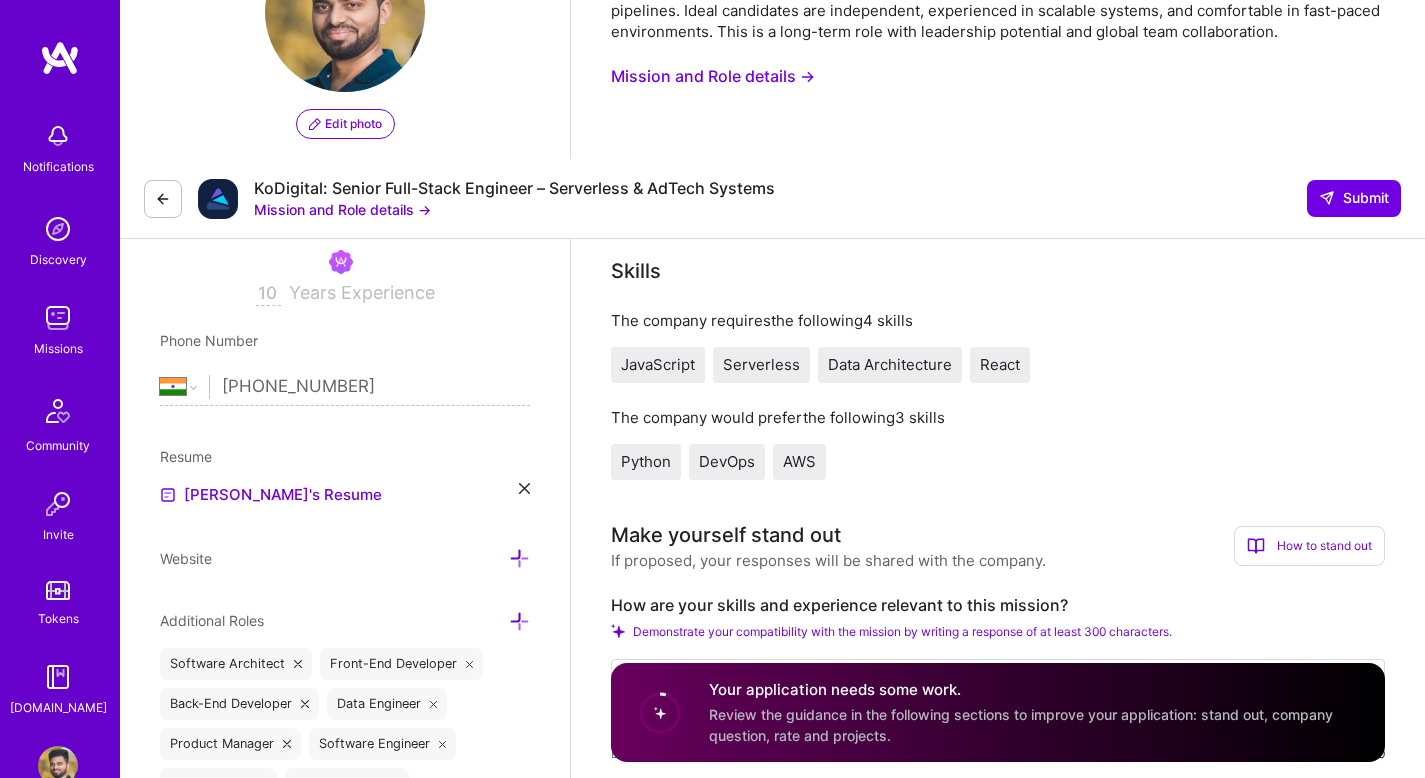 click on "Python" at bounding box center [646, 461] 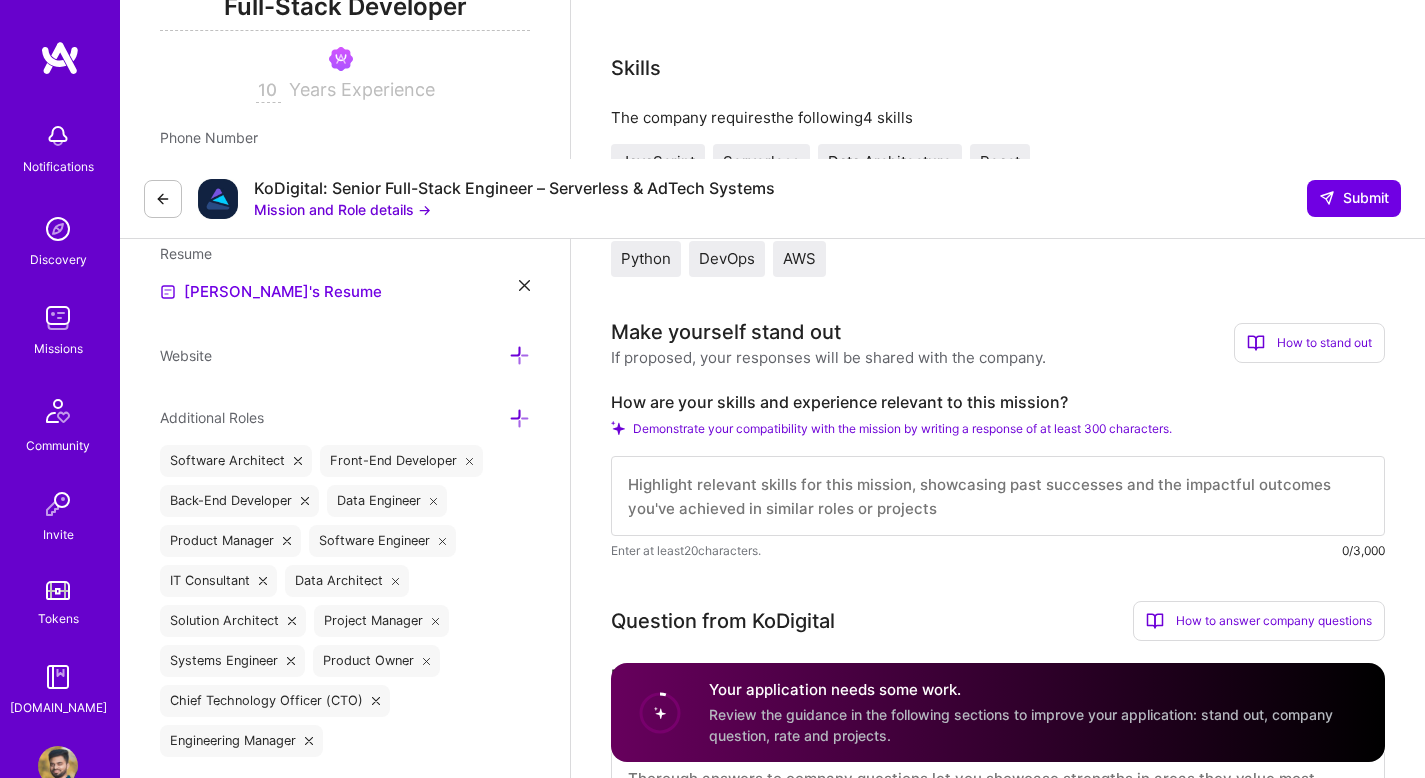 scroll, scrollTop: 562, scrollLeft: 0, axis: vertical 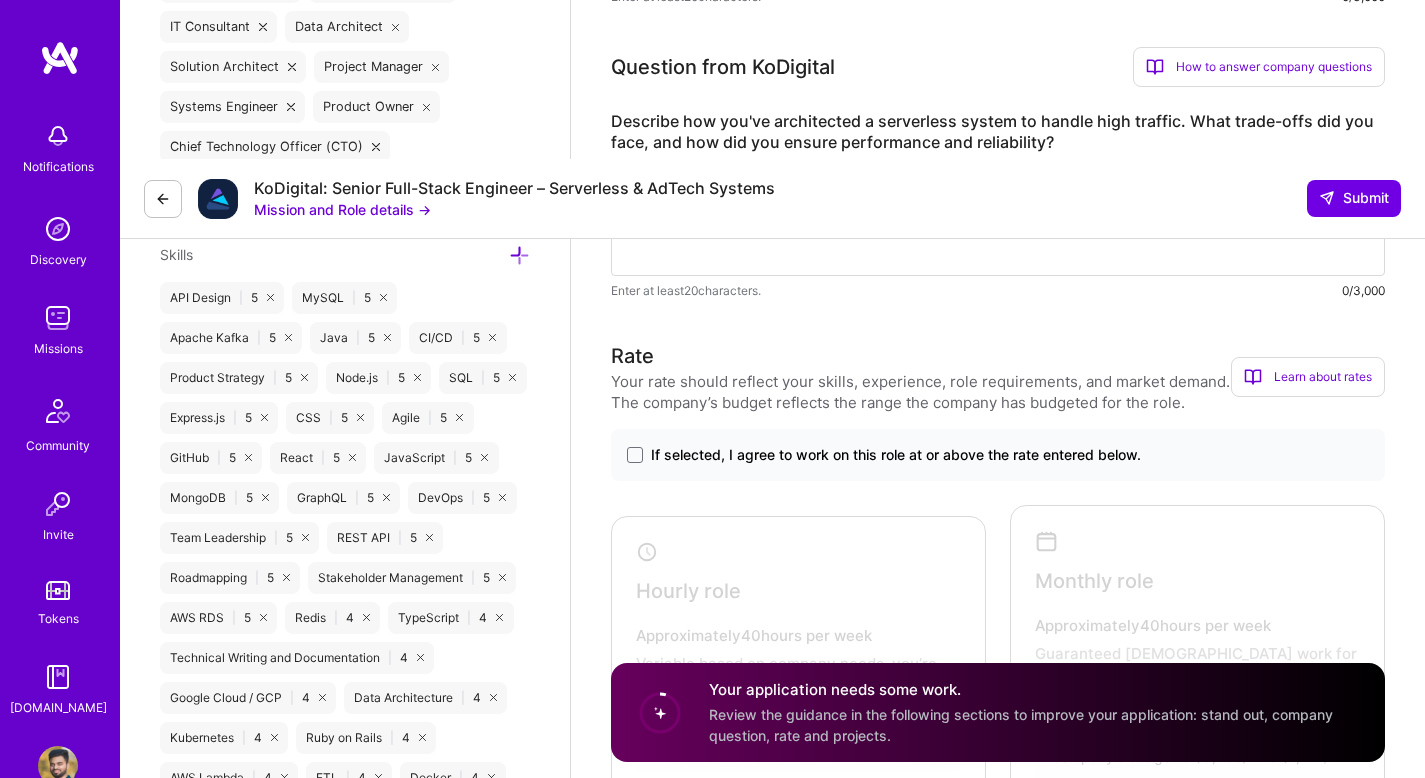 click on "If selected, I agree to work on this role at or above the rate entered below." at bounding box center (998, 455) 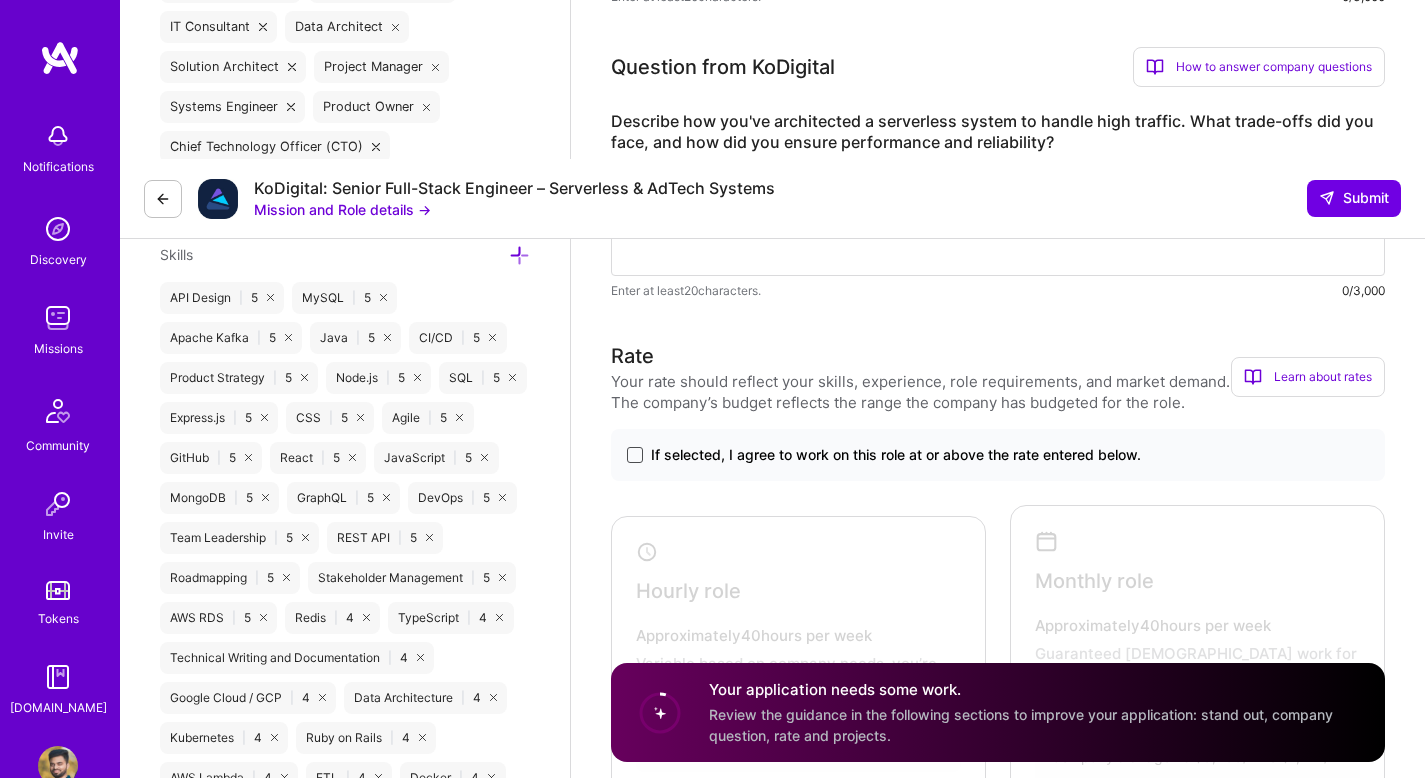 click at bounding box center [635, 455] 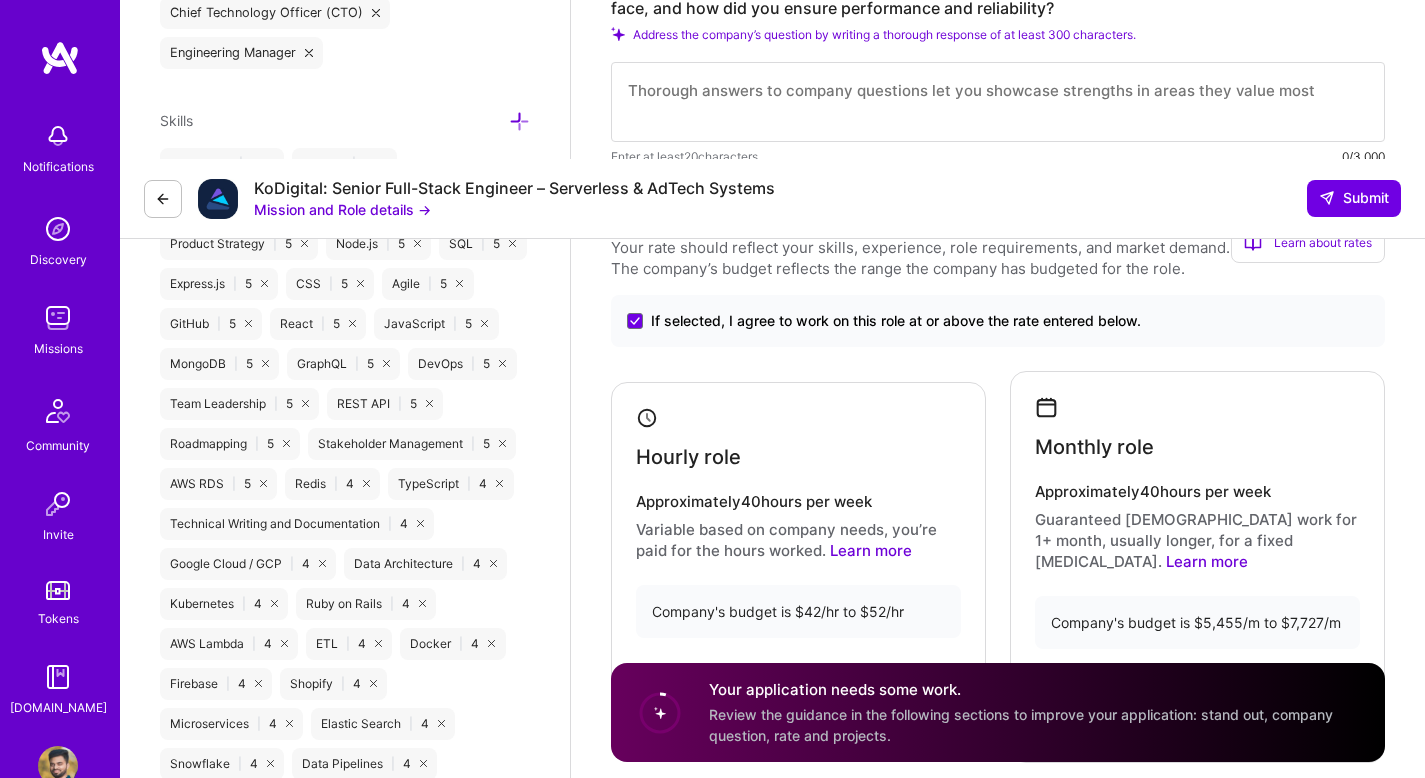 scroll, scrollTop: 1305, scrollLeft: 0, axis: vertical 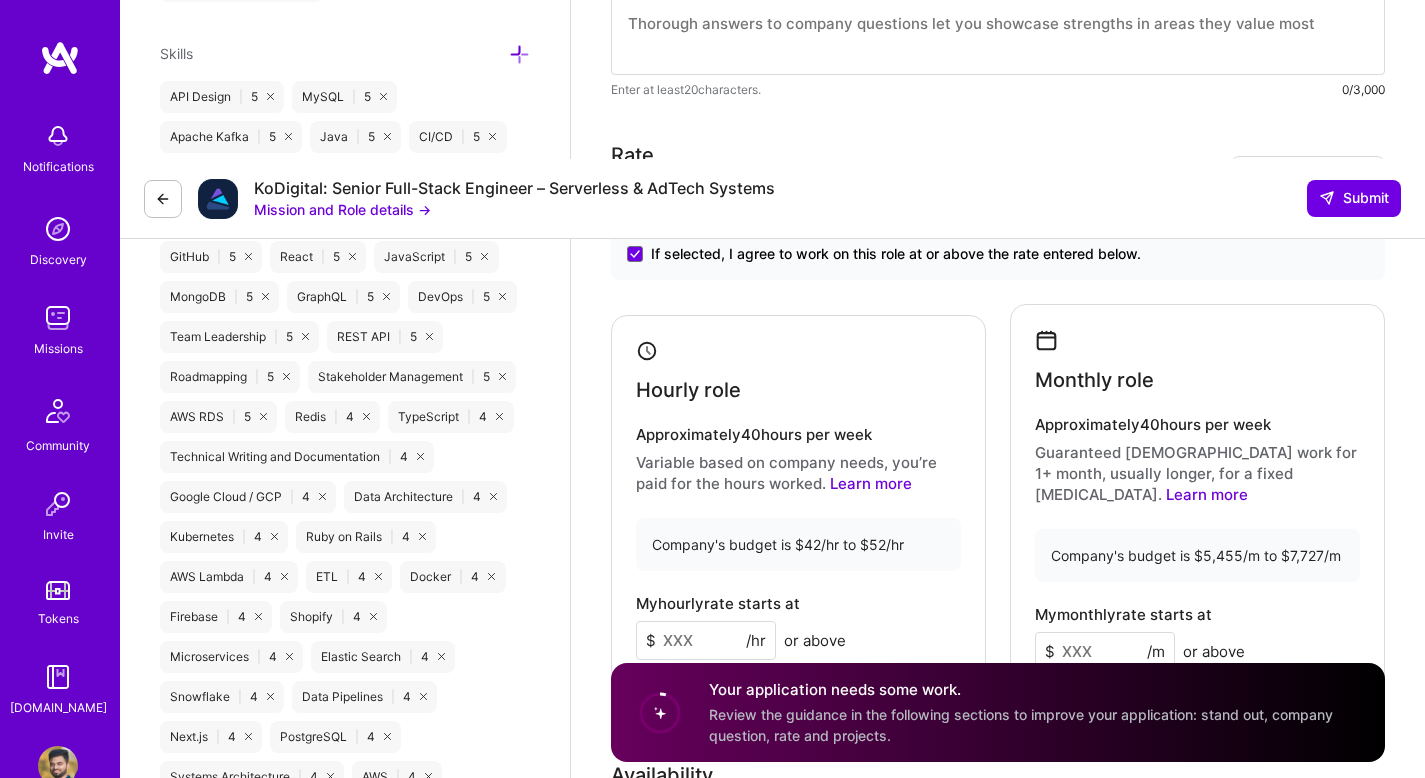 click at bounding box center [706, 640] 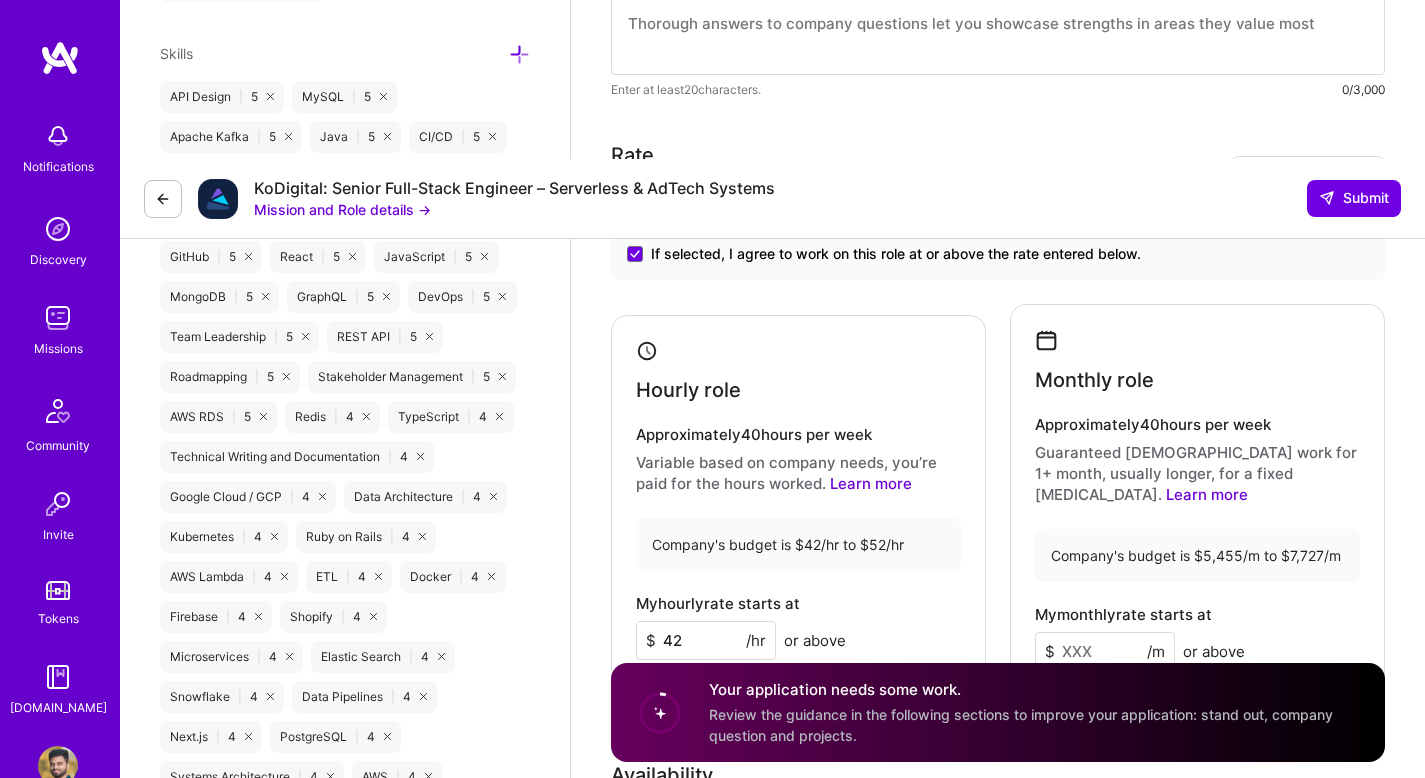 type on "4" 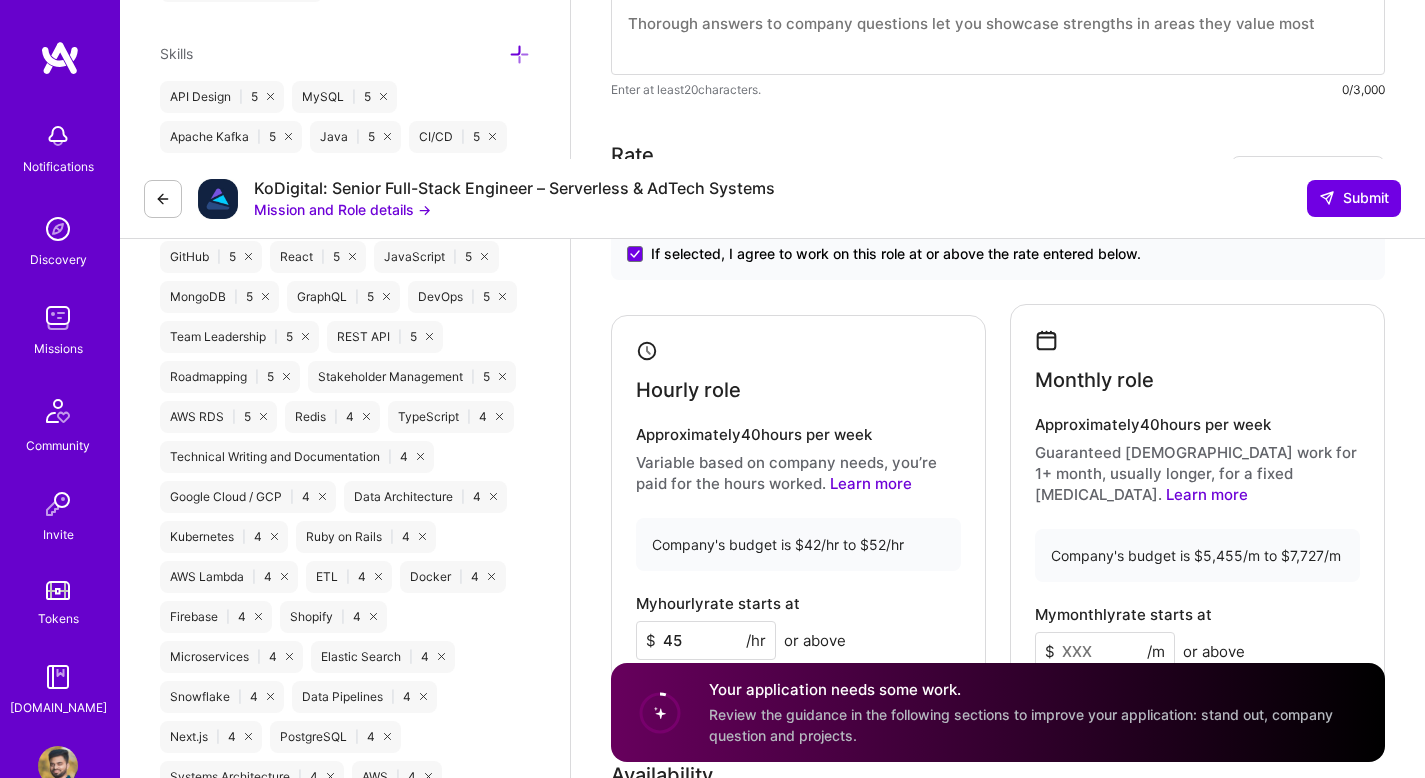 type on "45" 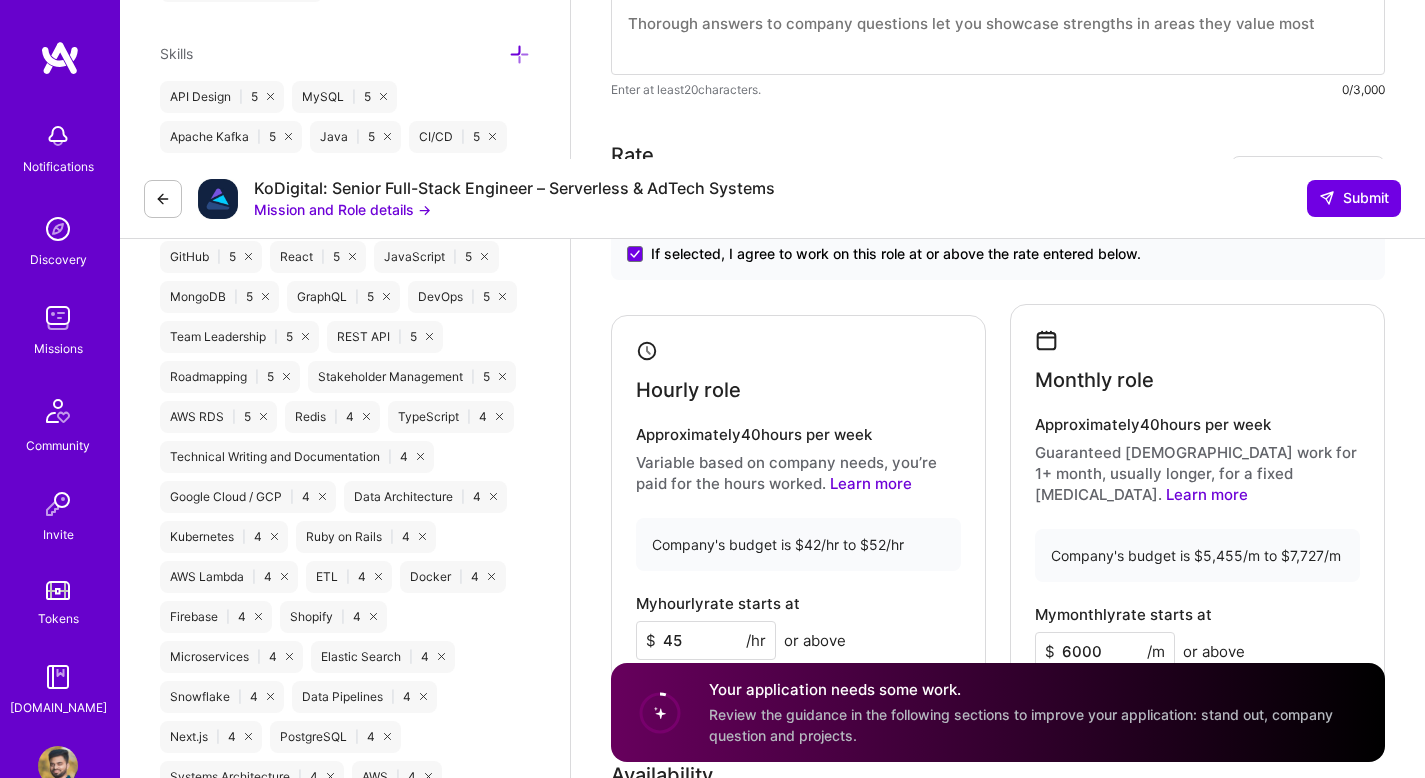 type on "6000" 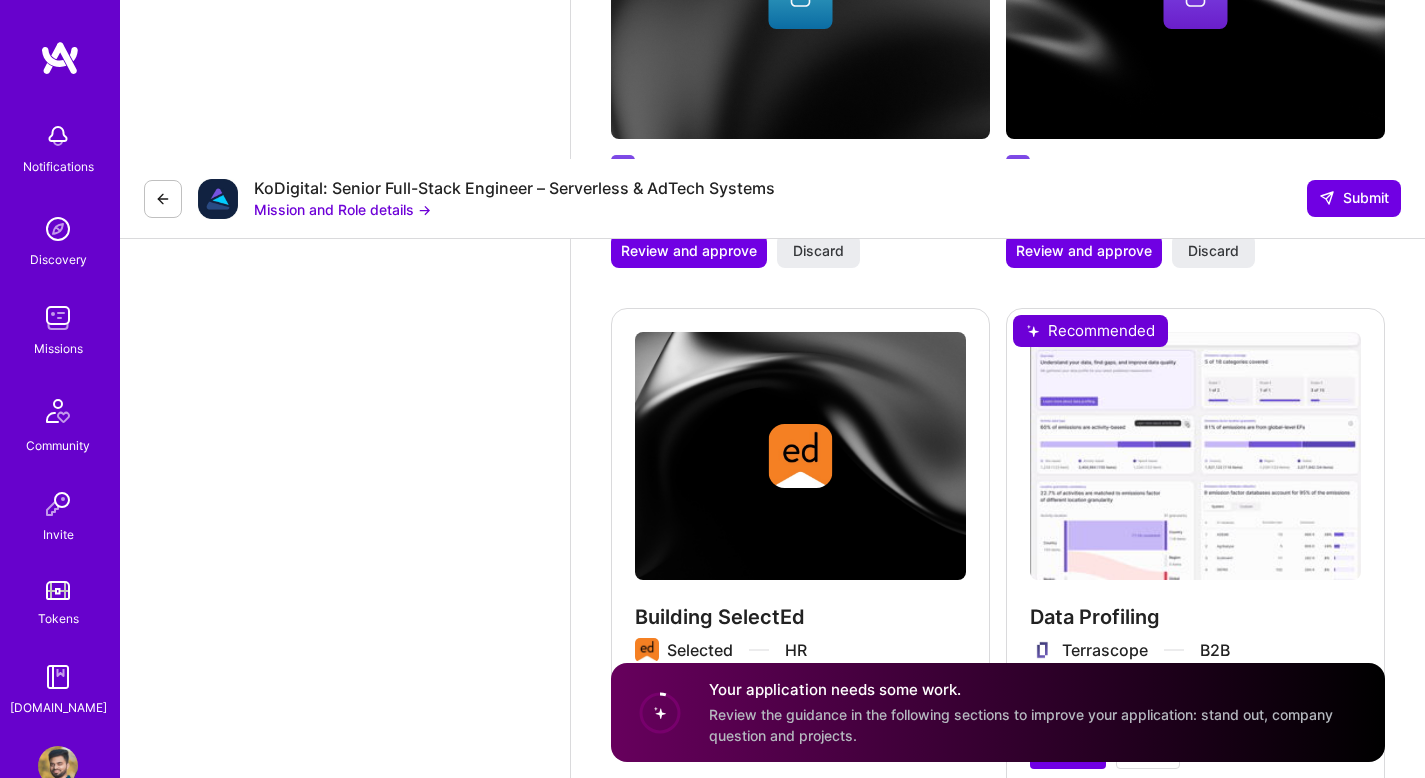 scroll, scrollTop: 3038, scrollLeft: 0, axis: vertical 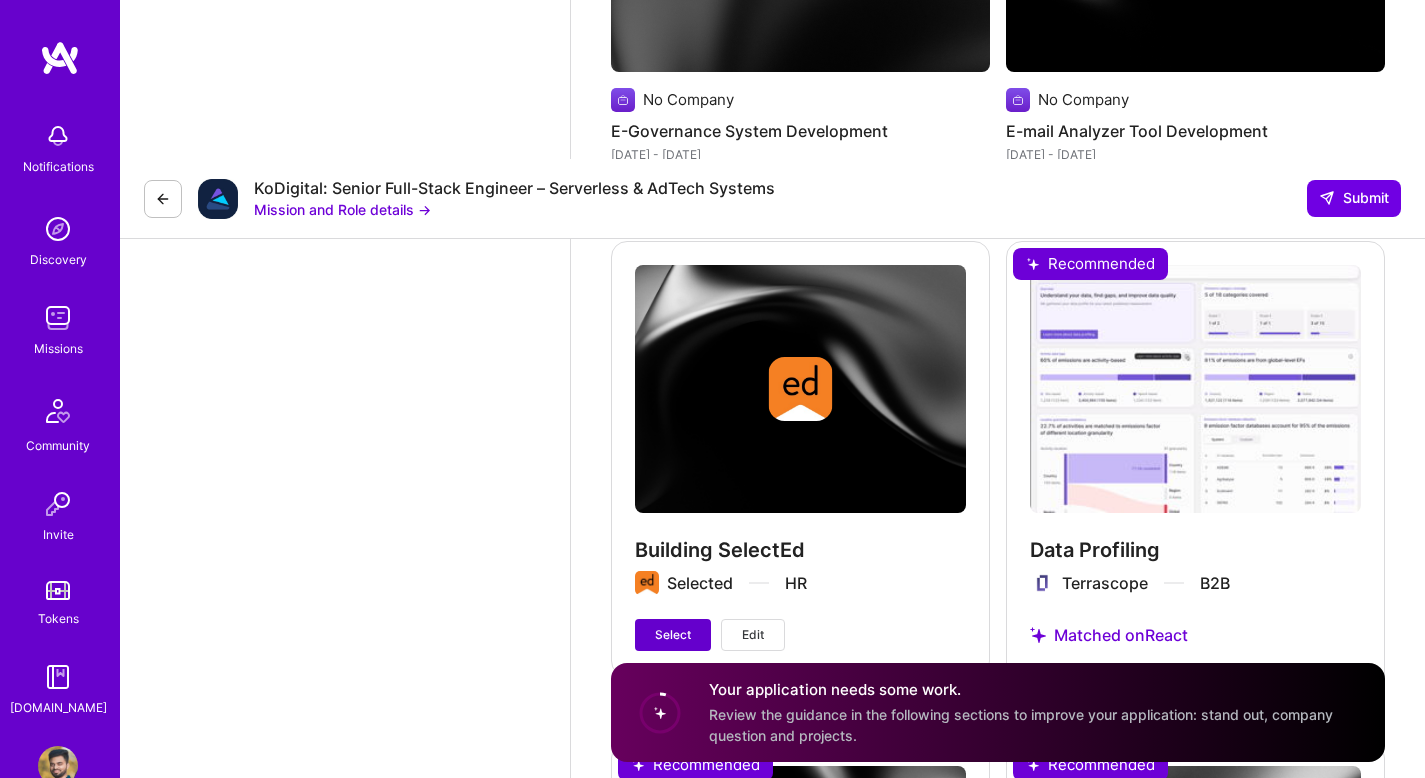 click on "Select" at bounding box center (673, 635) 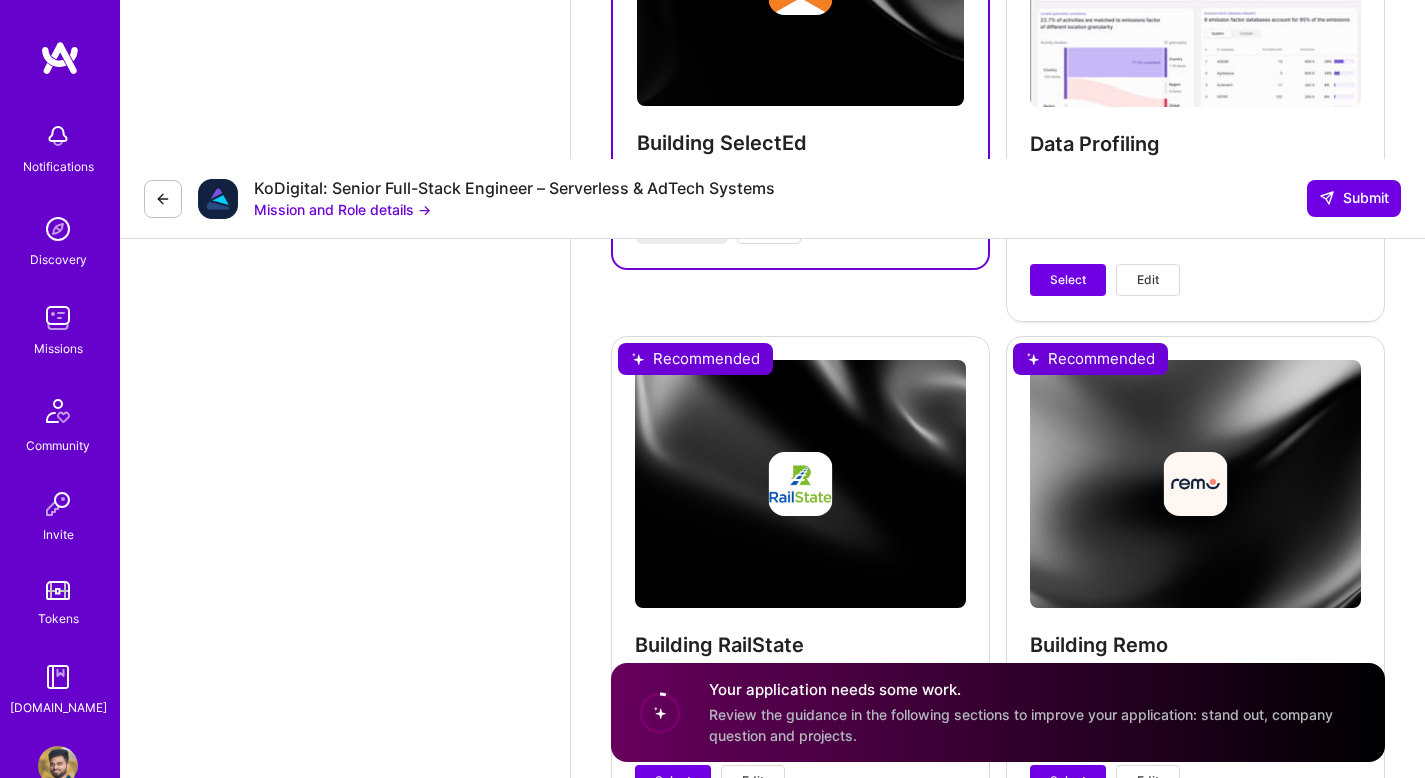 scroll, scrollTop: 3431, scrollLeft: 0, axis: vertical 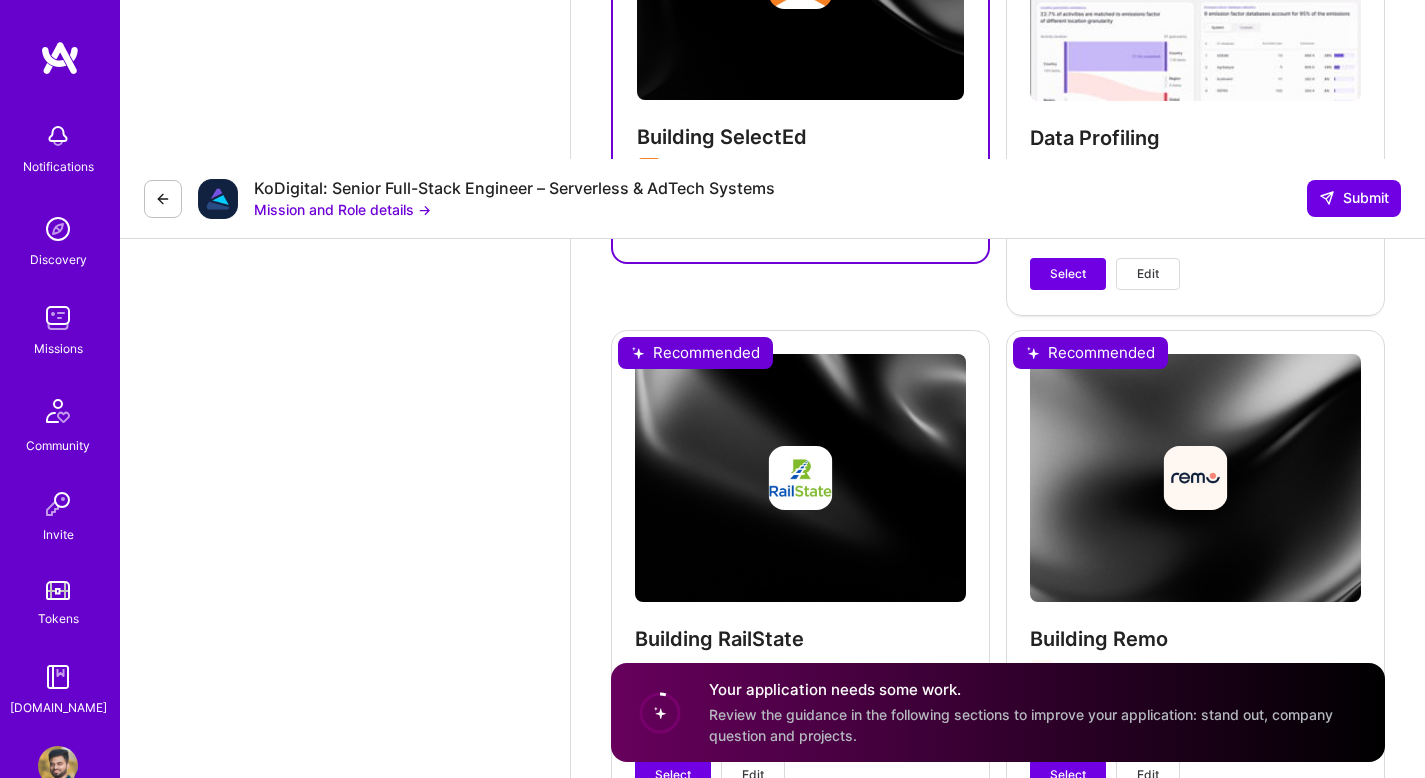 click on "Building RailState RailState   Automotive Matched on  React Select Edit" at bounding box center [800, 572] 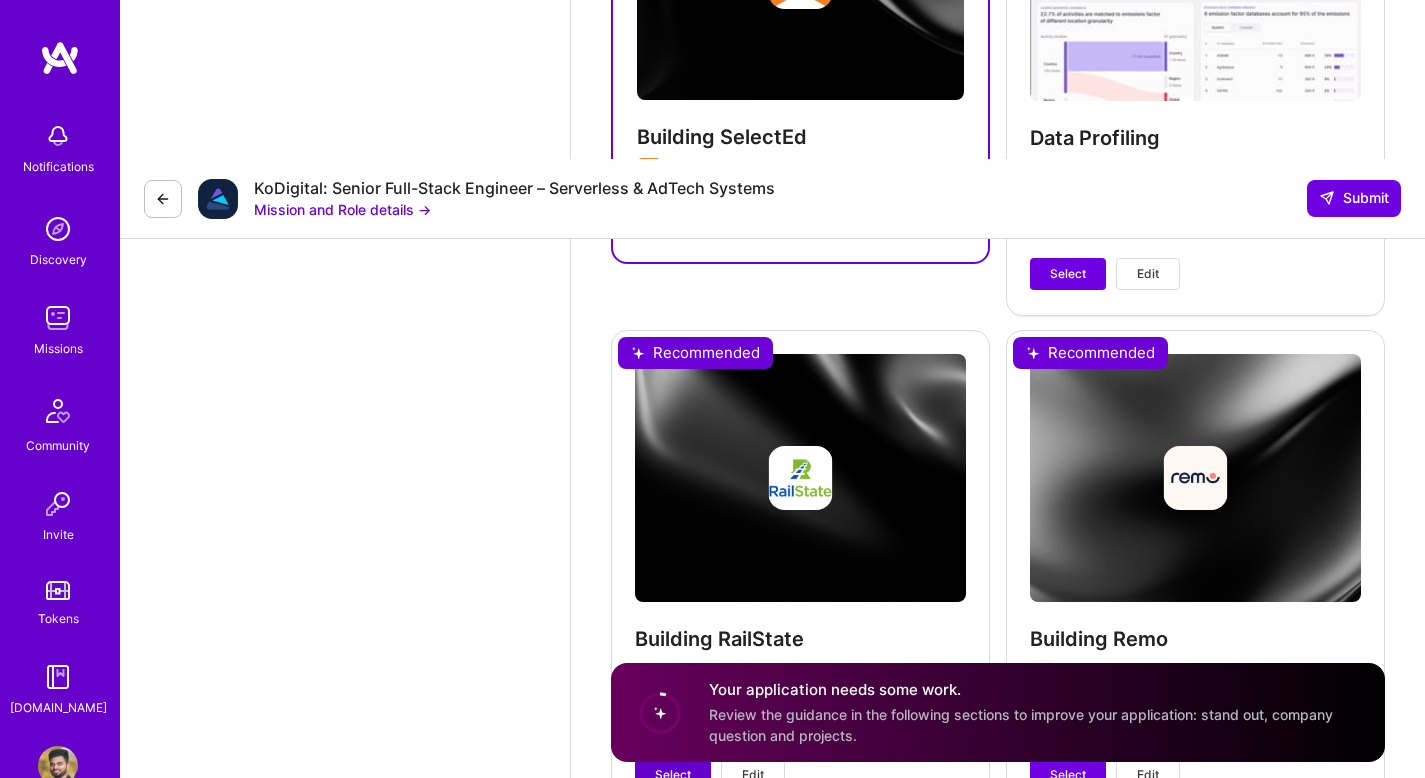 click on "Select" at bounding box center (673, 775) 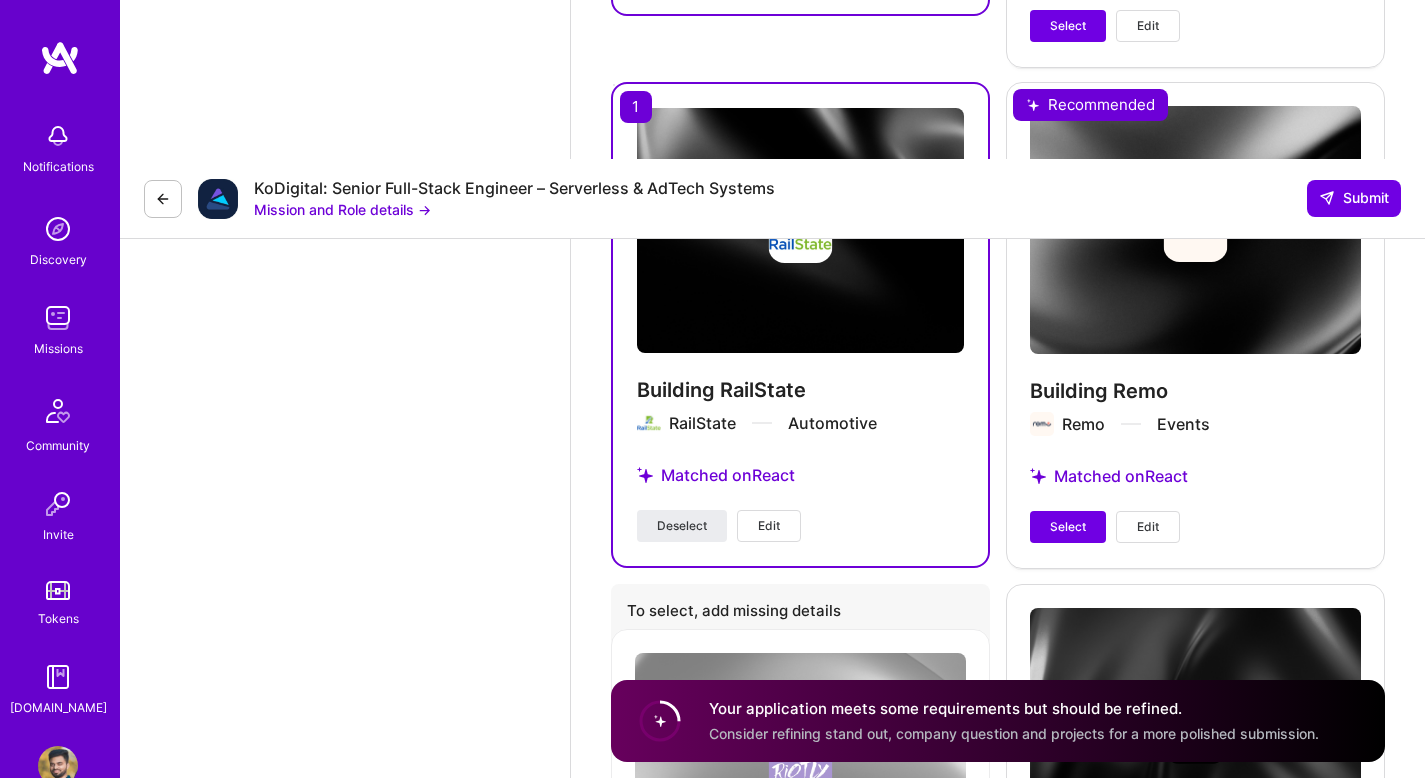scroll, scrollTop: 3649, scrollLeft: 0, axis: vertical 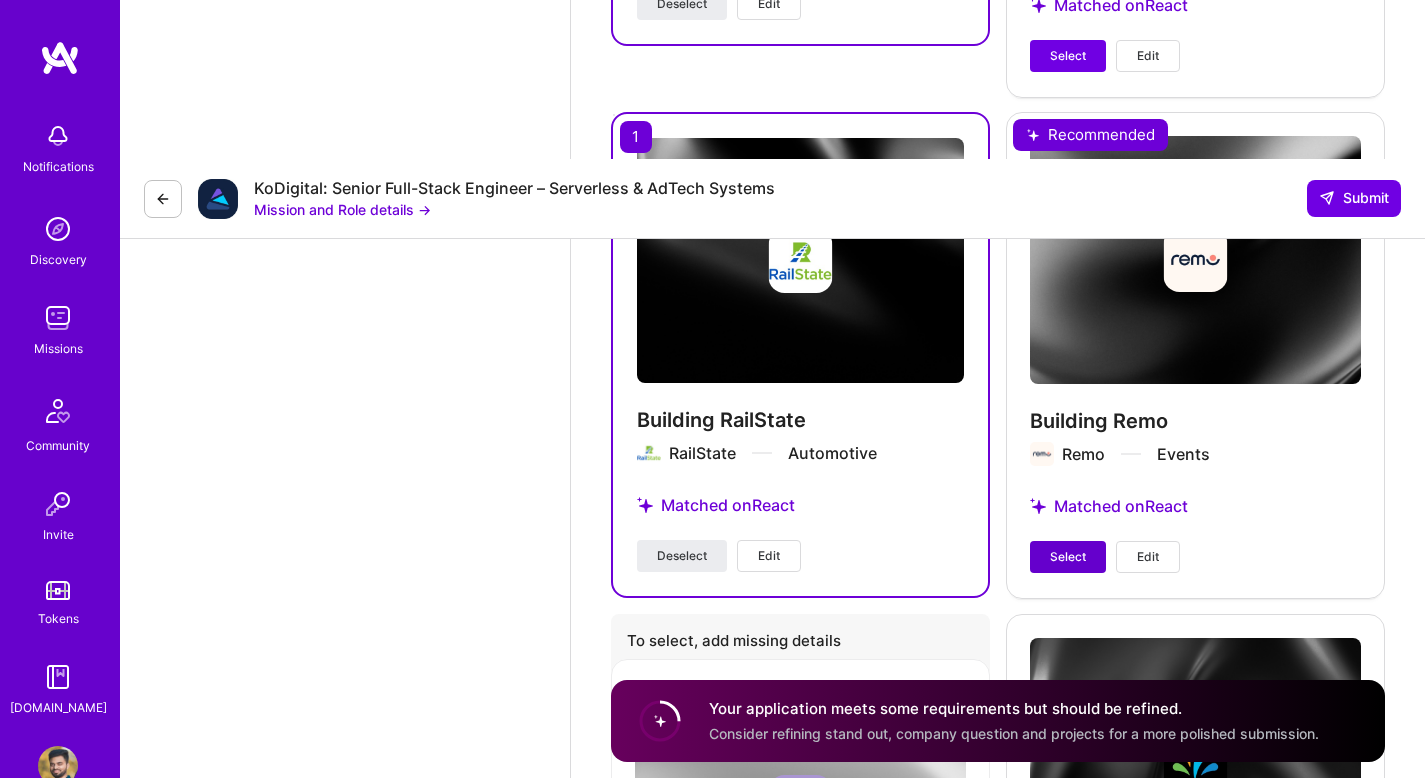 click on "Select" at bounding box center (1068, 557) 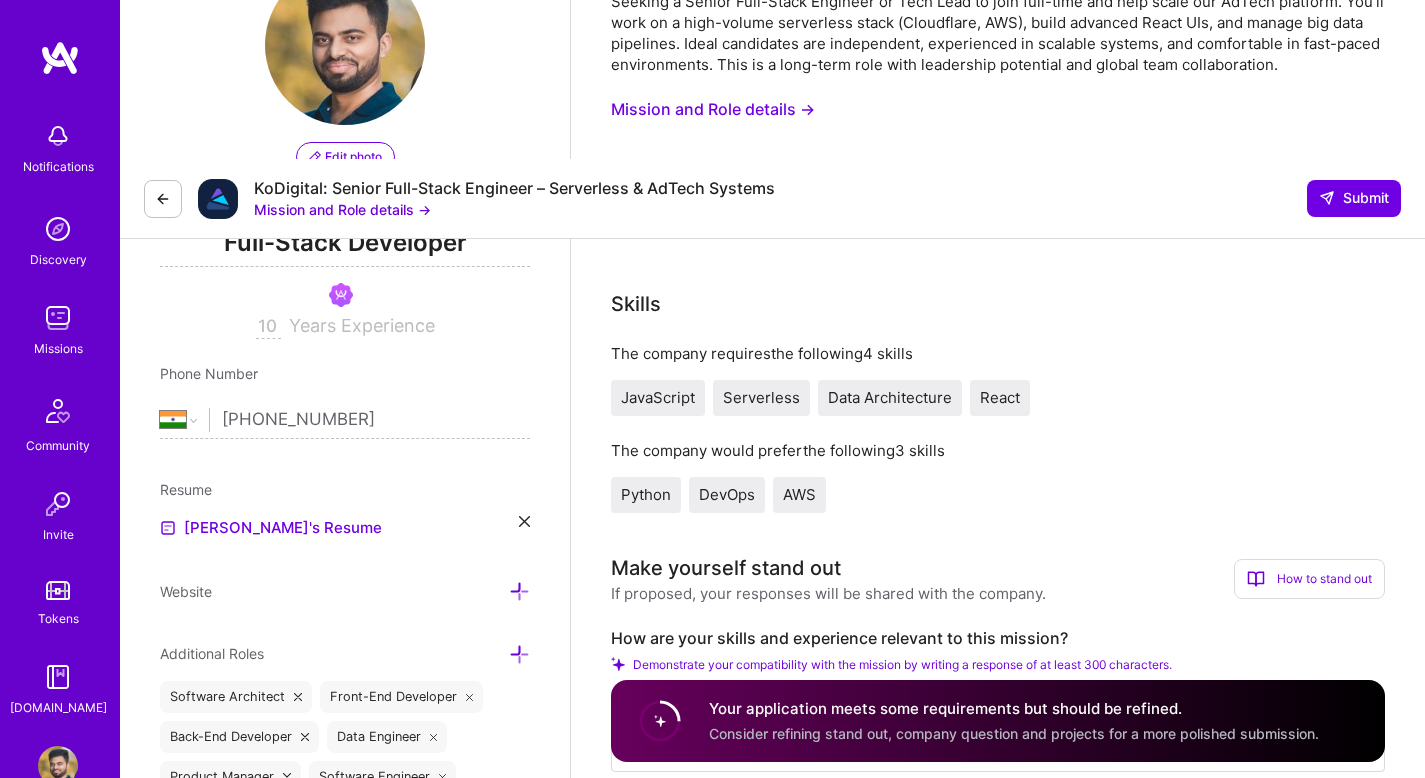 scroll, scrollTop: 313, scrollLeft: 0, axis: vertical 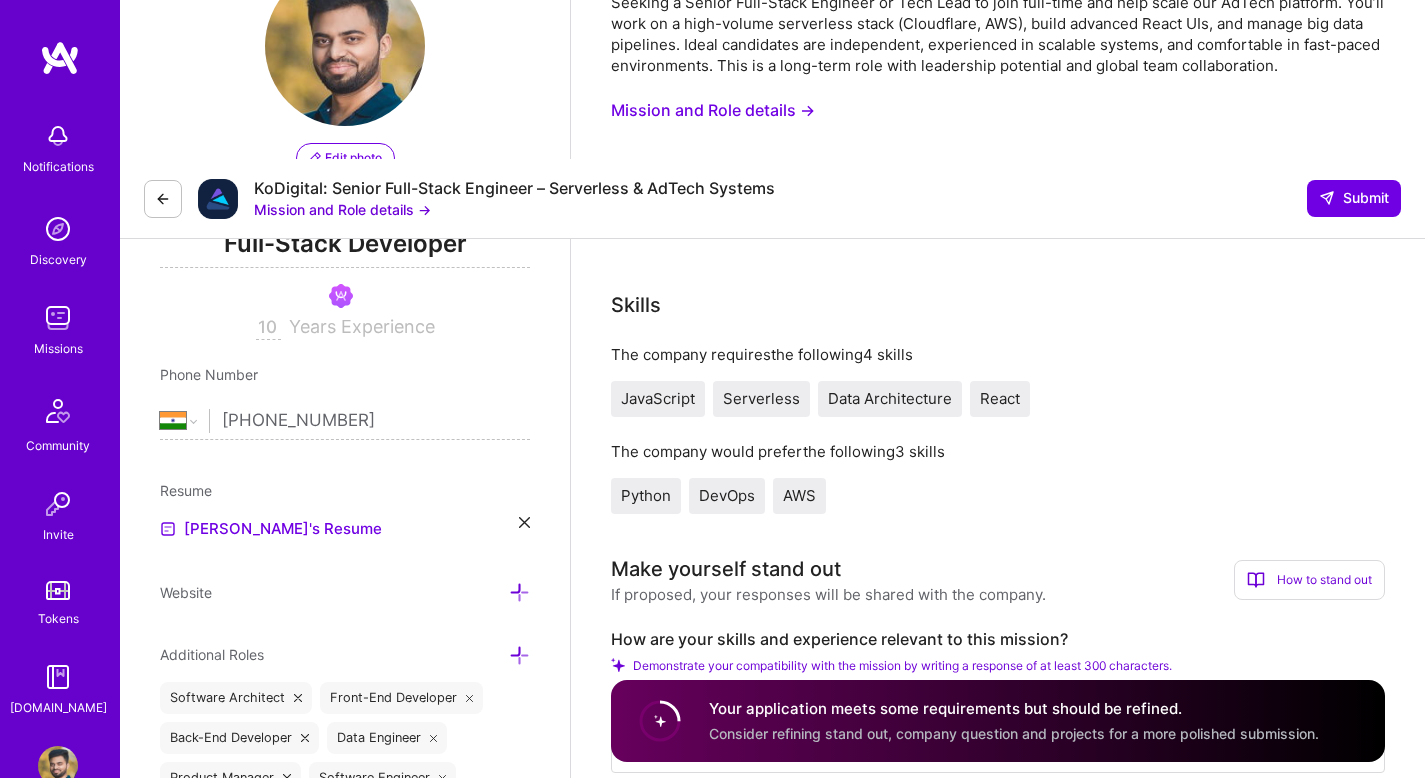 click at bounding box center [998, 733] 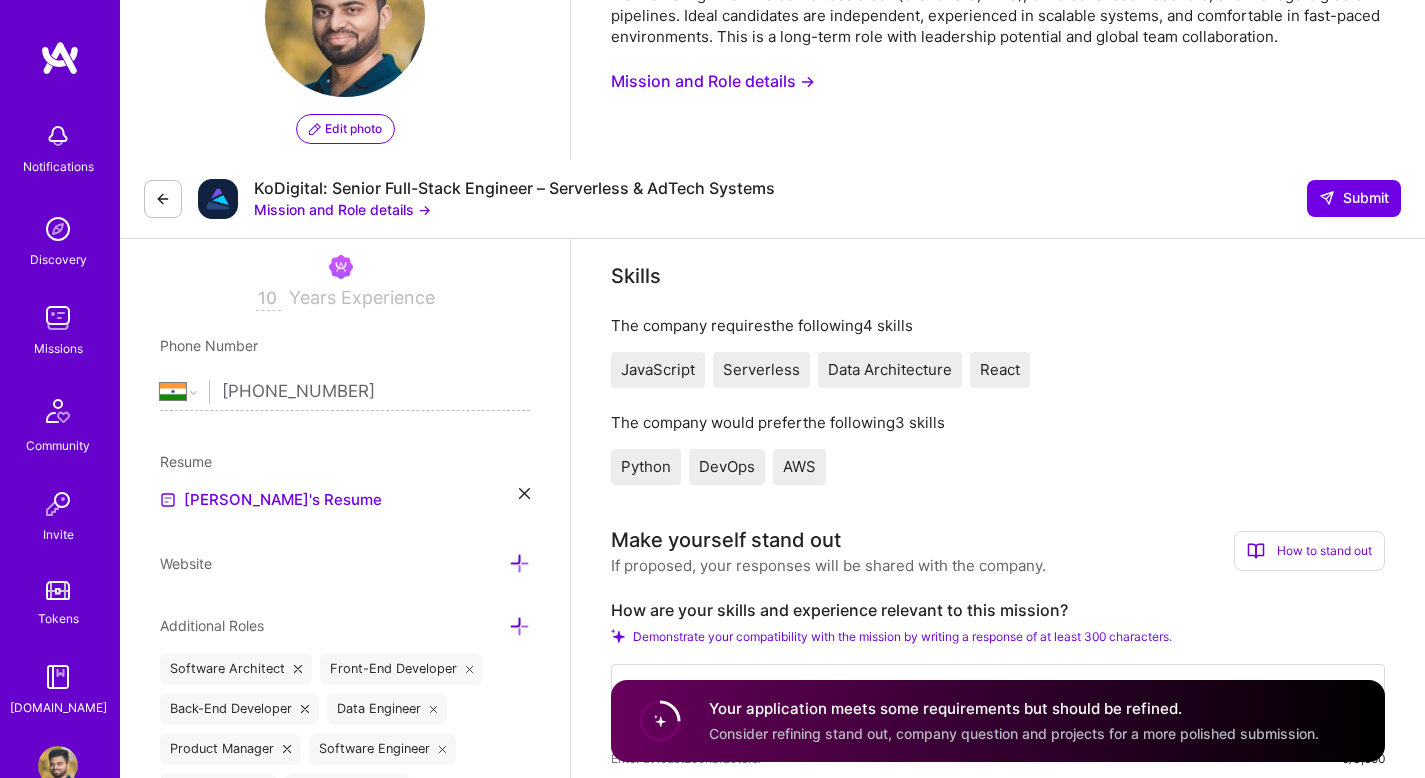 scroll, scrollTop: 344, scrollLeft: 0, axis: vertical 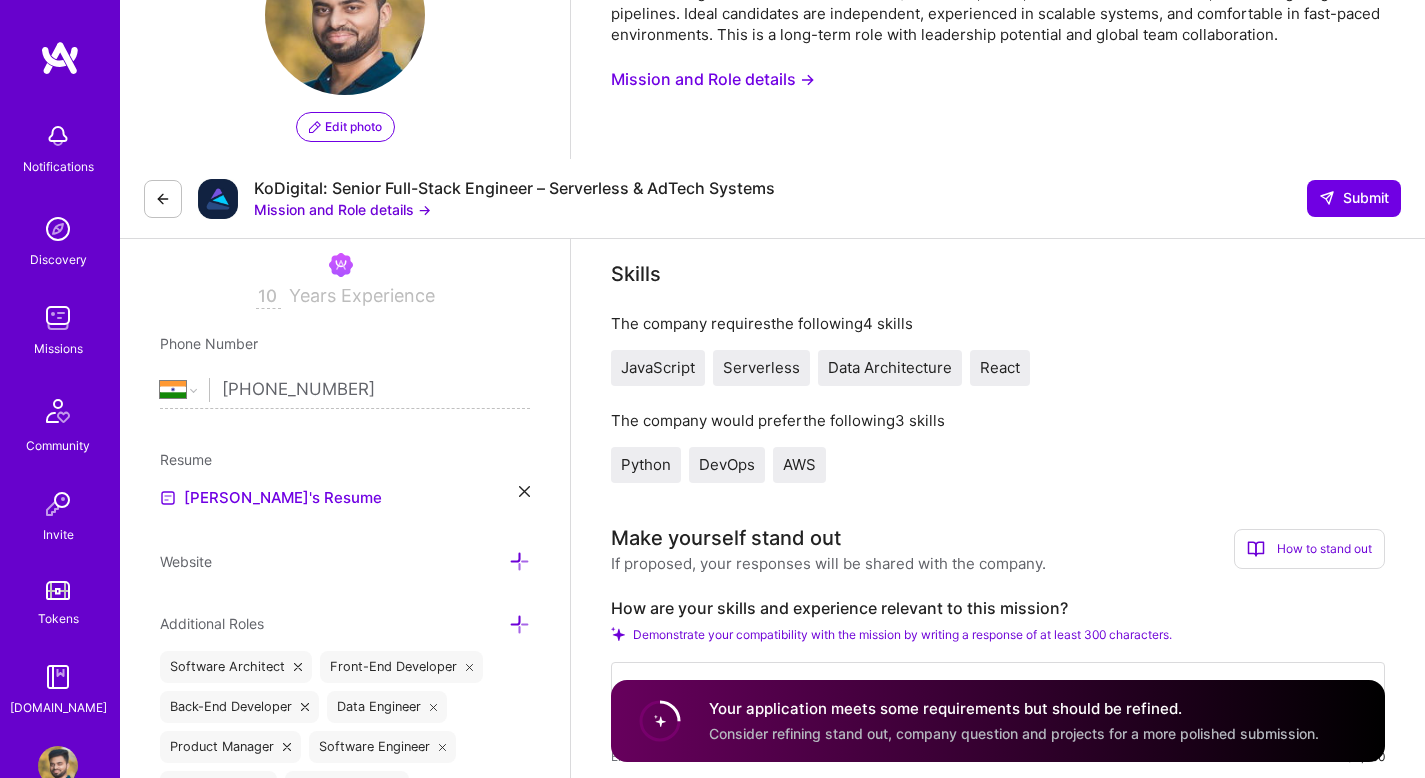 click at bounding box center [998, 702] 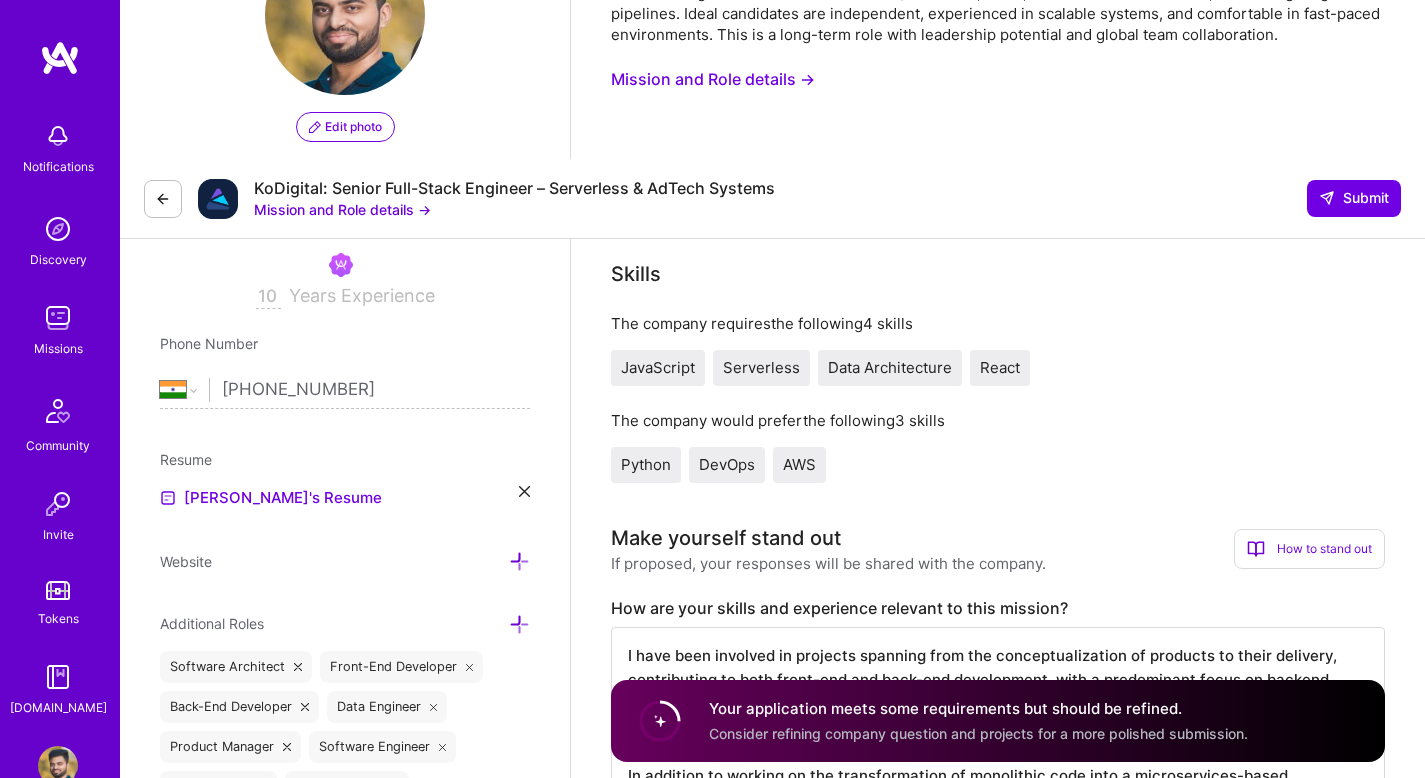 scroll, scrollTop: 456, scrollLeft: 0, axis: vertical 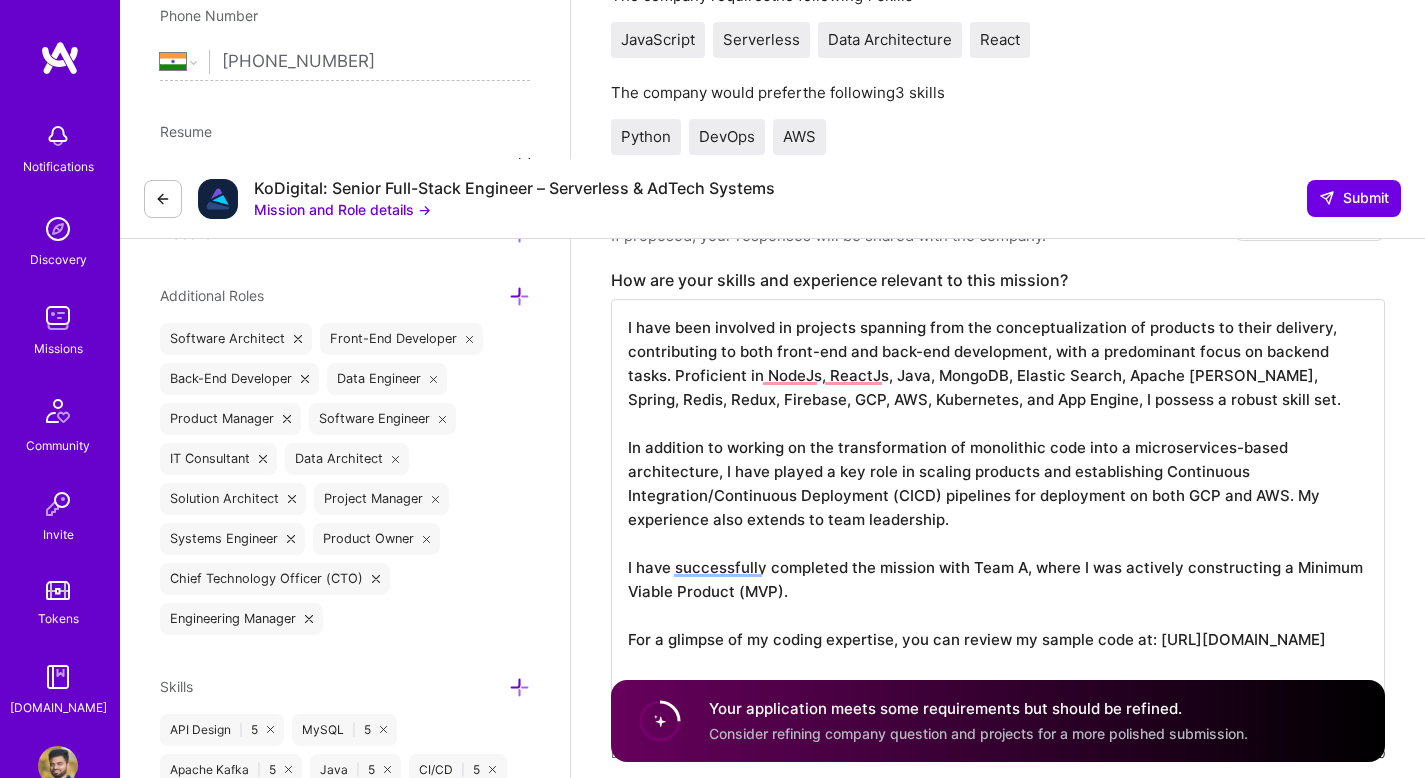 drag, startPoint x: 1023, startPoint y: 412, endPoint x: 1022, endPoint y: 461, distance: 49.010204 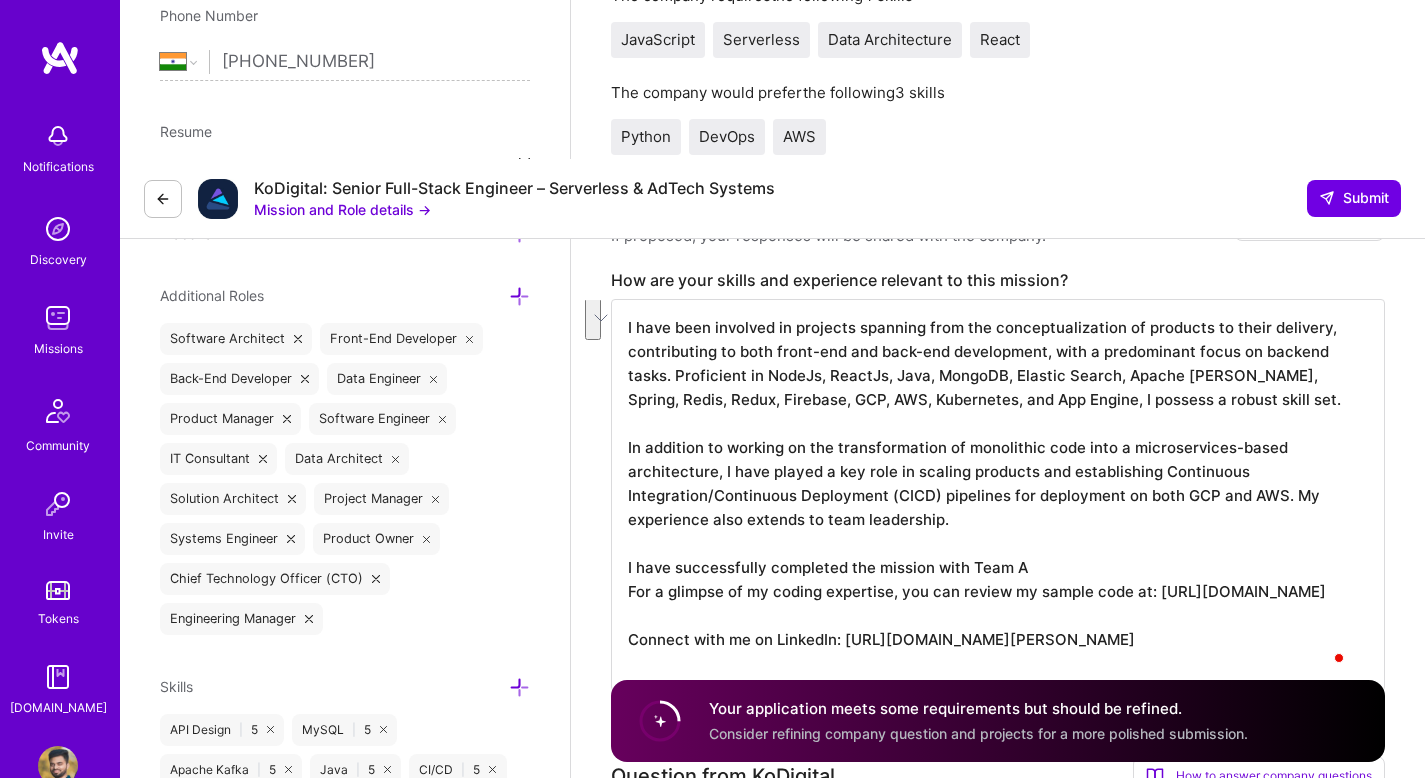 scroll, scrollTop: 0, scrollLeft: 0, axis: both 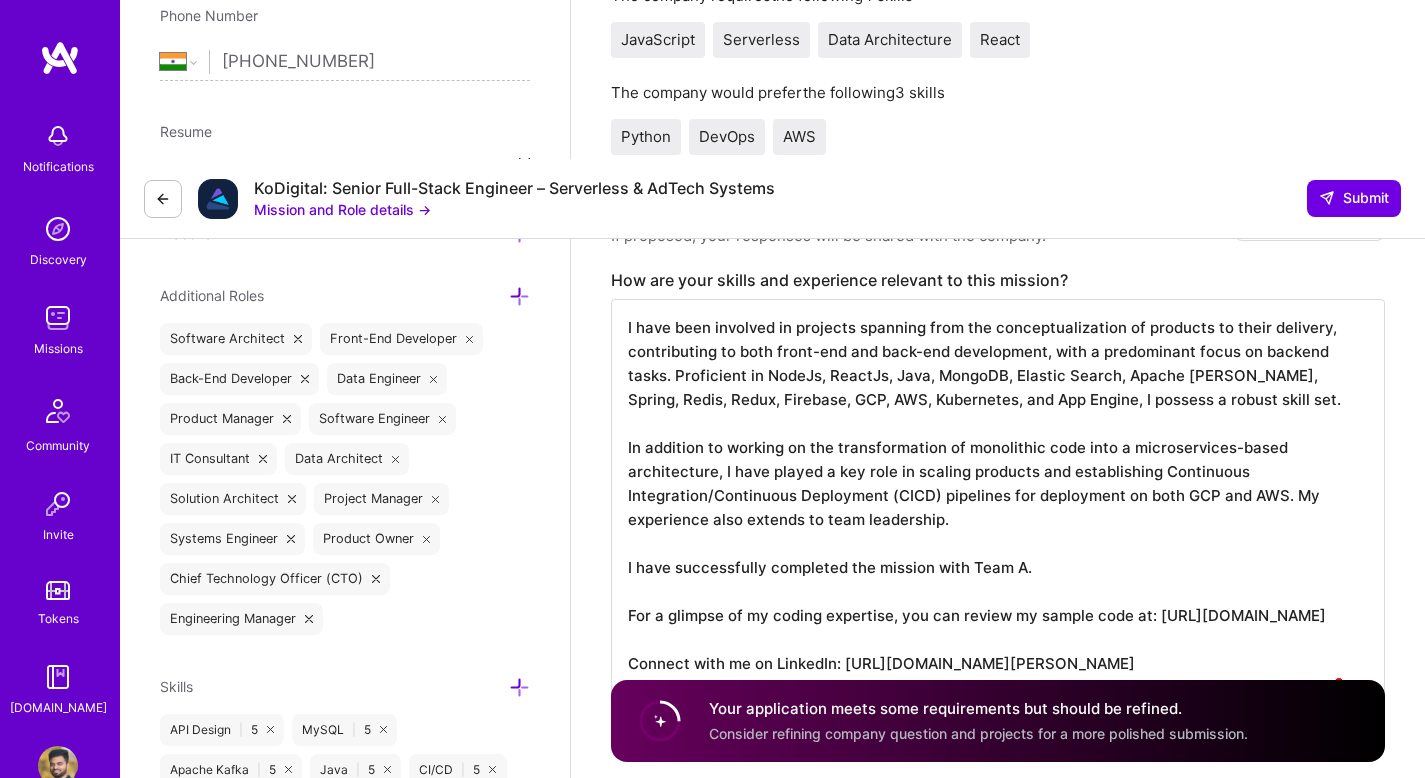 click on "I have been involved in projects spanning from the conceptualization of products to their delivery, contributing to both front-end and back-end development, with a predominant focus on backend tasks. Proficient in NodeJs, ReactJs, Java, MongoDB, Elastic Search, Apache Kafka, Spring, Redis, Redux, Firebase, GCP, AWS, Kubernetes, and App Engine, I possess a robust skill set.
In addition to working on the transformation of monolithic code into a microservices-based architecture, I have played a key role in scaling products and establishing Continuous Integration/Continuous Deployment (CICD) pipelines for deployment on both GCP and AWS. My experience also extends to team leadership.
I have successfully completed the mission with Team A.
For a glimpse of my coding expertise, you can review my sample code at: https://github.com/pateljemin/todo-notes-server
Connect with me on LinkedIn: https://www.linkedin.com/in/jemin-patel-93011322" at bounding box center (998, 507) 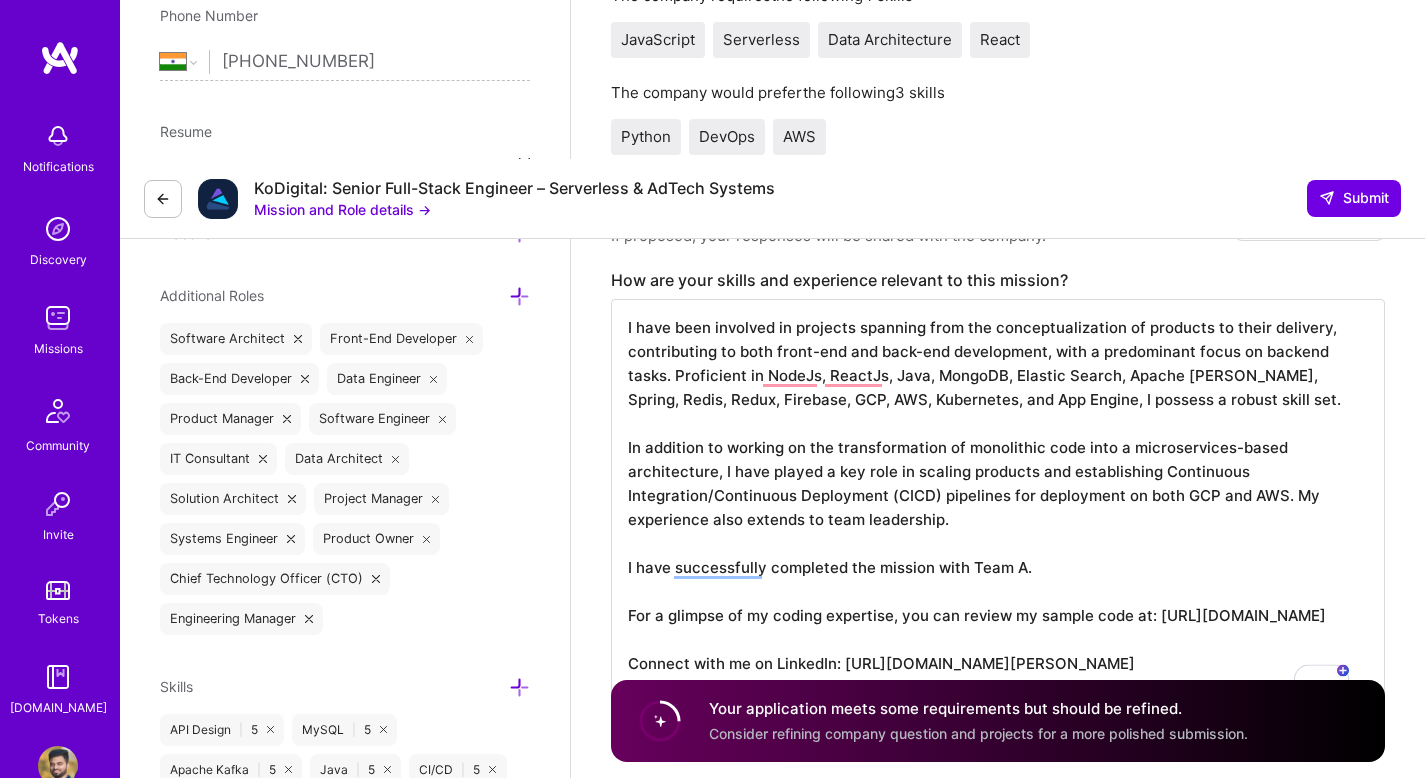 scroll, scrollTop: 2, scrollLeft: 0, axis: vertical 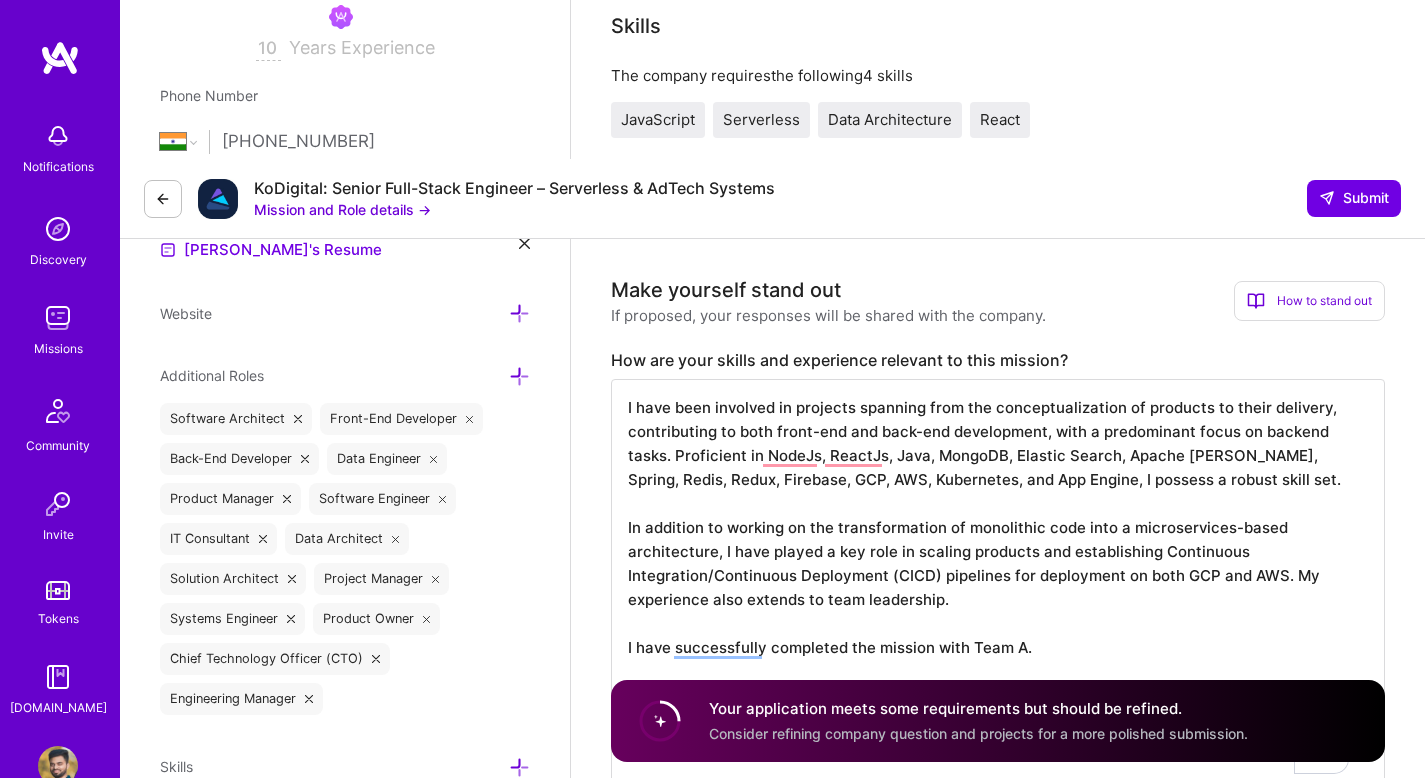 click on "I have been involved in projects spanning from the conceptualization of products to their delivery, contributing to both front-end and back-end development, with a predominant focus on backend tasks. Proficient in NodeJs, ReactJs, Java, MongoDB, Elastic Search, Apache Kafka, Spring, Redis, Redux, Firebase, GCP, AWS, Kubernetes, and App Engine, I possess a robust skill set.
In addition to working on the transformation of monolithic code into a microservices-based architecture, I have played a key role in scaling products and establishing Continuous Integration/Continuous Deployment (CICD) pipelines for deployment on both GCP and AWS. My experience also extends to team leadership.
I have successfully completed the mission with Team A.
For a glimpse of my coding expertise, you can review my sample code at: https://github.com/pateljemin/todo-notes-server
Connect with me on LinkedIn: https://www.linkedin.com/in/jemin-patel-93011322" at bounding box center (998, 587) 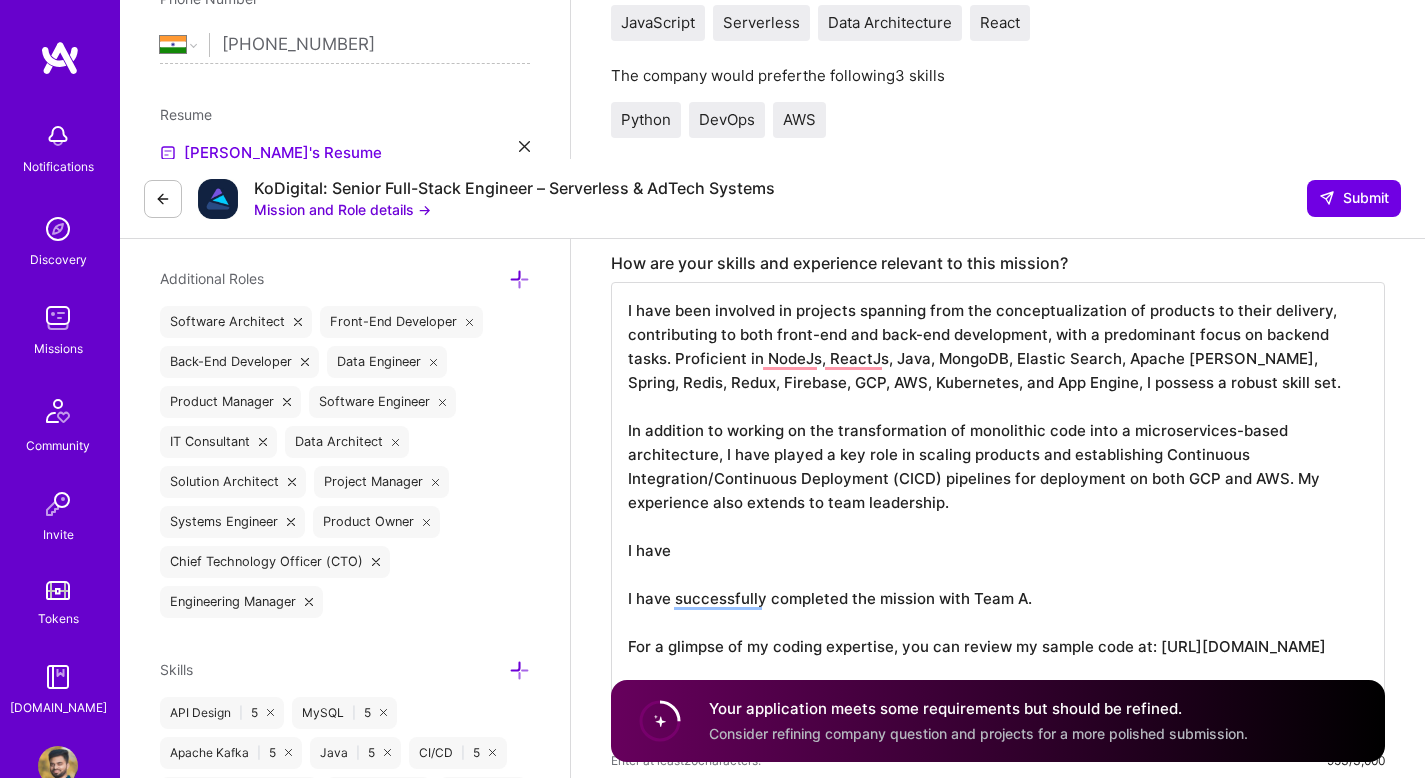 scroll, scrollTop: 680, scrollLeft: 0, axis: vertical 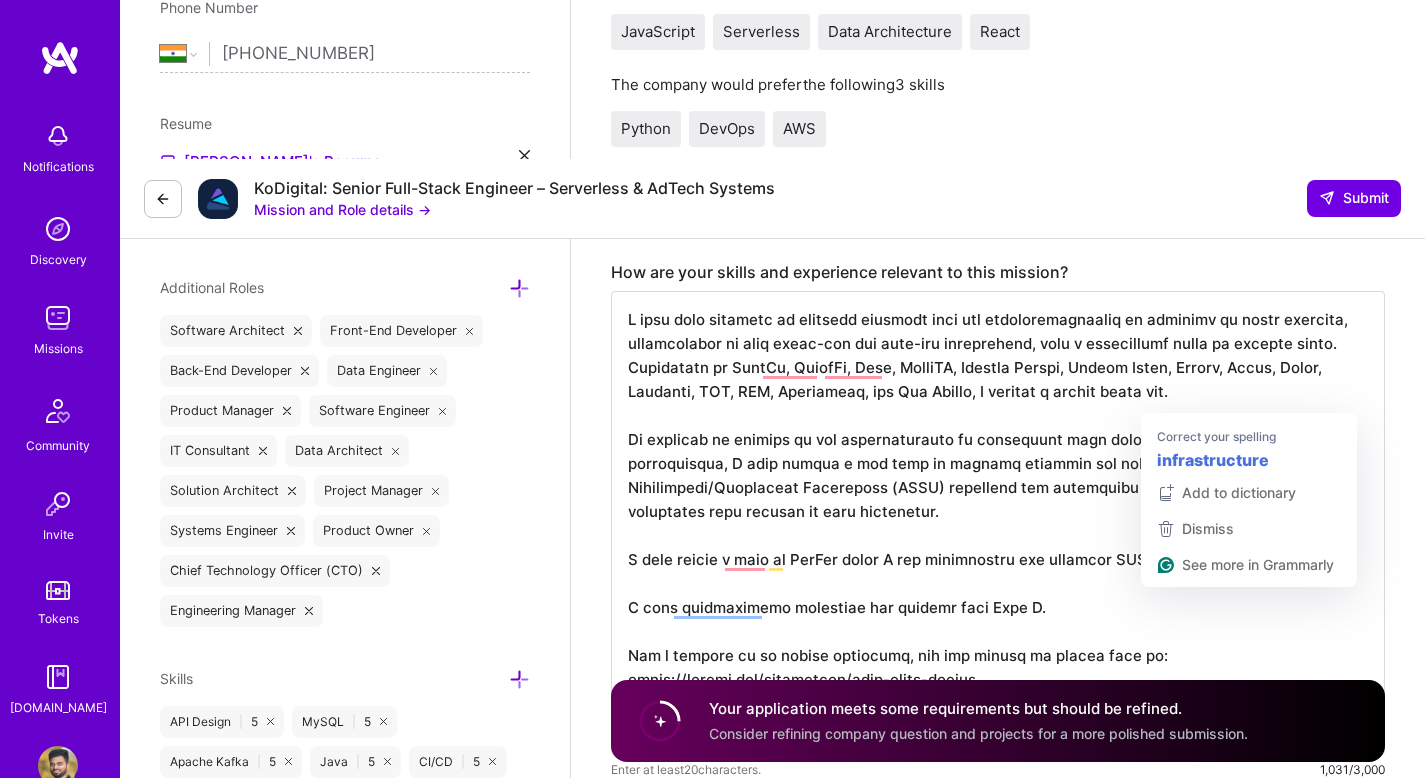 click at bounding box center [998, 523] 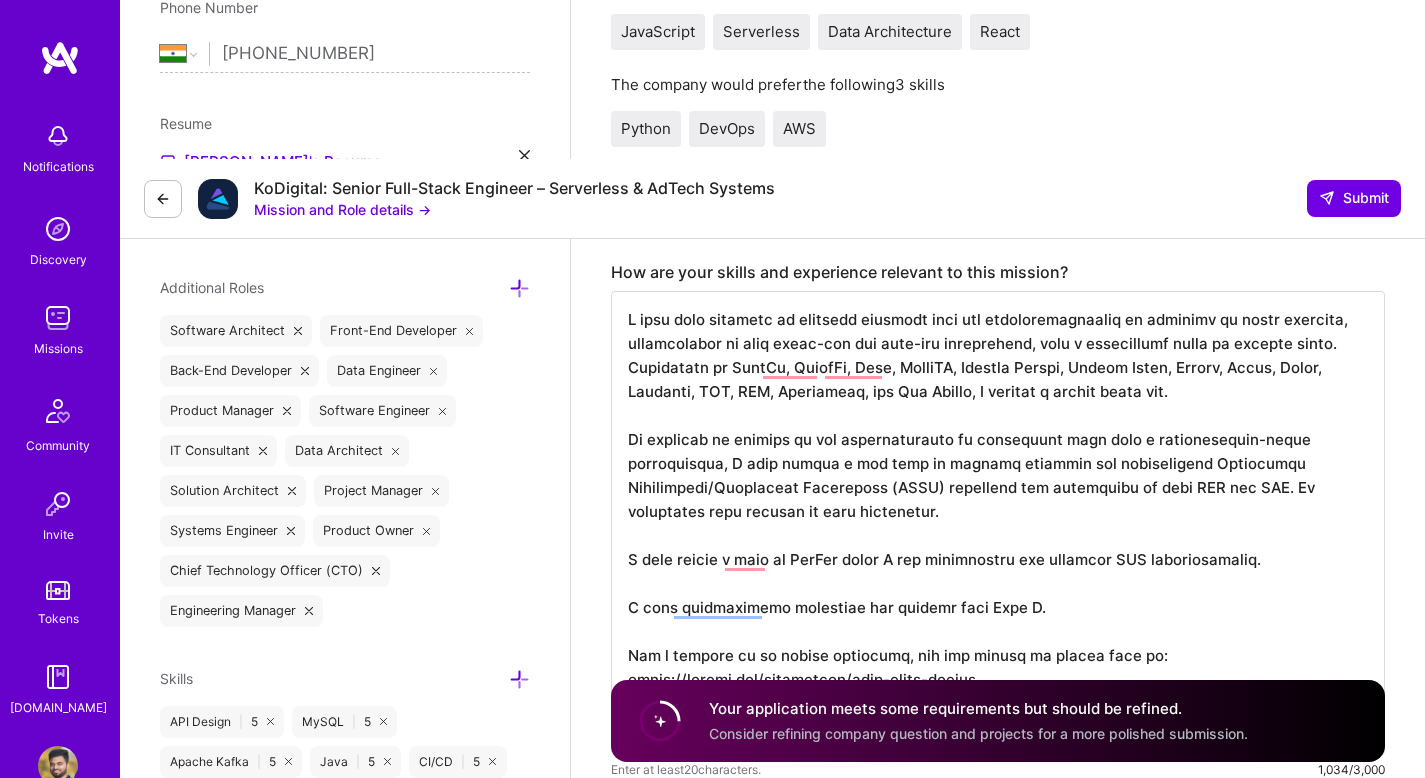 click at bounding box center (998, 523) 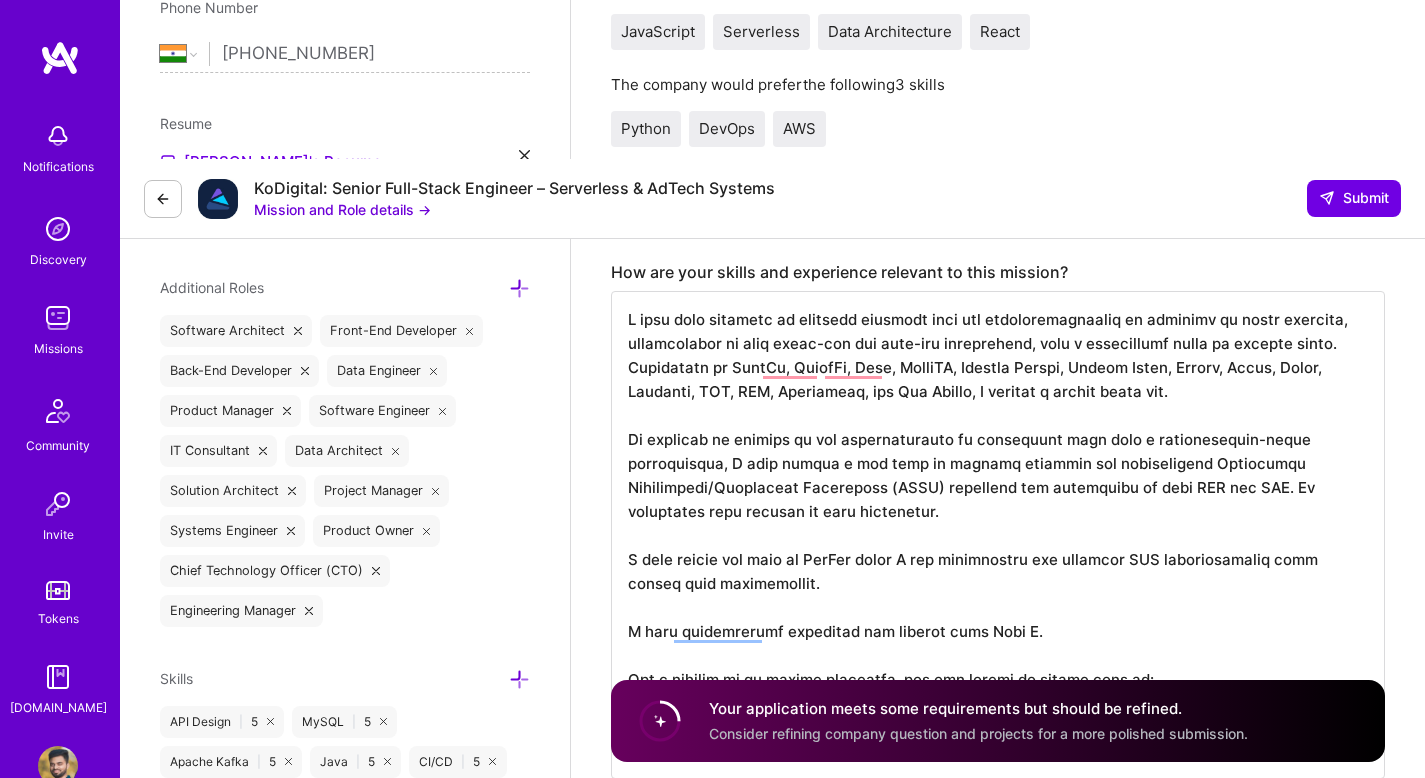 click at bounding box center (998, 535) 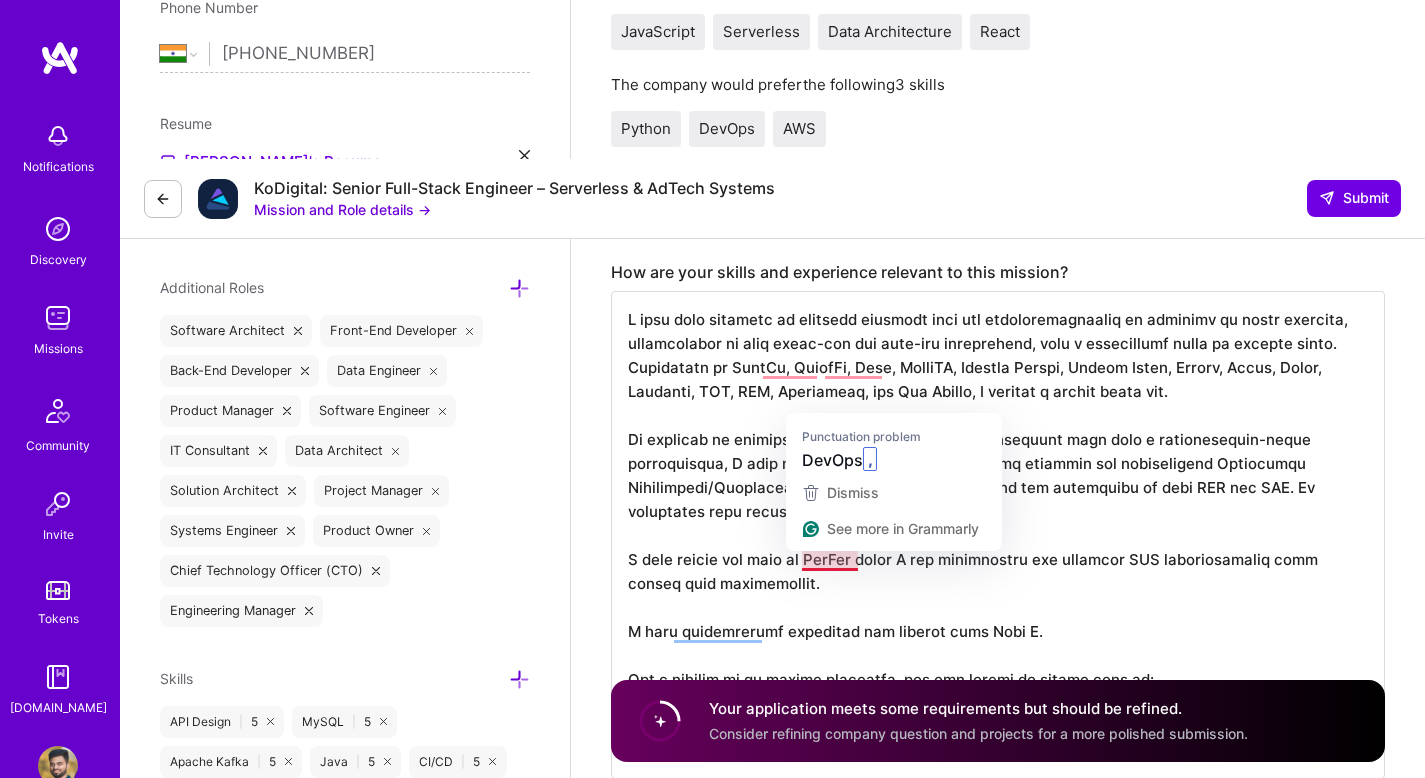 click at bounding box center (998, 535) 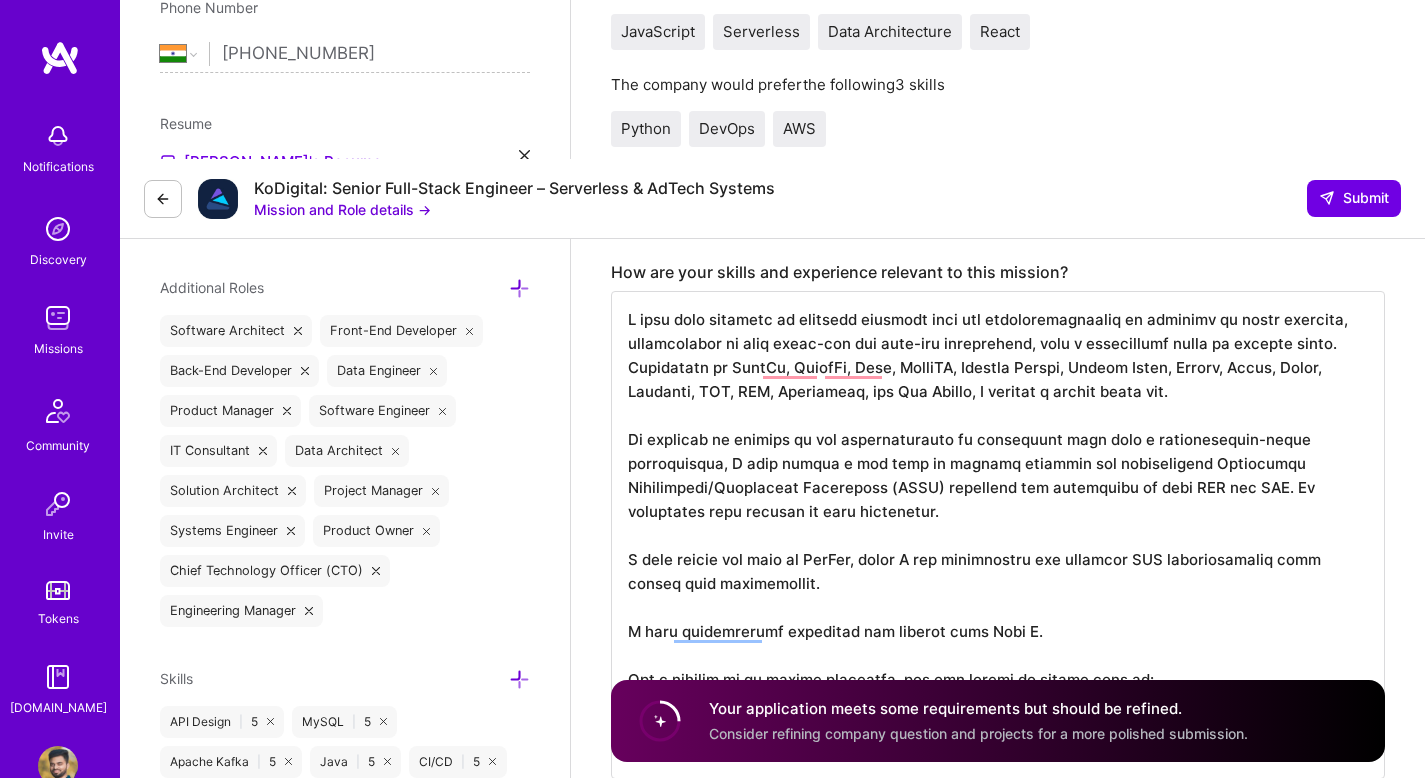 click at bounding box center (998, 535) 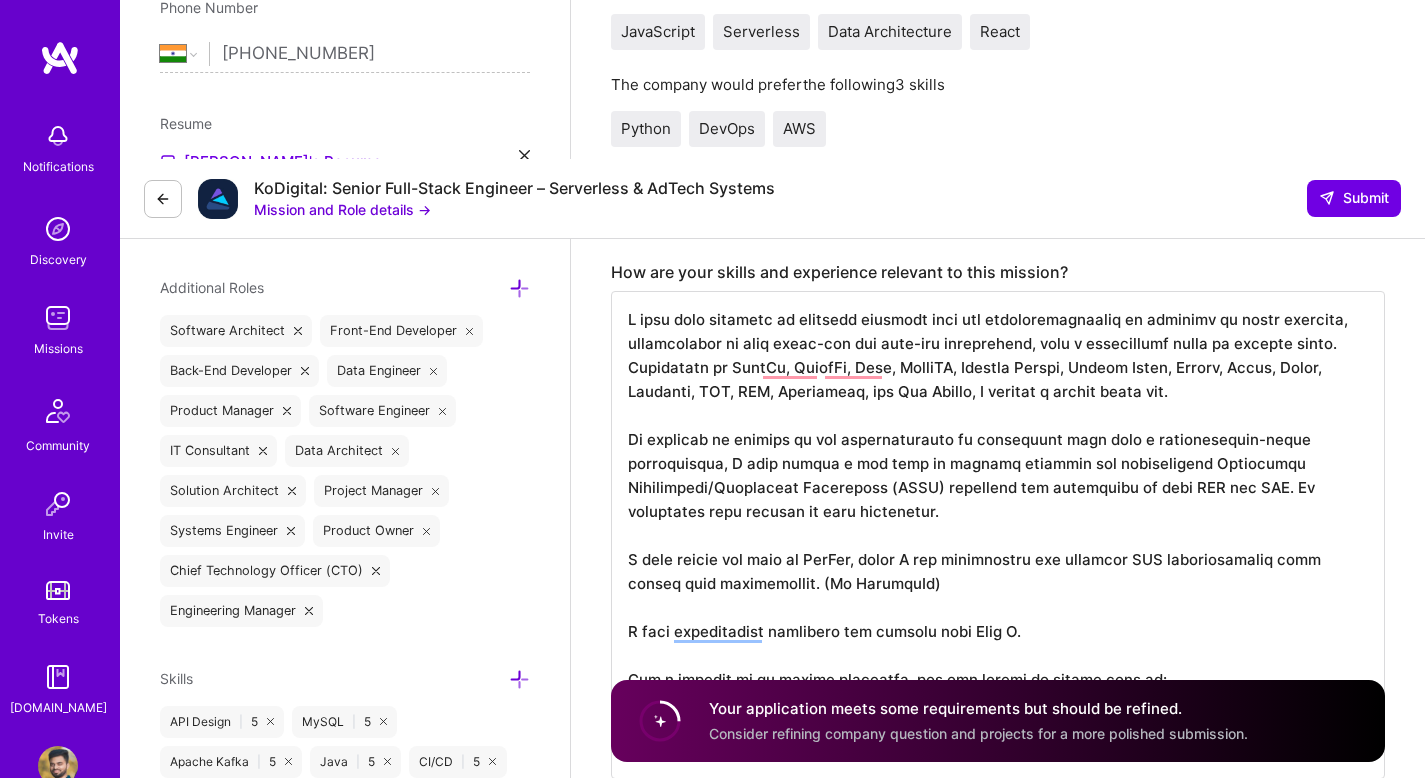 click at bounding box center [998, 535] 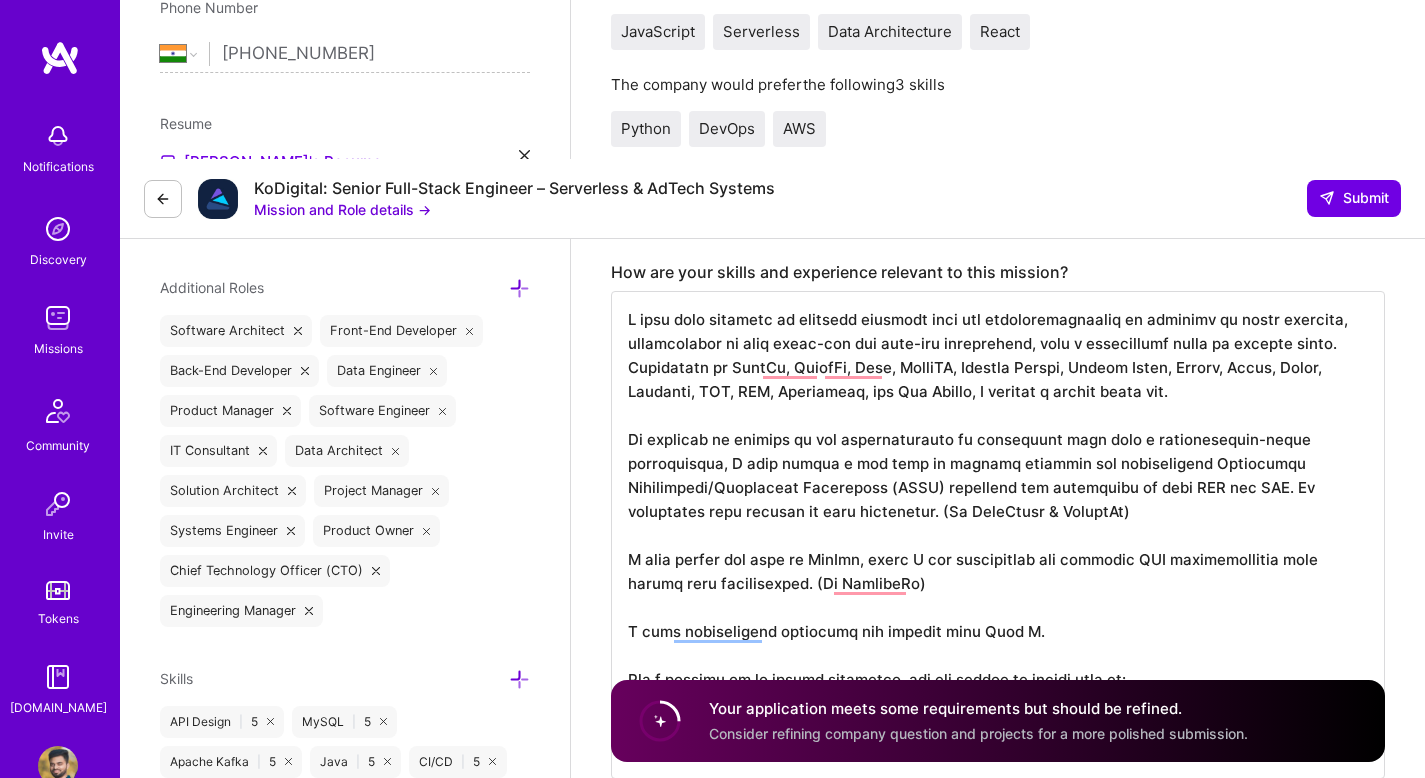 click at bounding box center (998, 535) 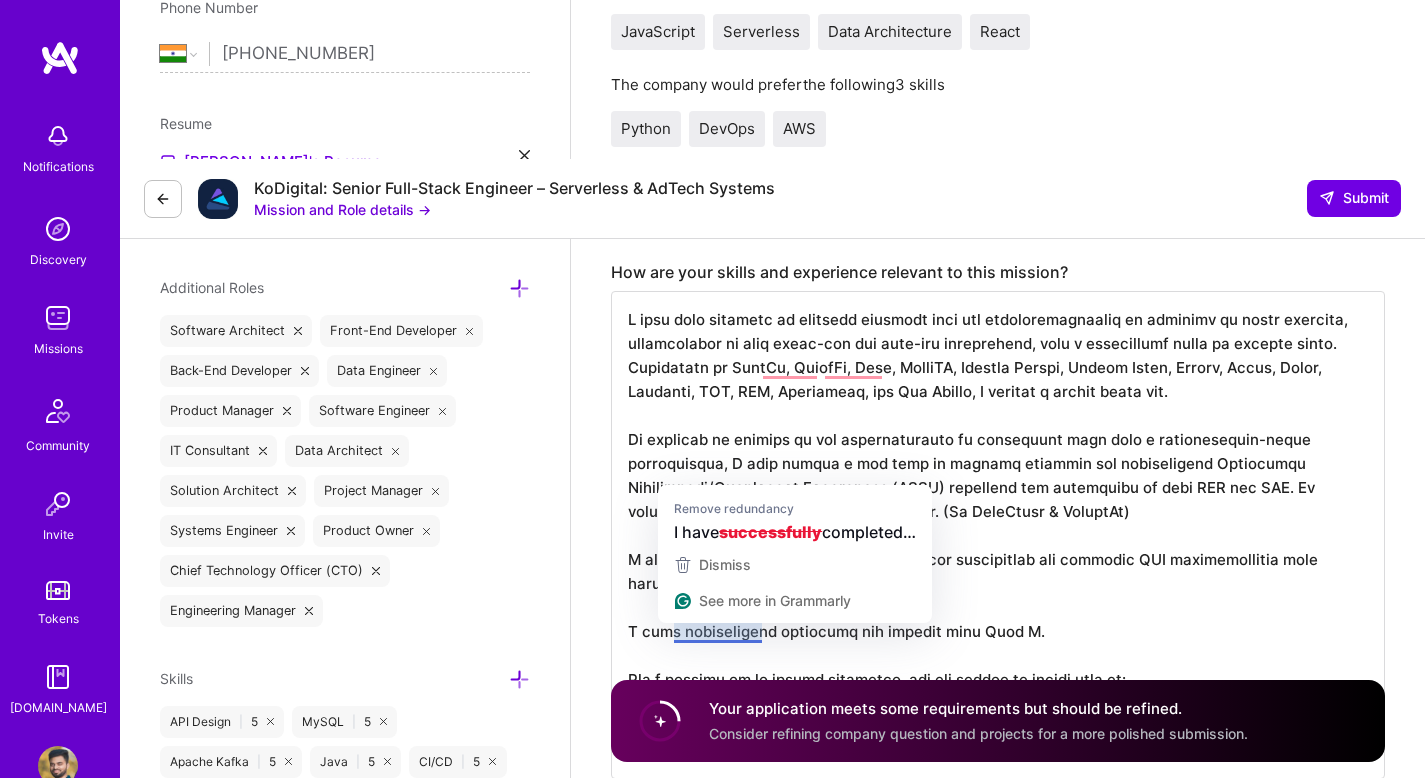 click at bounding box center [998, 535] 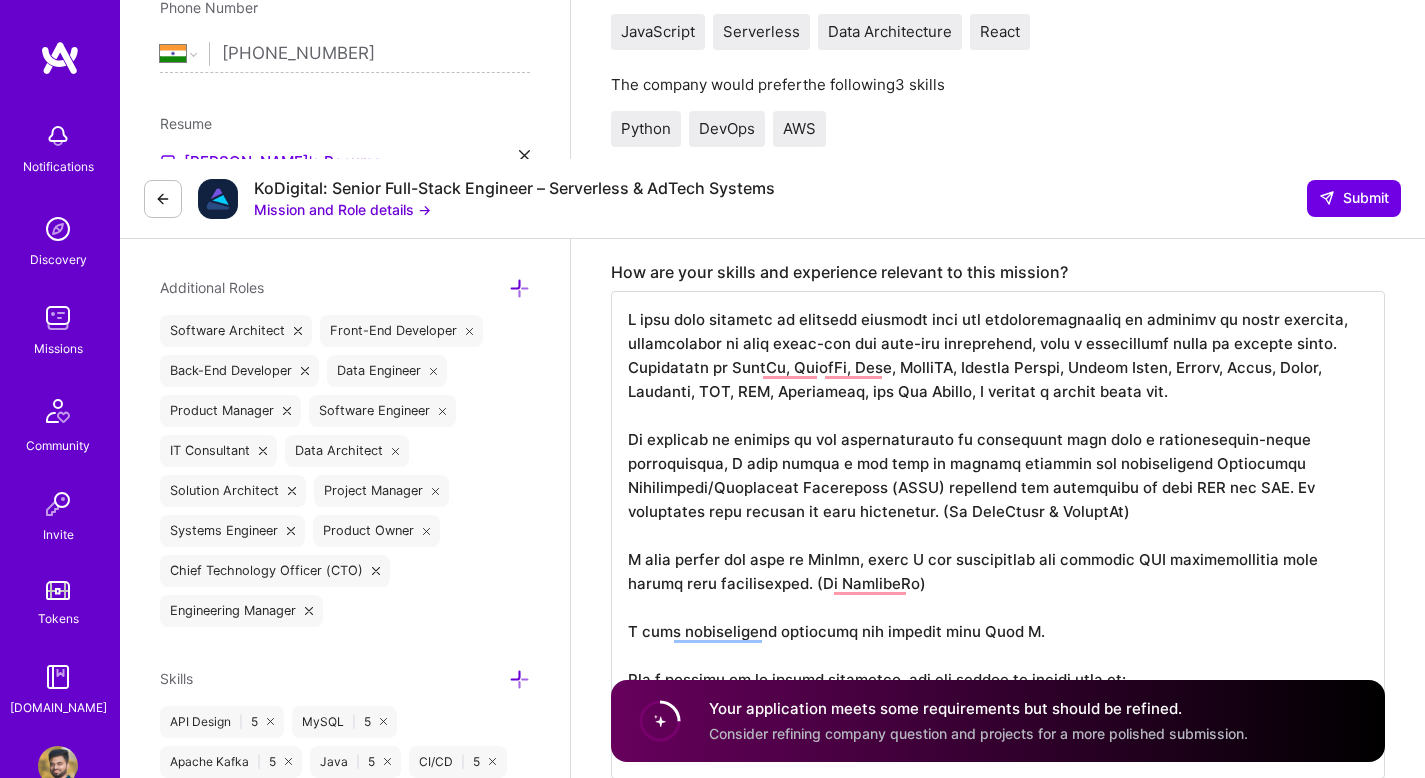 click at bounding box center (998, 535) 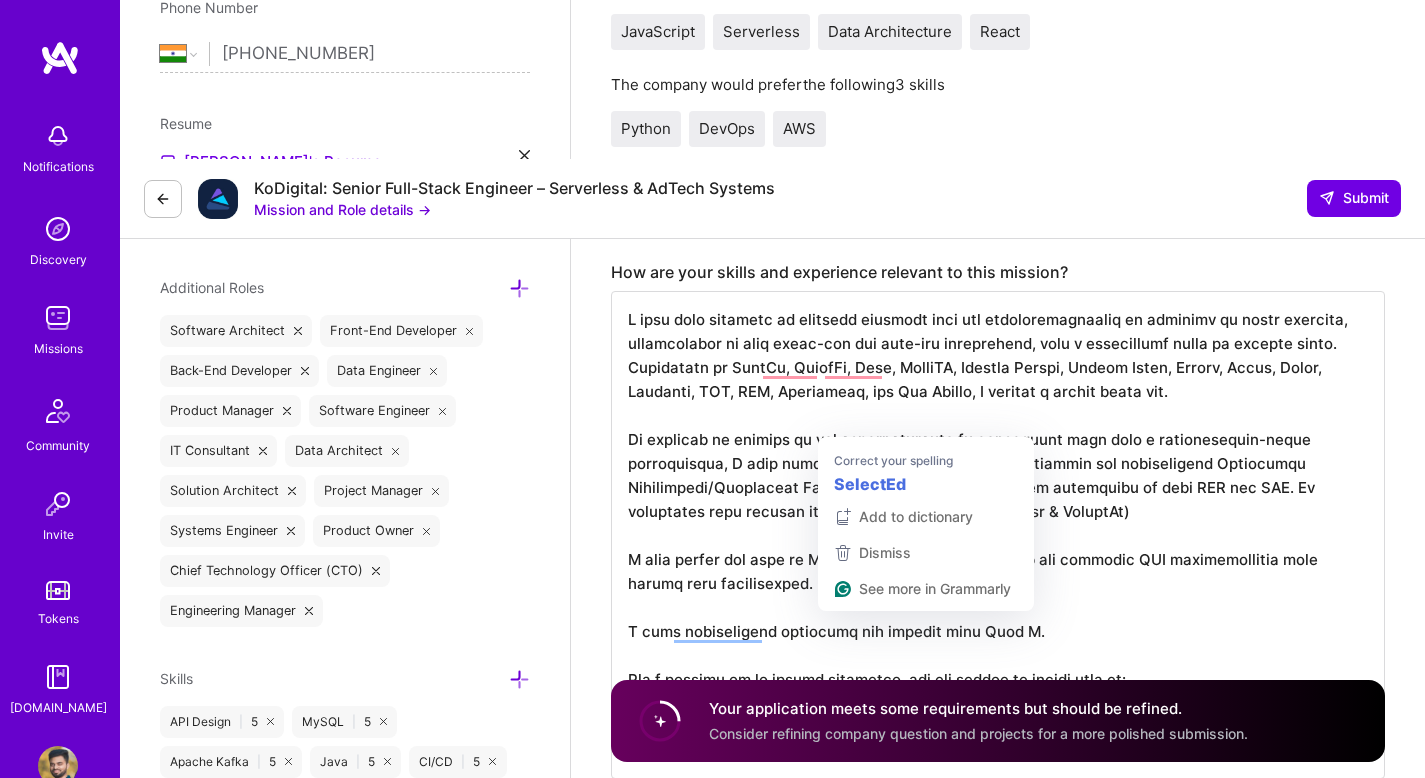 click at bounding box center (998, 535) 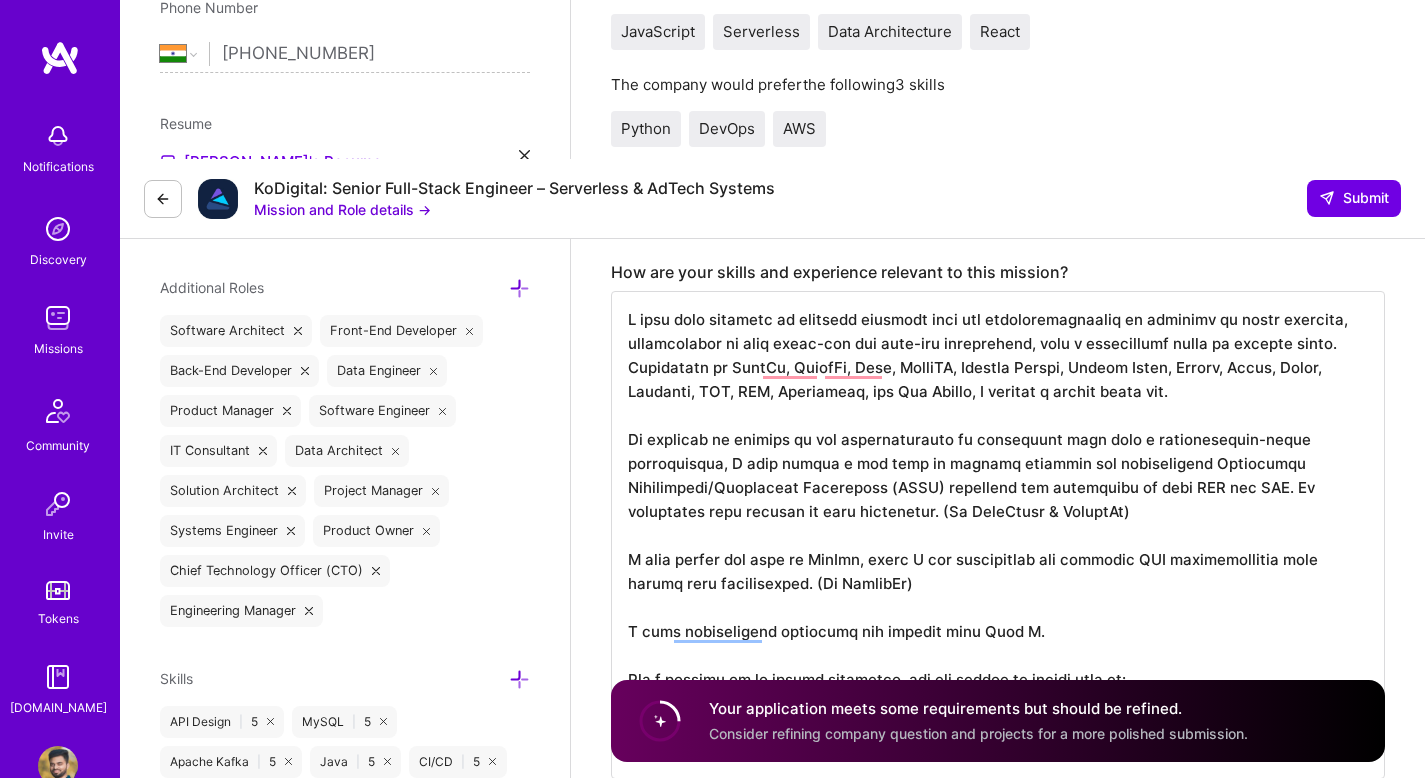 click at bounding box center (998, 535) 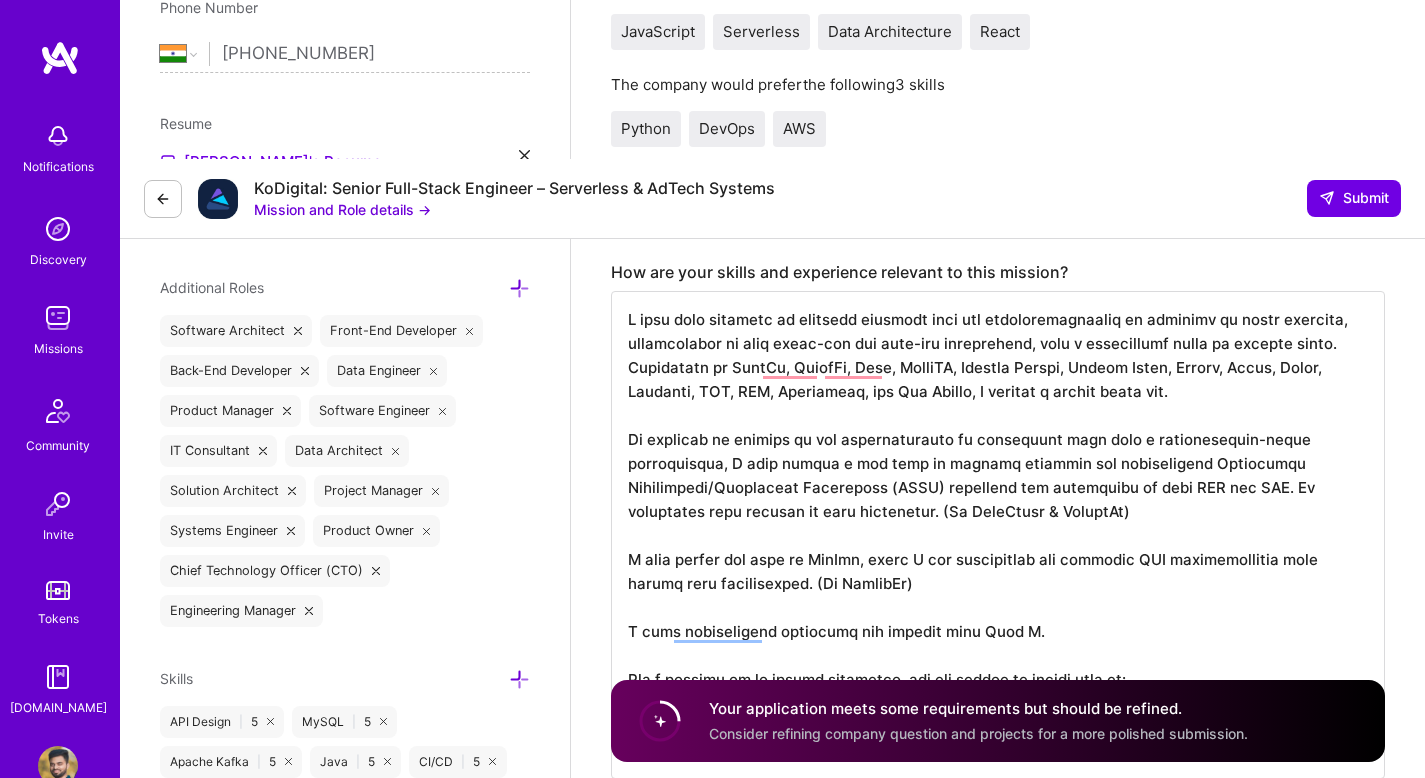 scroll, scrollTop: 2, scrollLeft: 0, axis: vertical 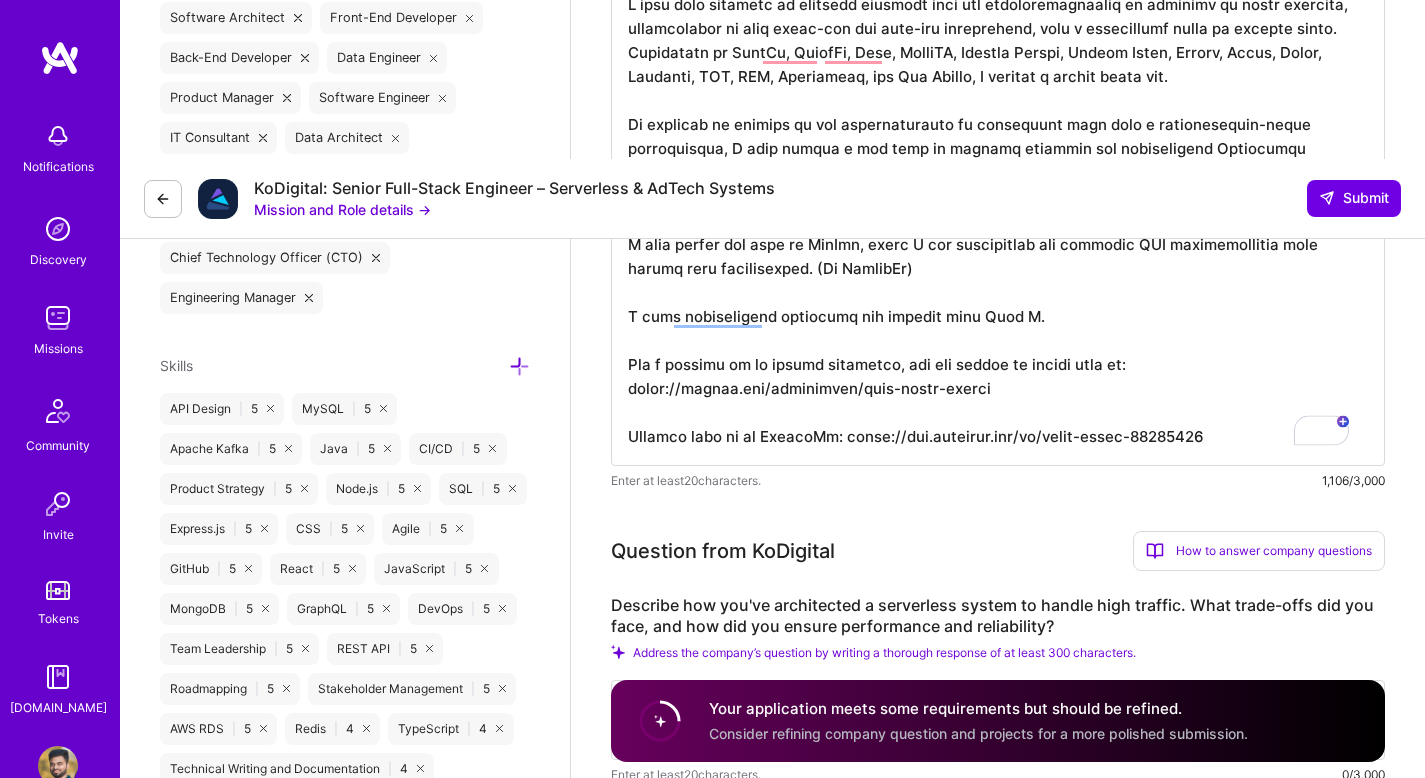 type on "I have been involved in projects spanning from the conceptualization of products to their delivery, contributing to both front-end and back-end development, with a predominant focus on backend tasks. Proficient in NodeJs, ReactJs, Java, MongoDB, Elastic Search, Apache Kafka, Spring, Redis, Redux, Firebase, GCP, AWS, Kubernetes, and App Engine, I possess a robust skill set.
In addition to working on the transformation of monolithic code into a microservices-based architecture, I have played a key role in scaling products and establishing Continuous Integration/Continuous Deployment (CICD) pipelines for deployment on both GCP and AWS. My experience also extends to team leadership. (At RailState & SelectEd)
I have played the role of DevOps, where I was responsible for managing AWS infrastructure with proper cost optimization. (At SelectEd)
I have successfully completed the mission with Team A.
For a glimpse of my coding expertise, you can review my sample code at: https://github.com/pateljemin/todo-notes-..." 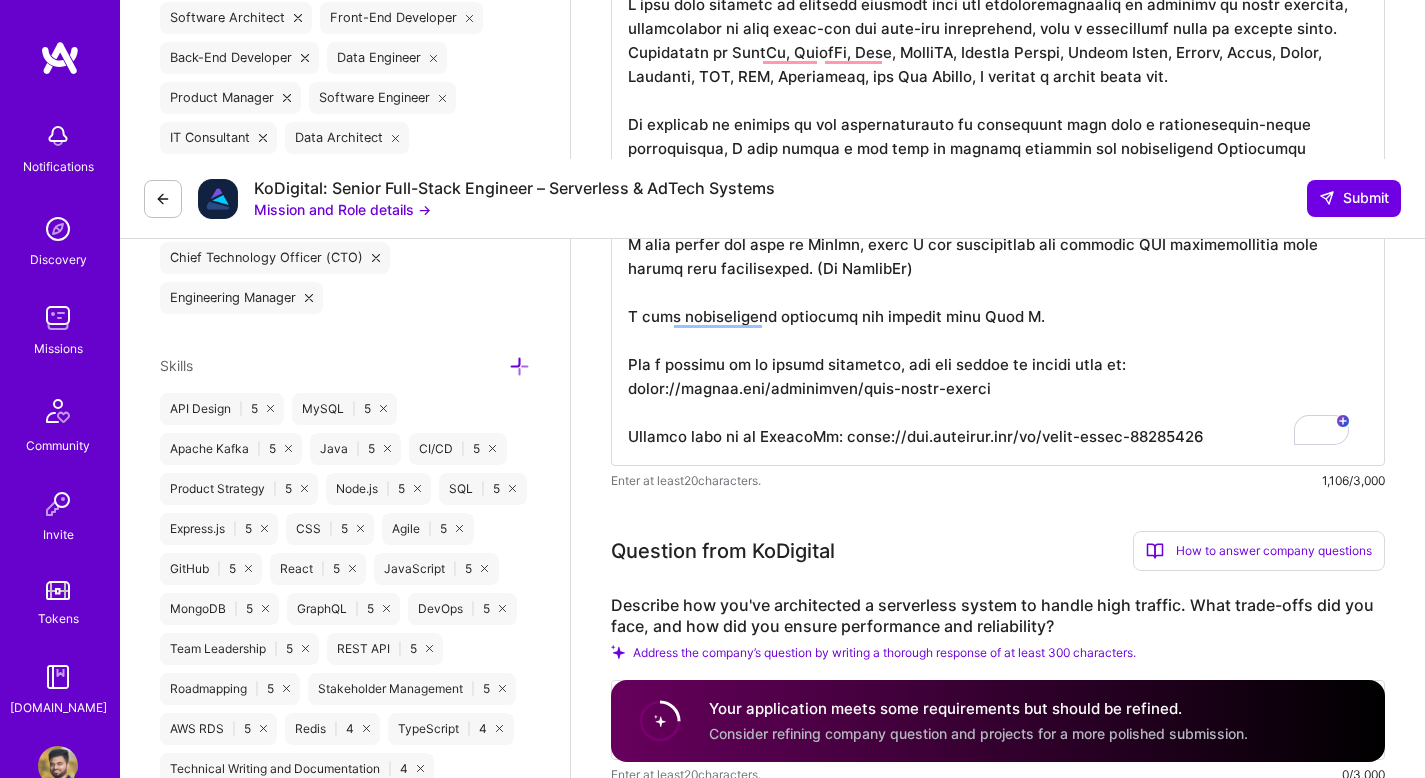 click at bounding box center (998, 720) 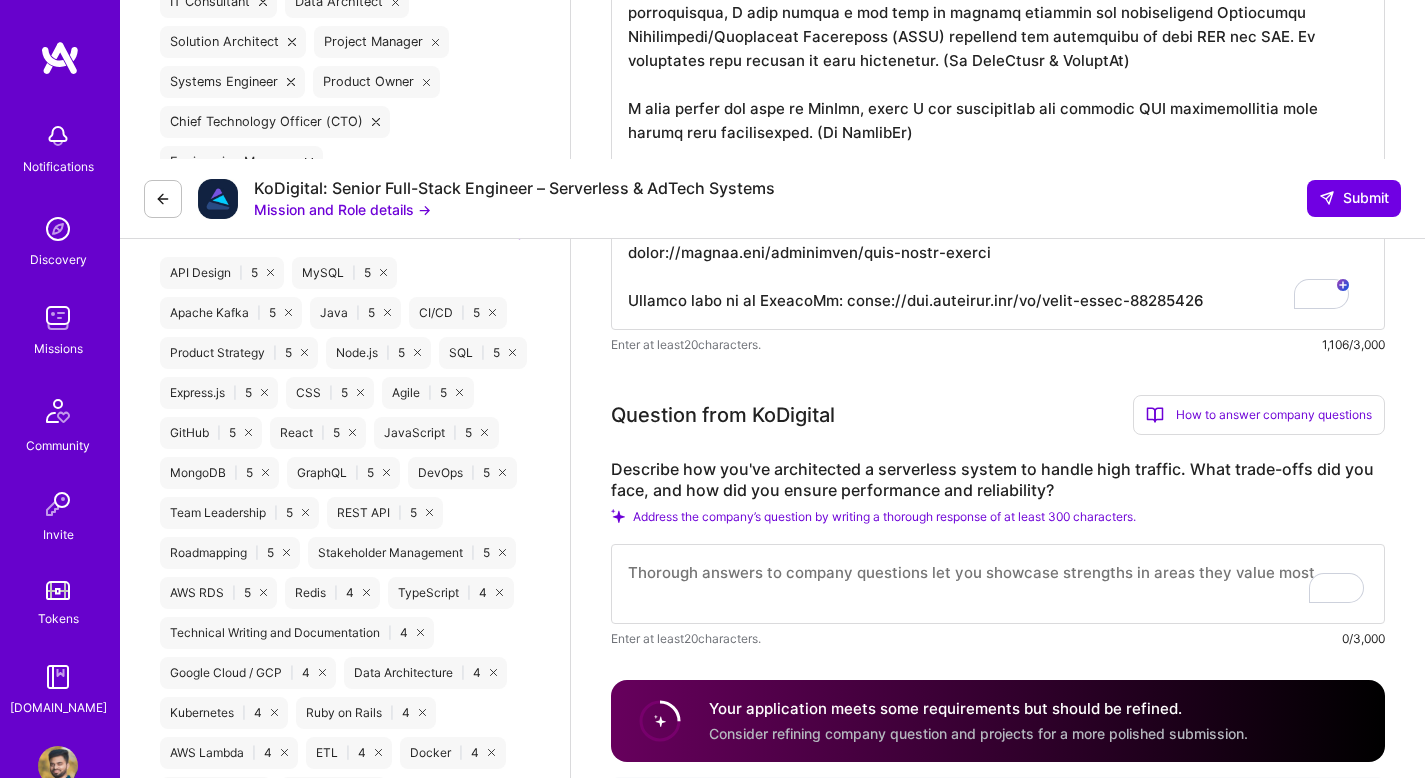 scroll, scrollTop: 1128, scrollLeft: 0, axis: vertical 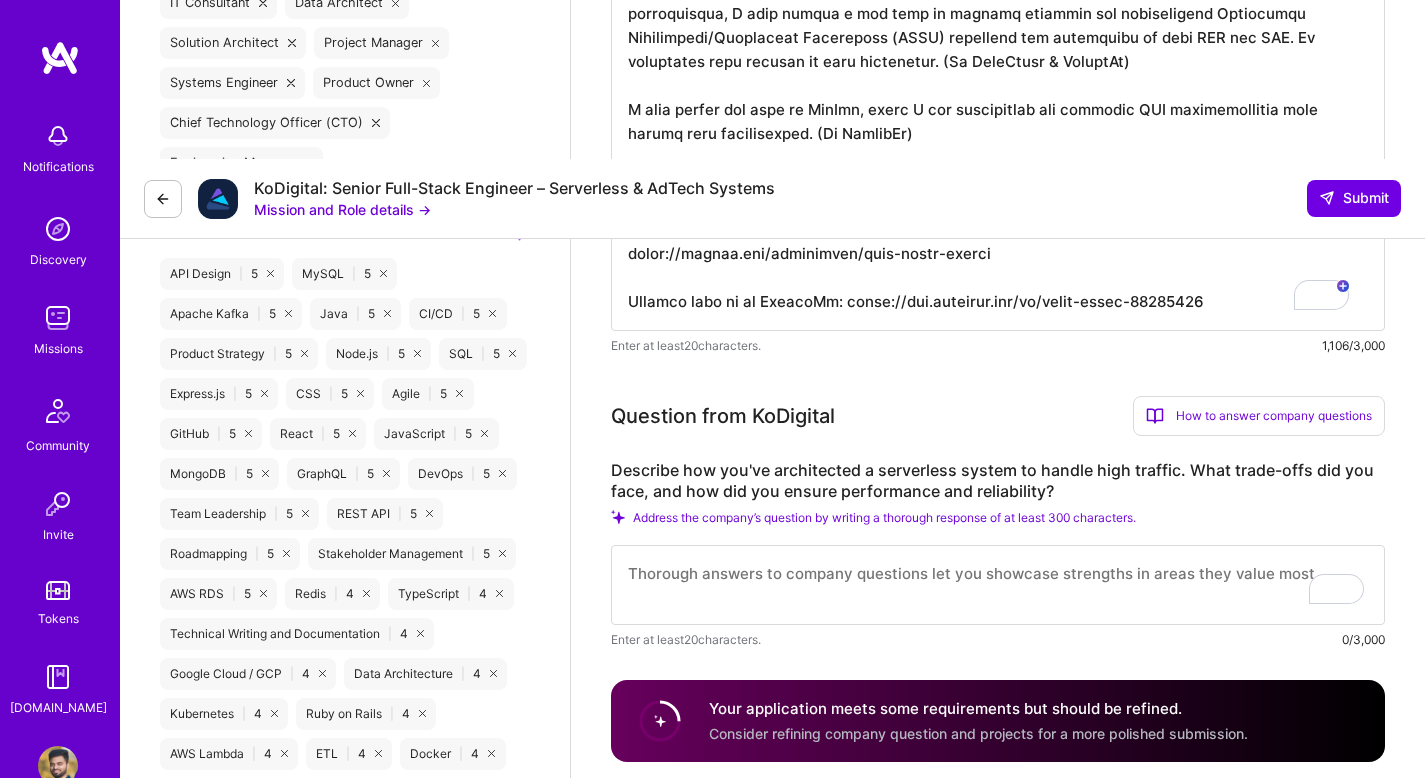 click on "Rate" at bounding box center (921, 705) 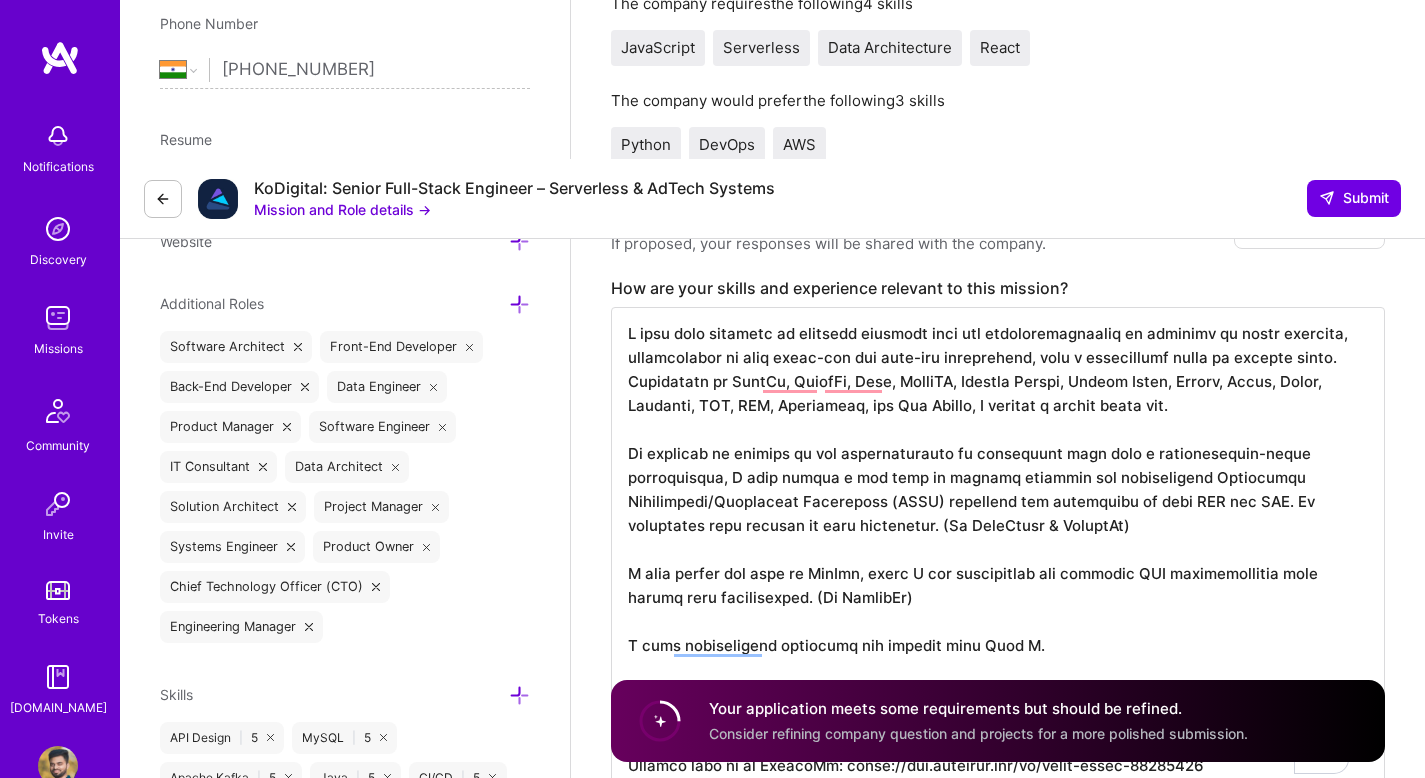 scroll, scrollTop: 662, scrollLeft: 0, axis: vertical 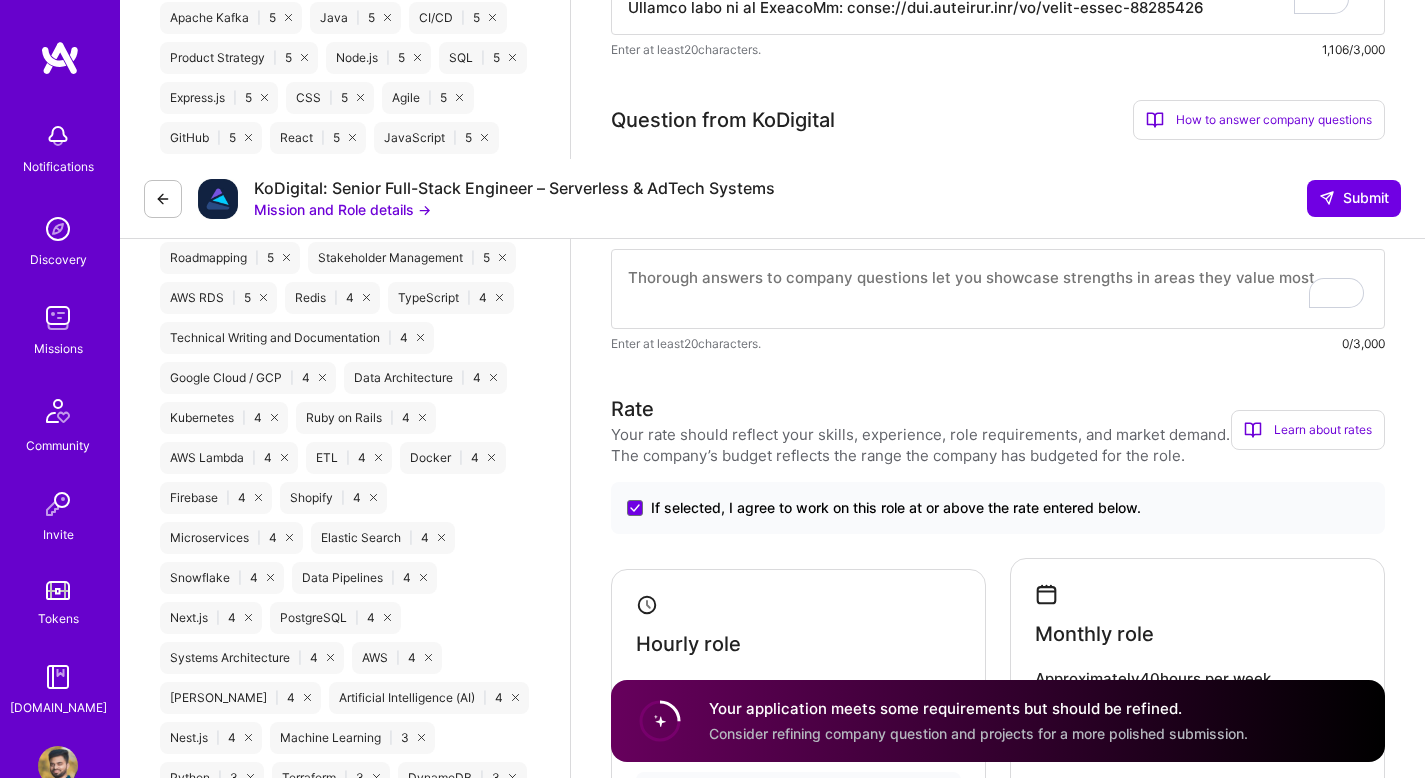 click at bounding box center [998, 289] 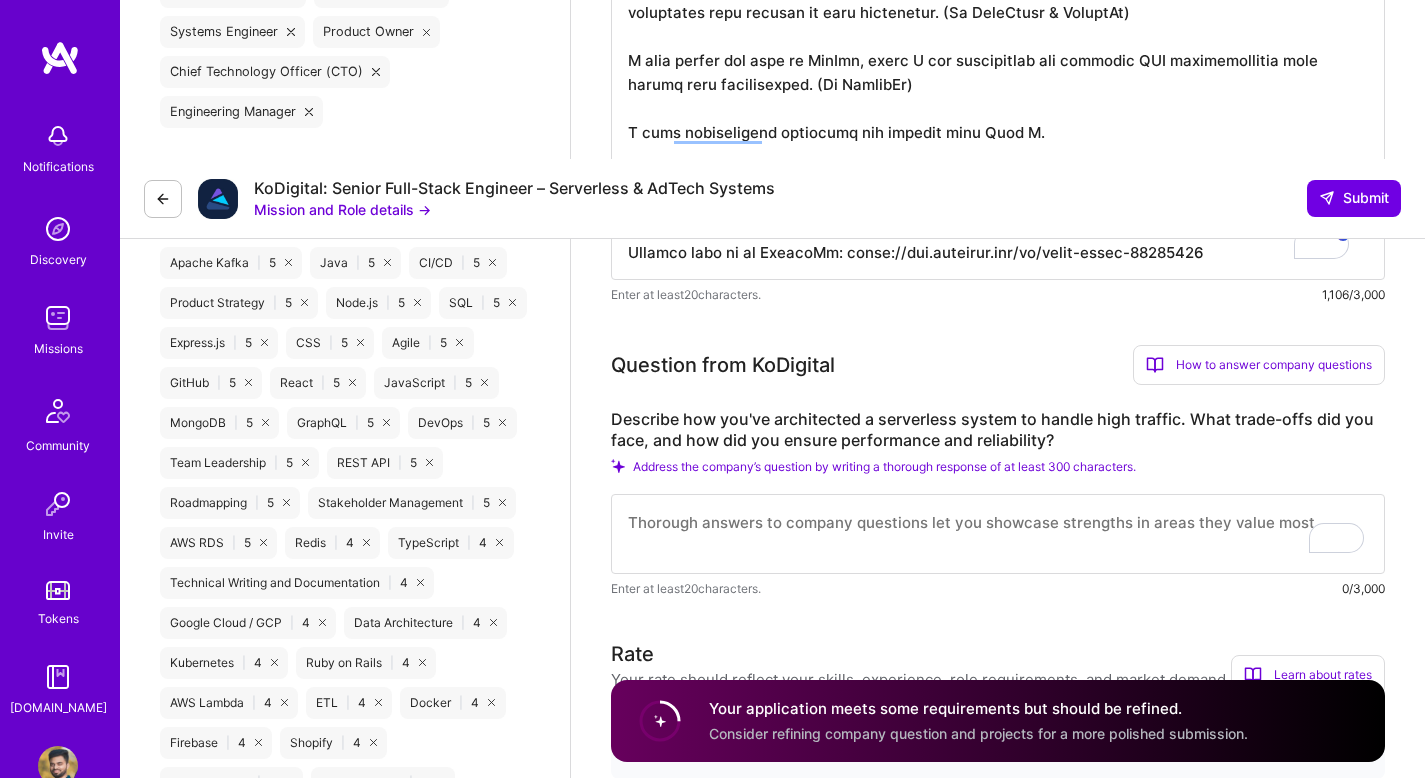 scroll, scrollTop: 1177, scrollLeft: 0, axis: vertical 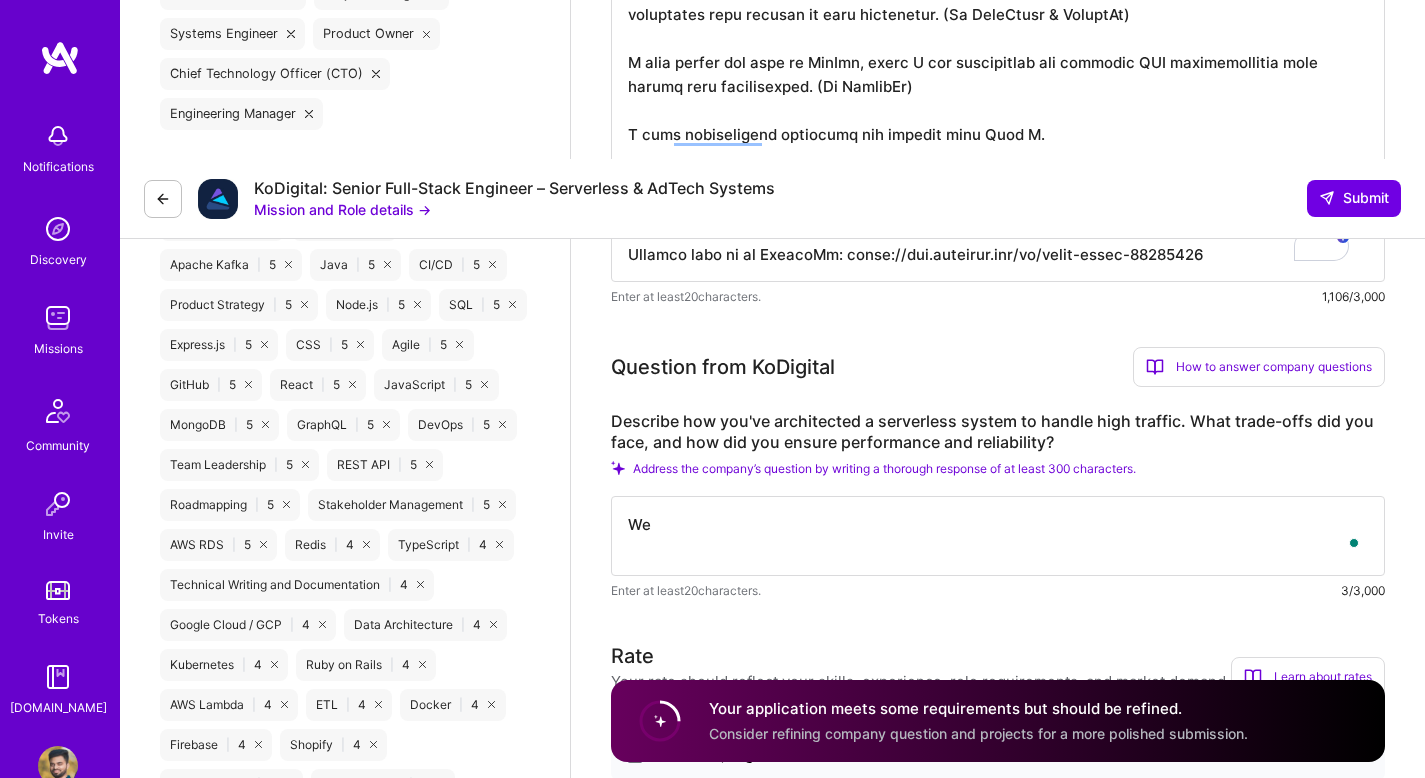 type on "W" 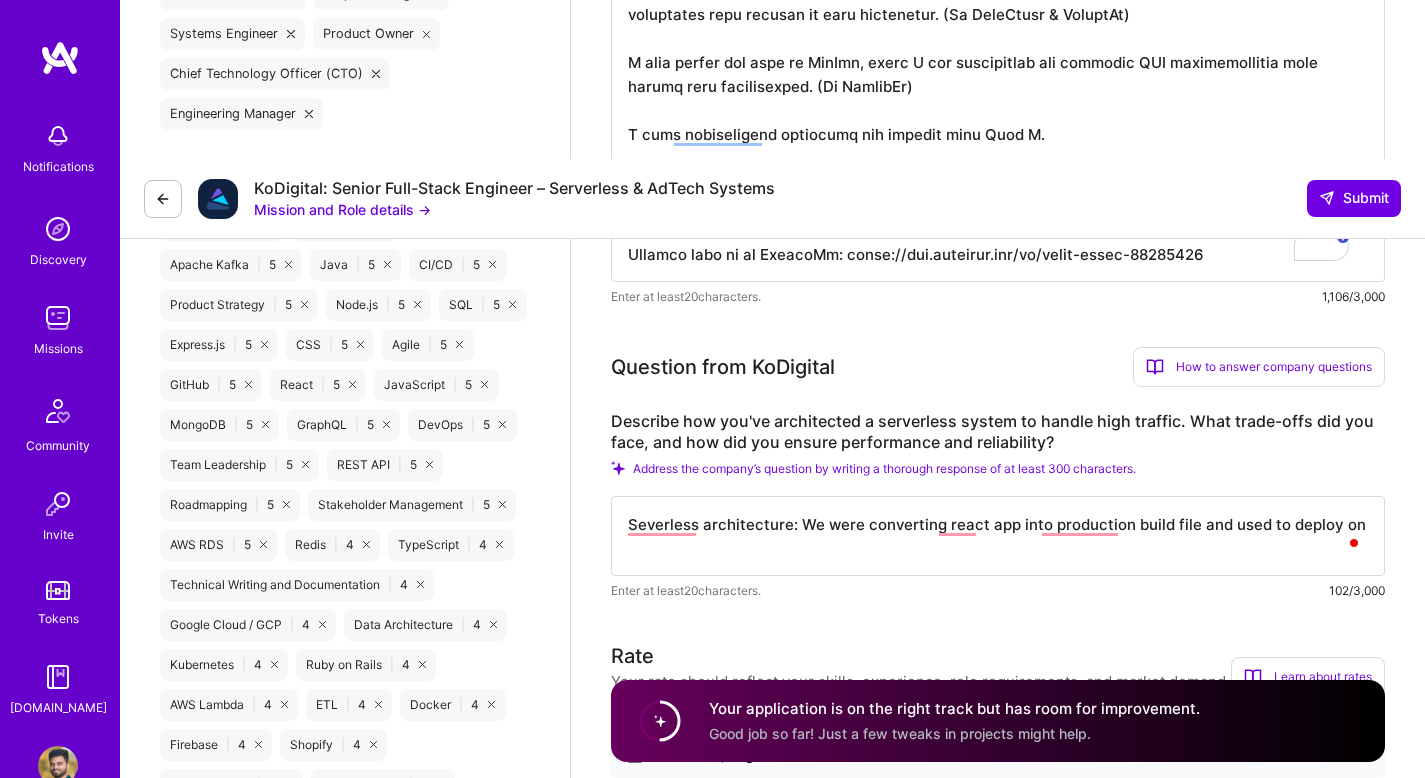 type on "Severless architecture: We were converting react app into production build file and used to deploy on" 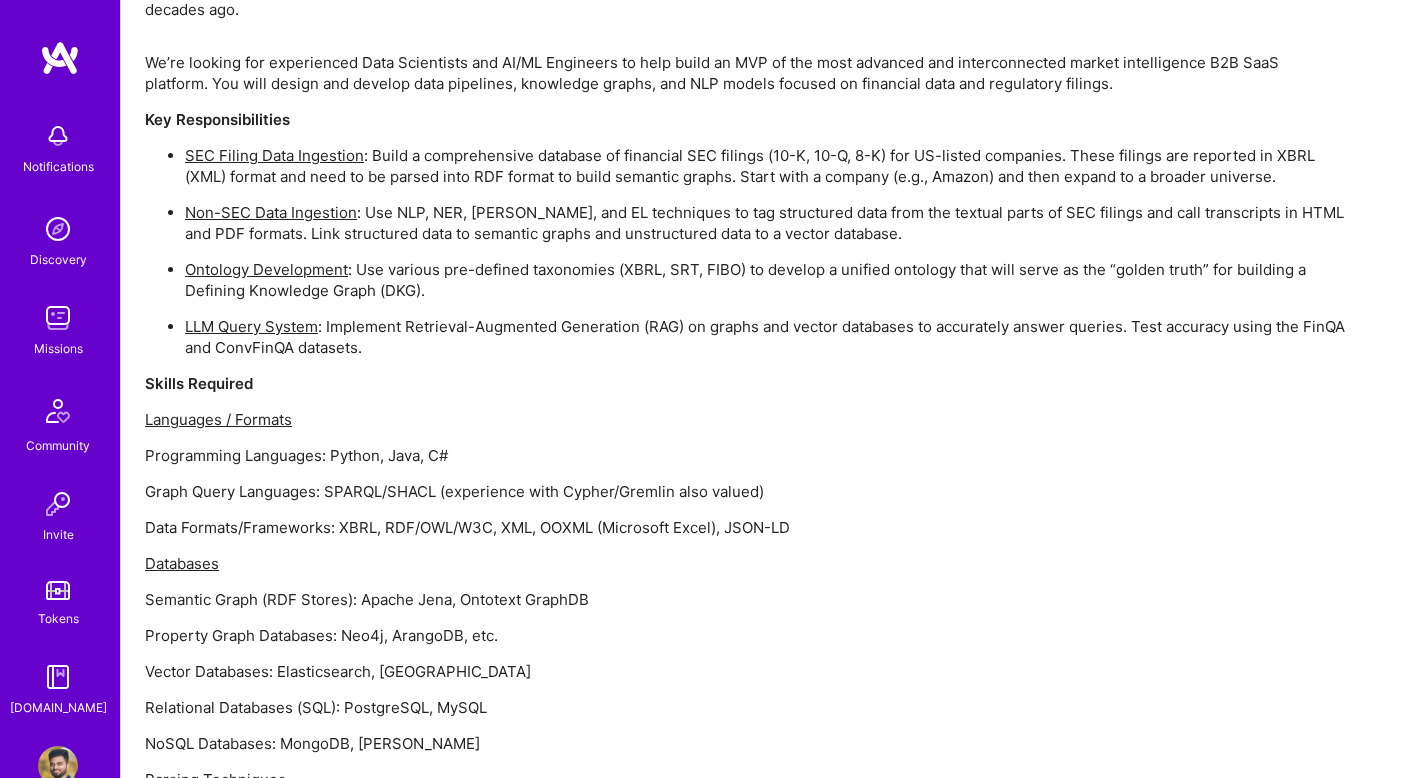 scroll, scrollTop: 895, scrollLeft: 0, axis: vertical 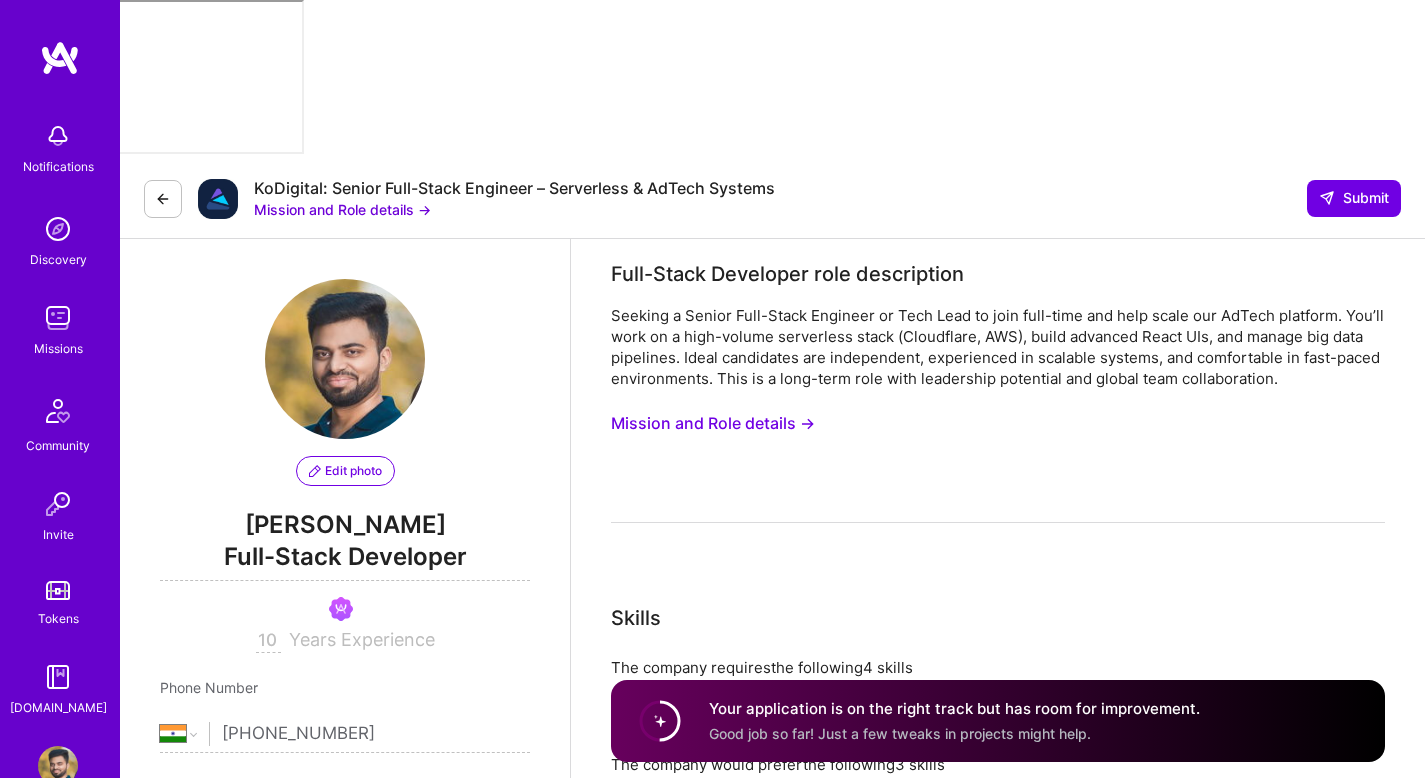 select on "IN" 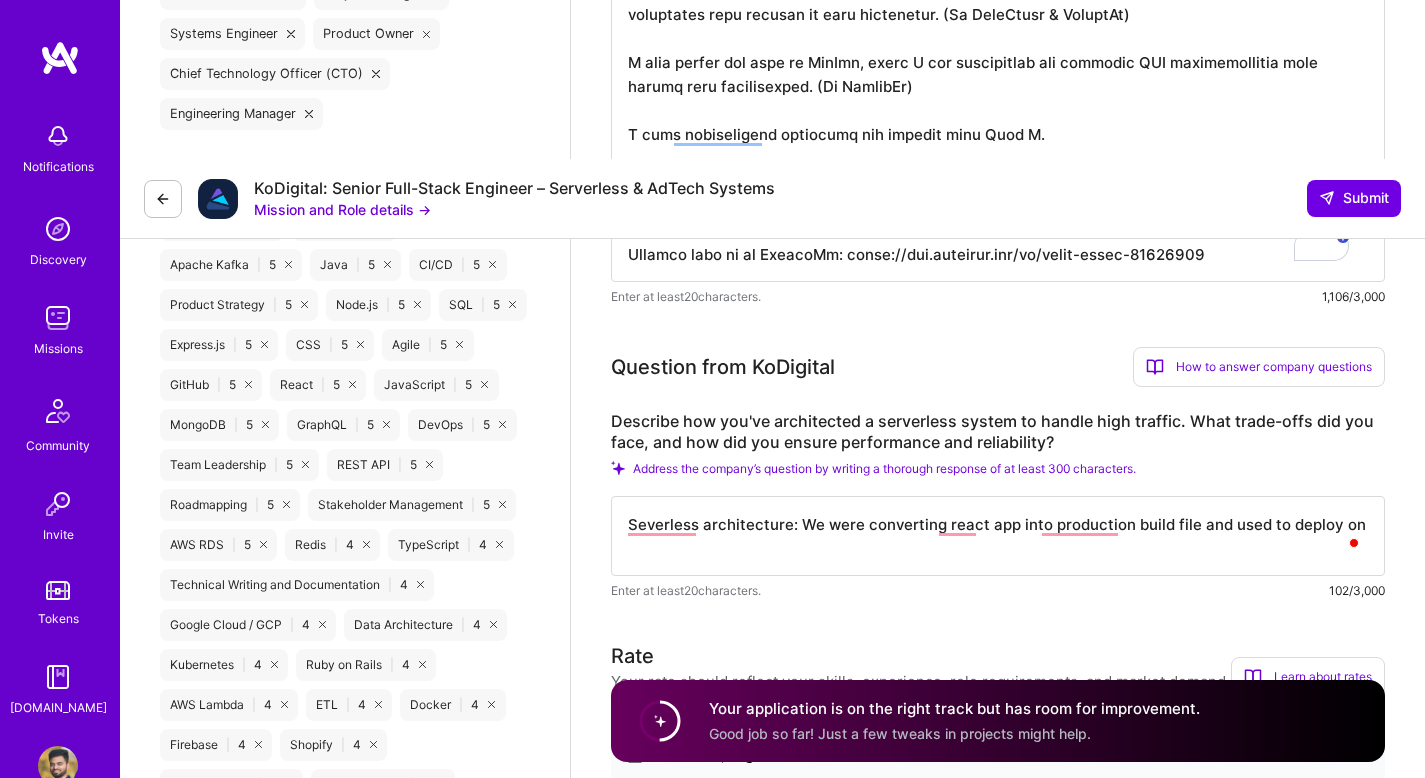 scroll, scrollTop: 1177, scrollLeft: 0, axis: vertical 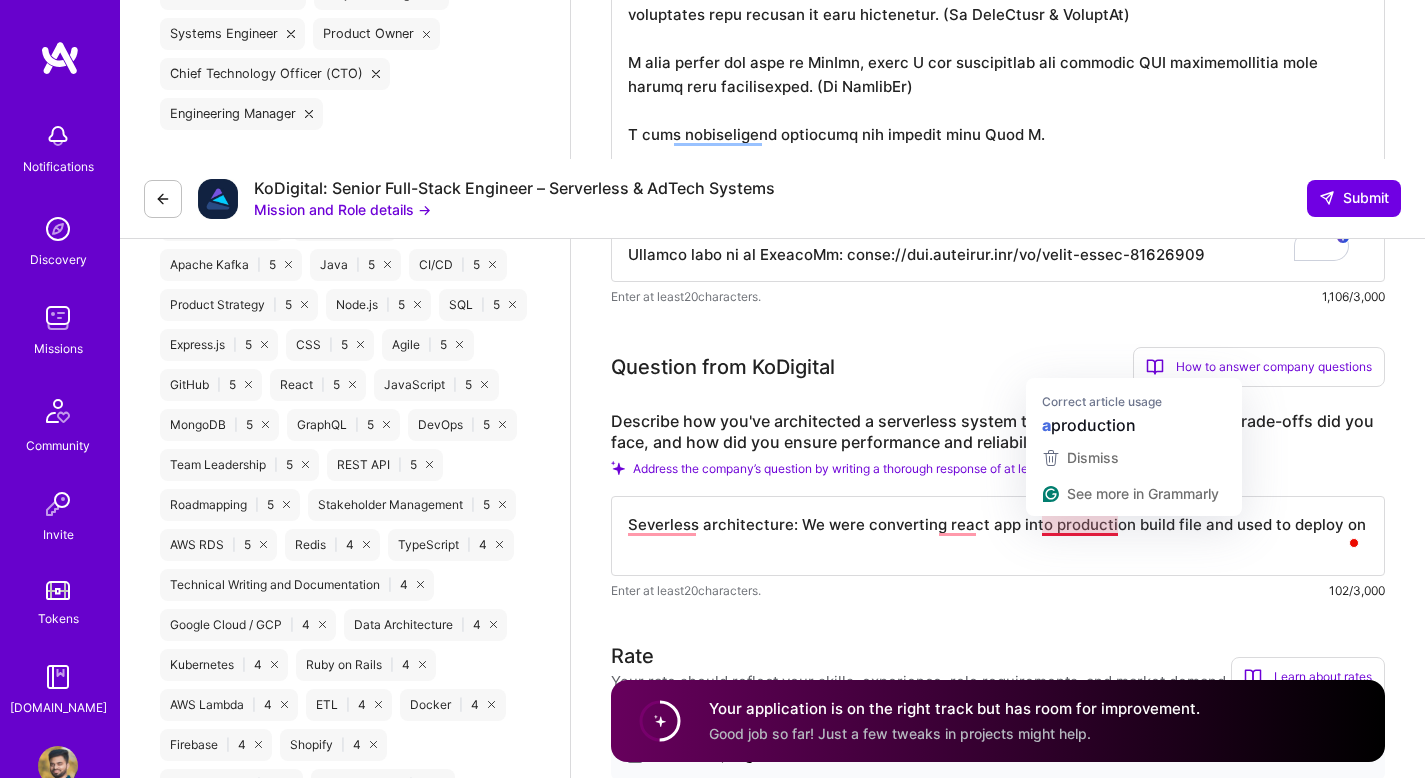 click on "Severless architecture: We were converting react app into production build file and used to deploy on" at bounding box center (998, 536) 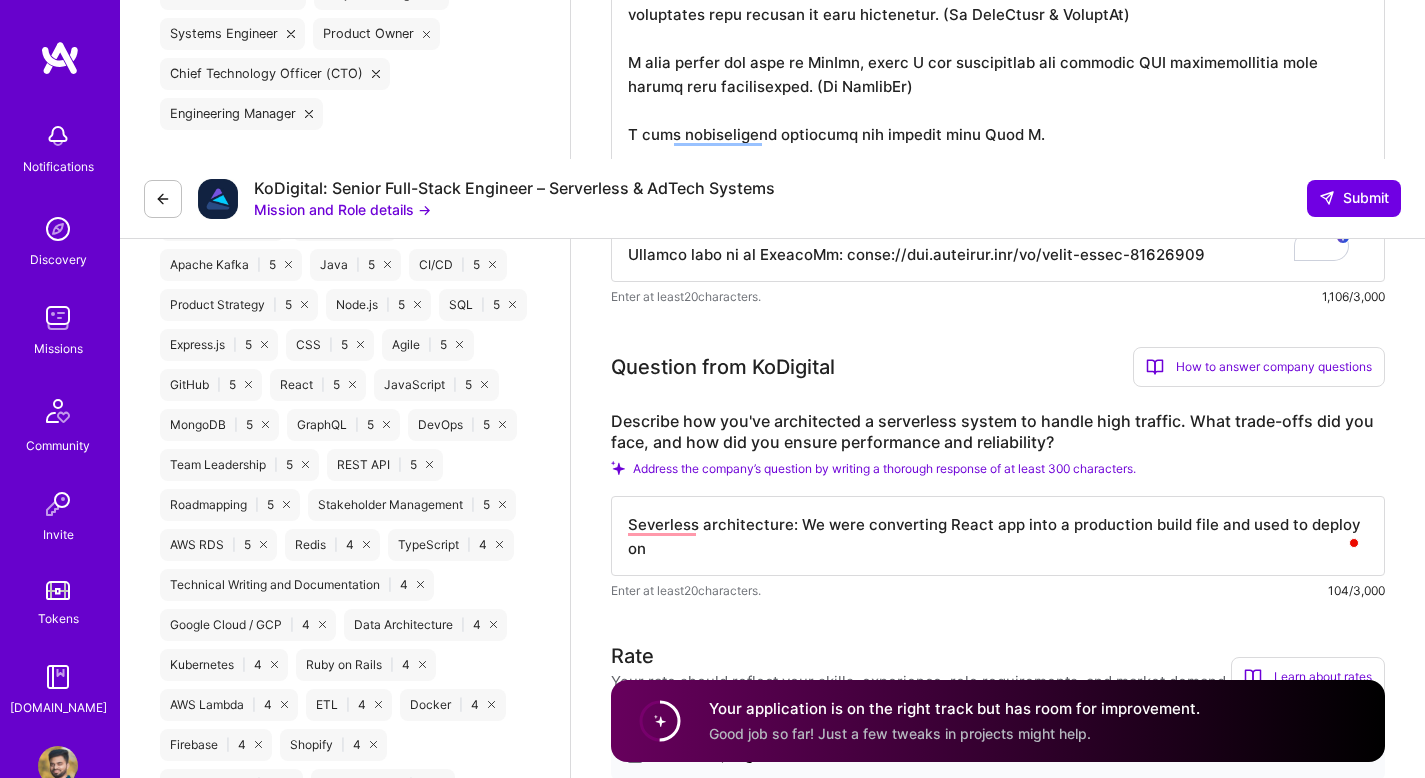 click on "Severless architecture: We were converting React app into a production build file and used to deploy on" at bounding box center (998, 536) 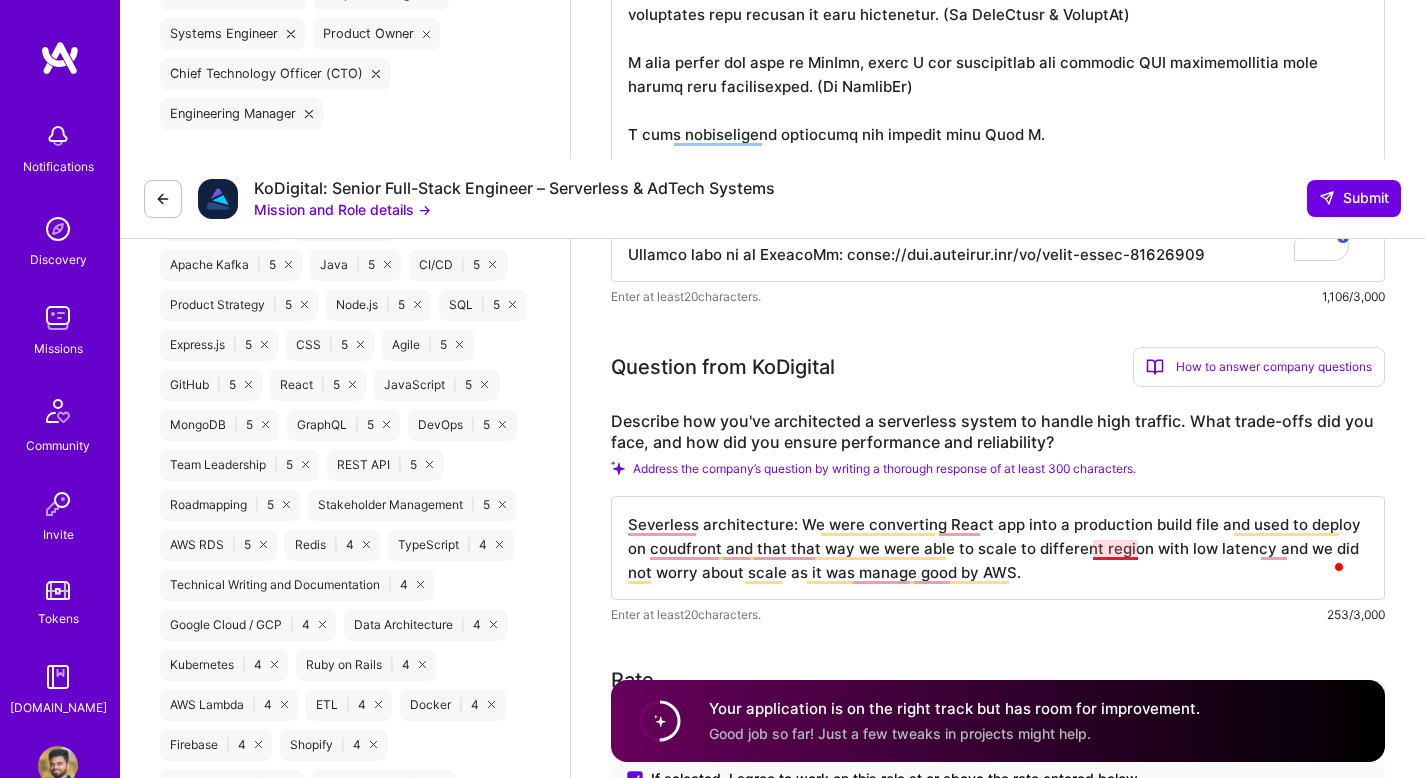 click on "Severless architecture: We were converting React app into a production build file and used to deploy on coudfront and that that way we were able to scale to different region with low latency and we did not worry about scale as it was manage good by AWS." at bounding box center (998, 548) 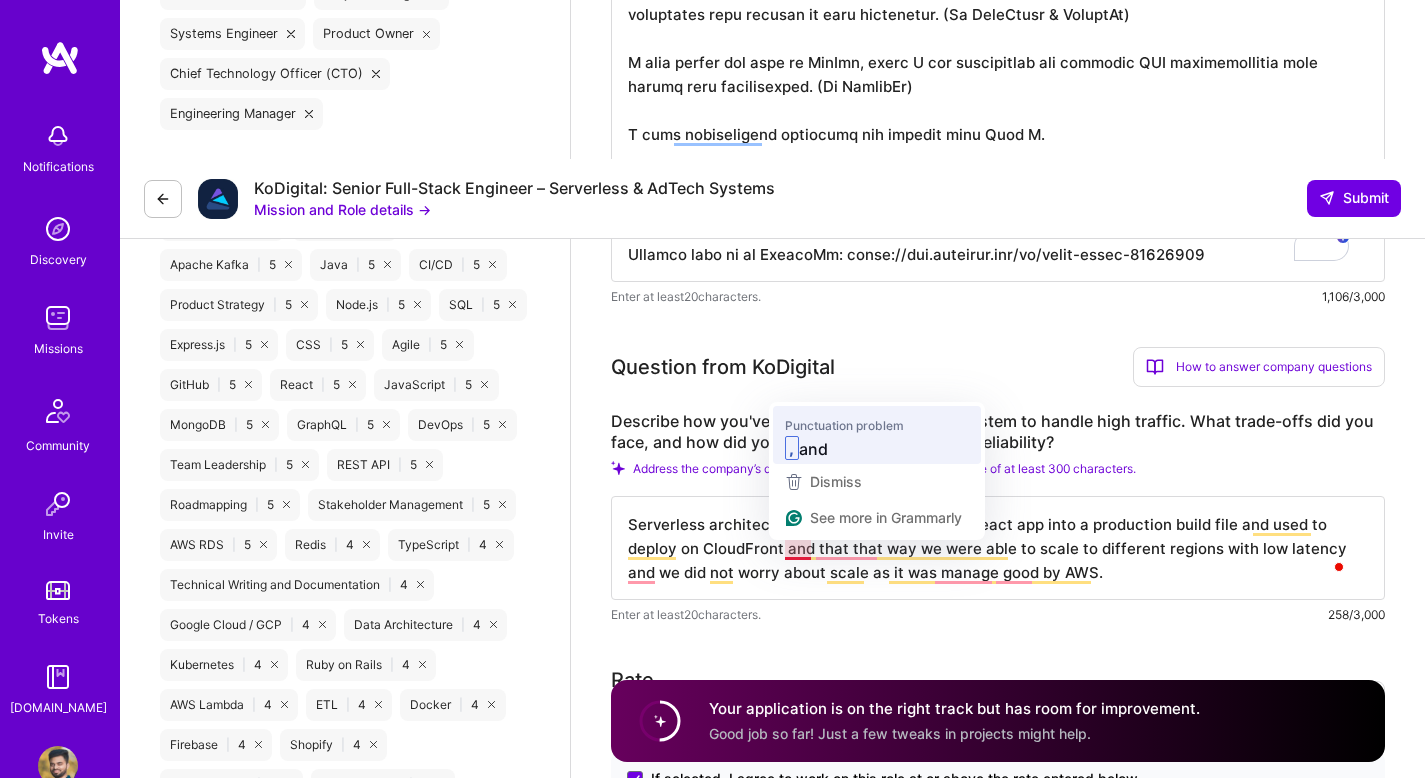 type on "Serverless architecture: We were converting a React app into a production build file and used to deploy on CloudFront, and that that way we were able to scale to different regions with low latency and we did not worry about scale as it was manage good by AWS." 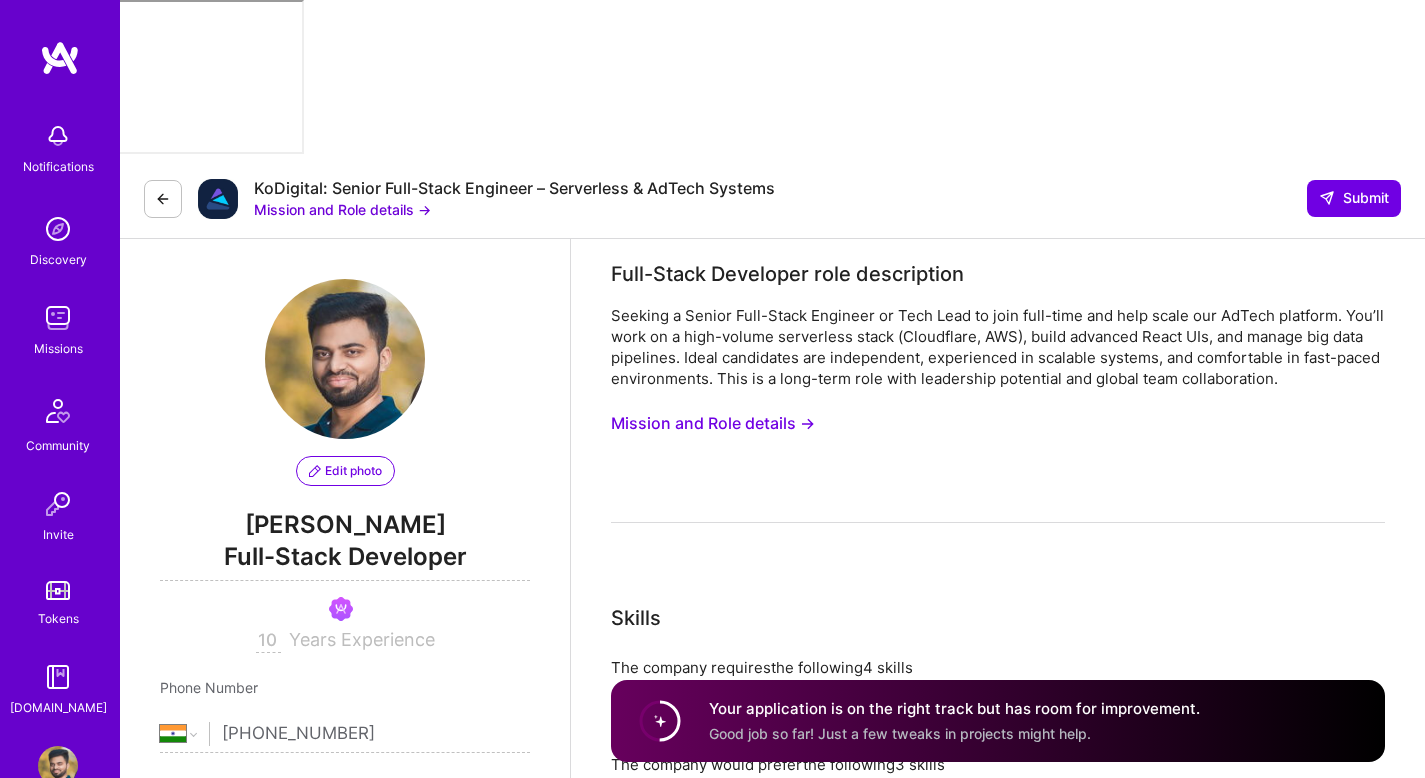 select on "IN" 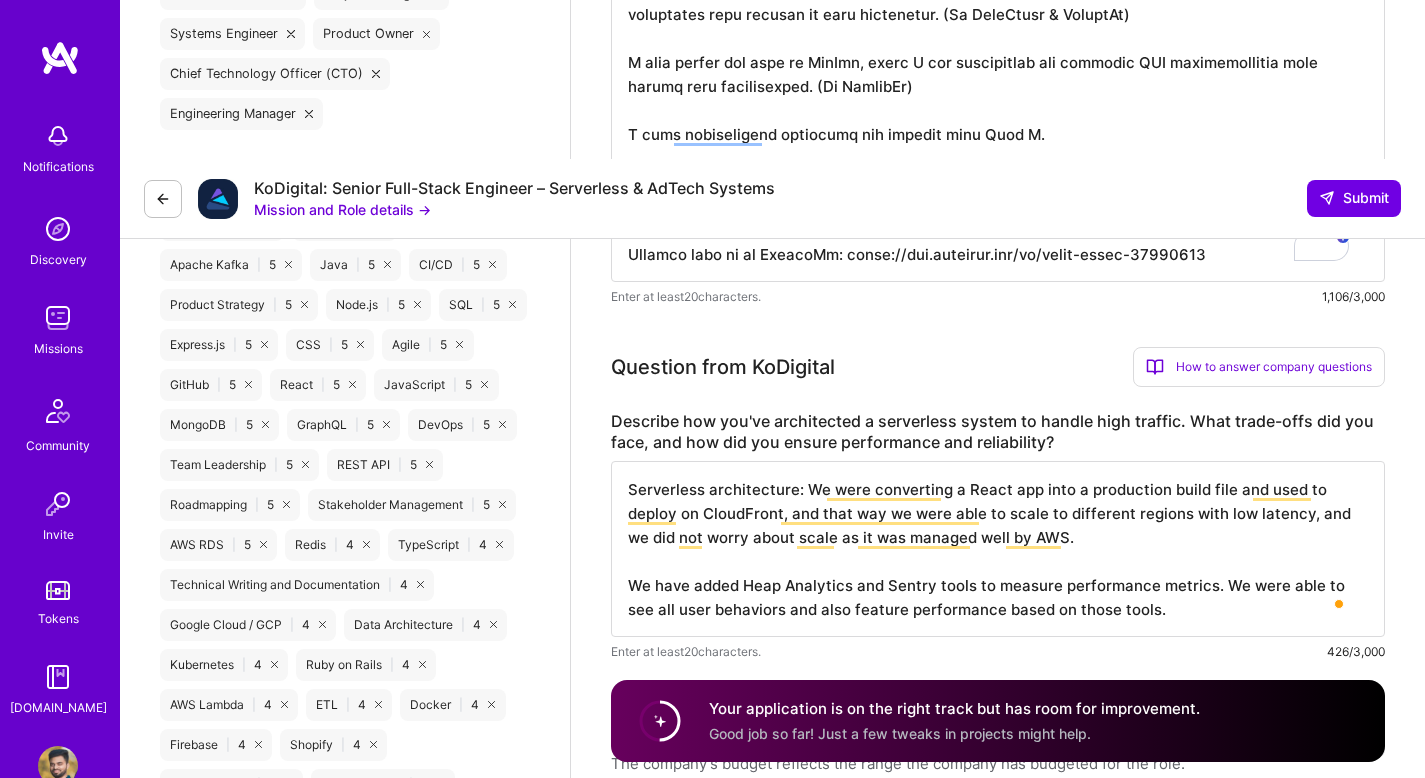 scroll, scrollTop: 2, scrollLeft: 0, axis: vertical 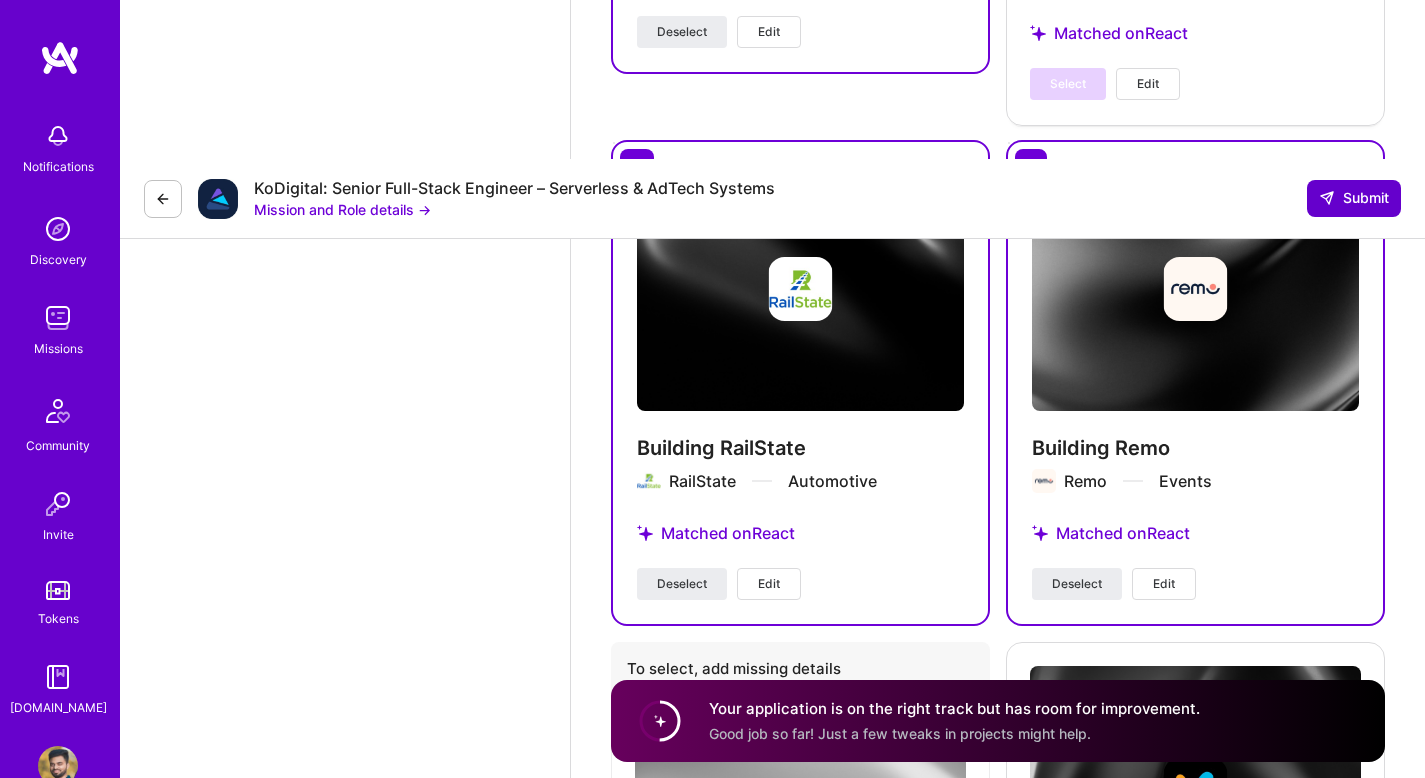 type on "Serverless architecture: We were converting a React app into a production build file and used to deploy on CloudFront, and that way we were able to scale to different regions with low latency, and we did not worry about scale as it was managed well by AWS.
We have added Heap Analytics and Sentry tools to measure performance metrics. We were able to see all user behaviors and also feature performance based on those tools." 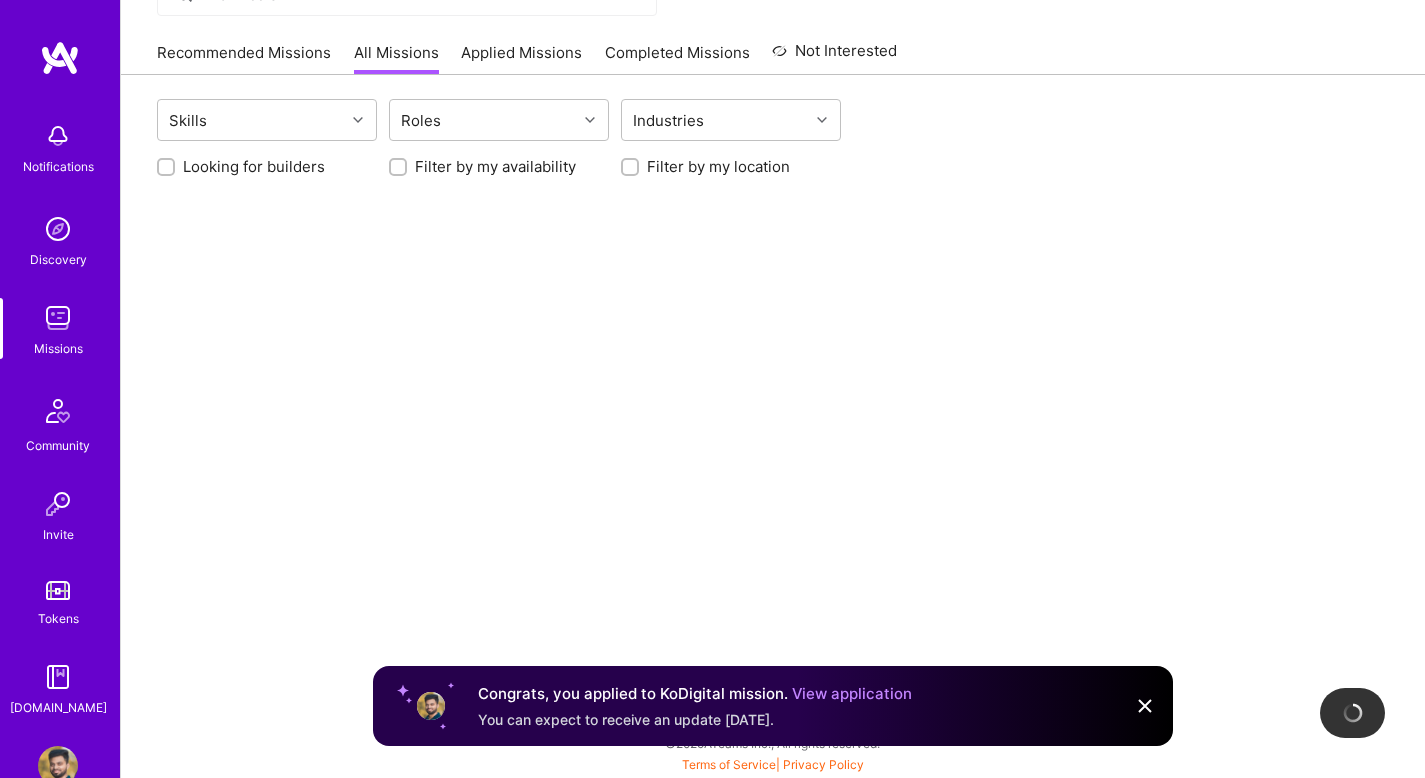 scroll, scrollTop: 0, scrollLeft: 0, axis: both 